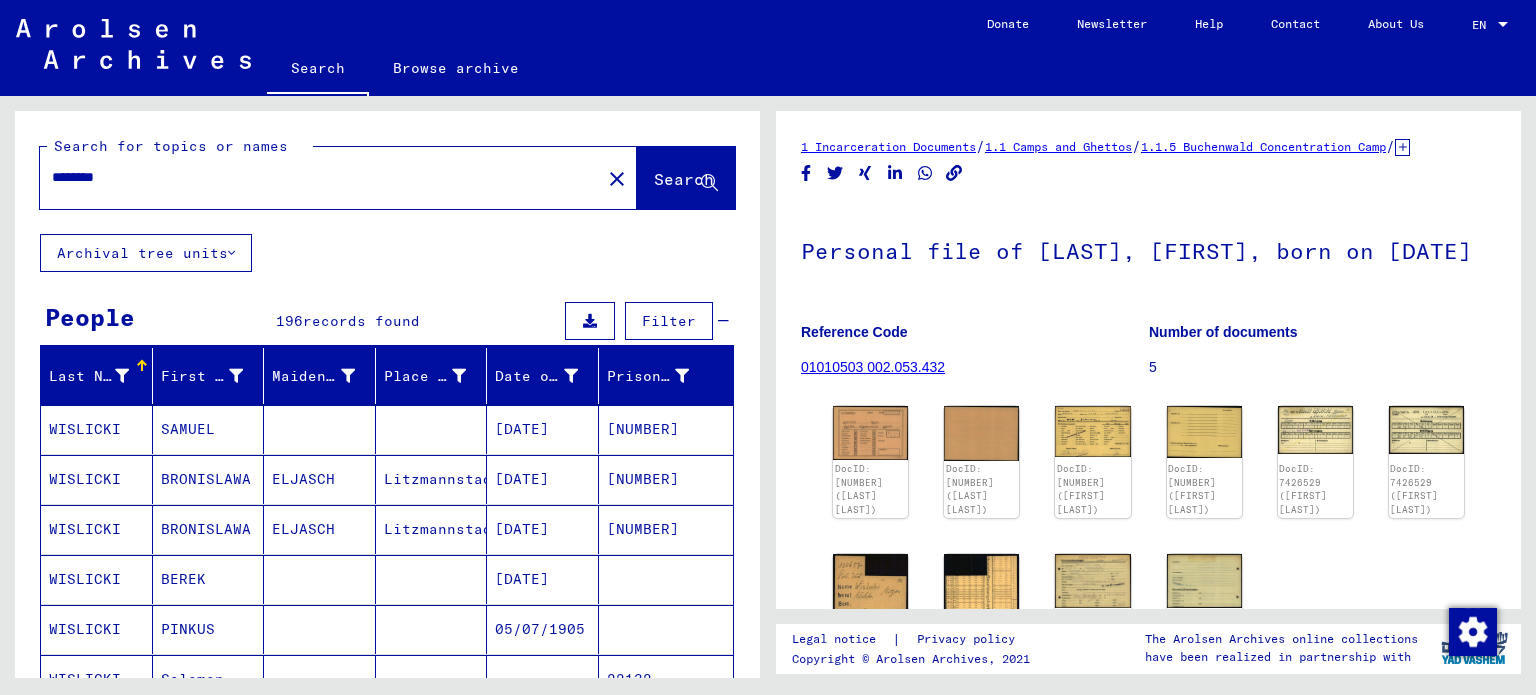 scroll, scrollTop: 0, scrollLeft: 0, axis: both 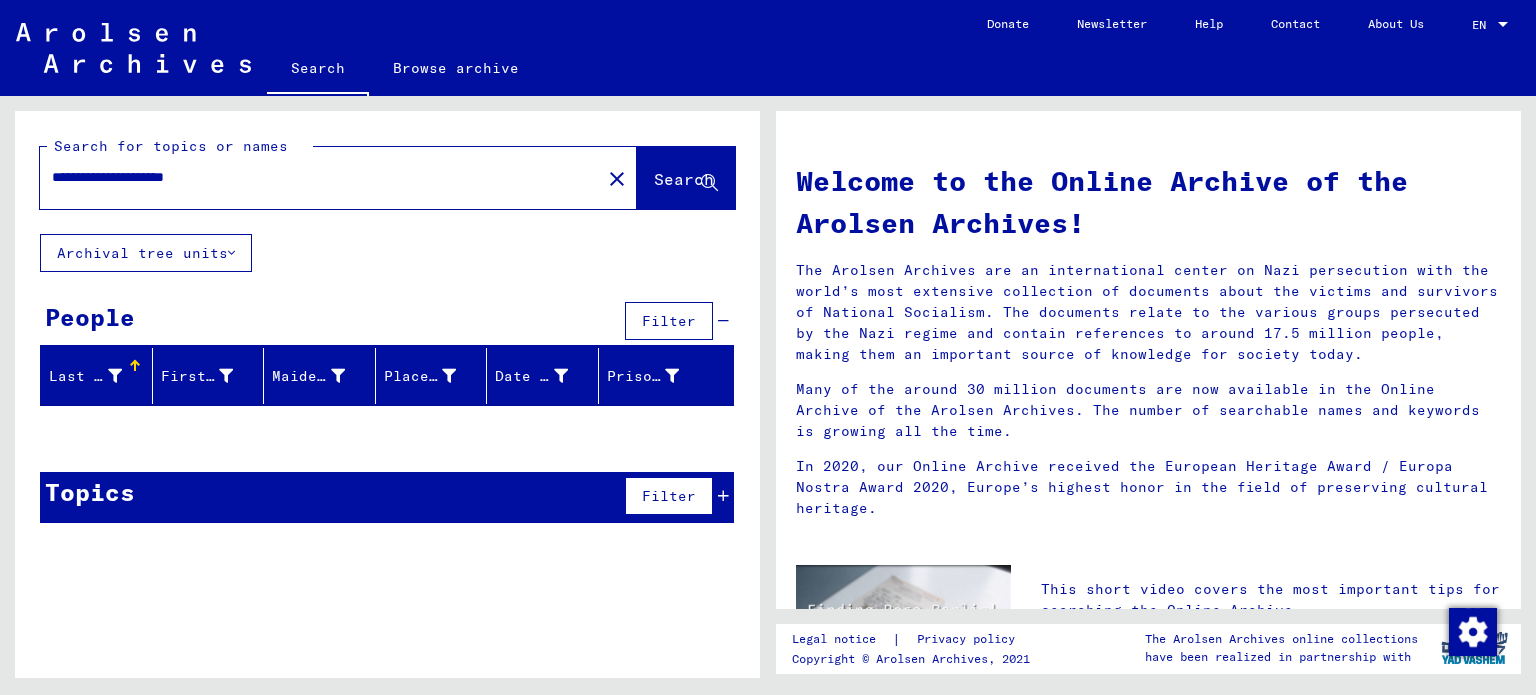 drag, startPoint x: 185, startPoint y: 179, endPoint x: 0, endPoint y: 152, distance: 186.95988 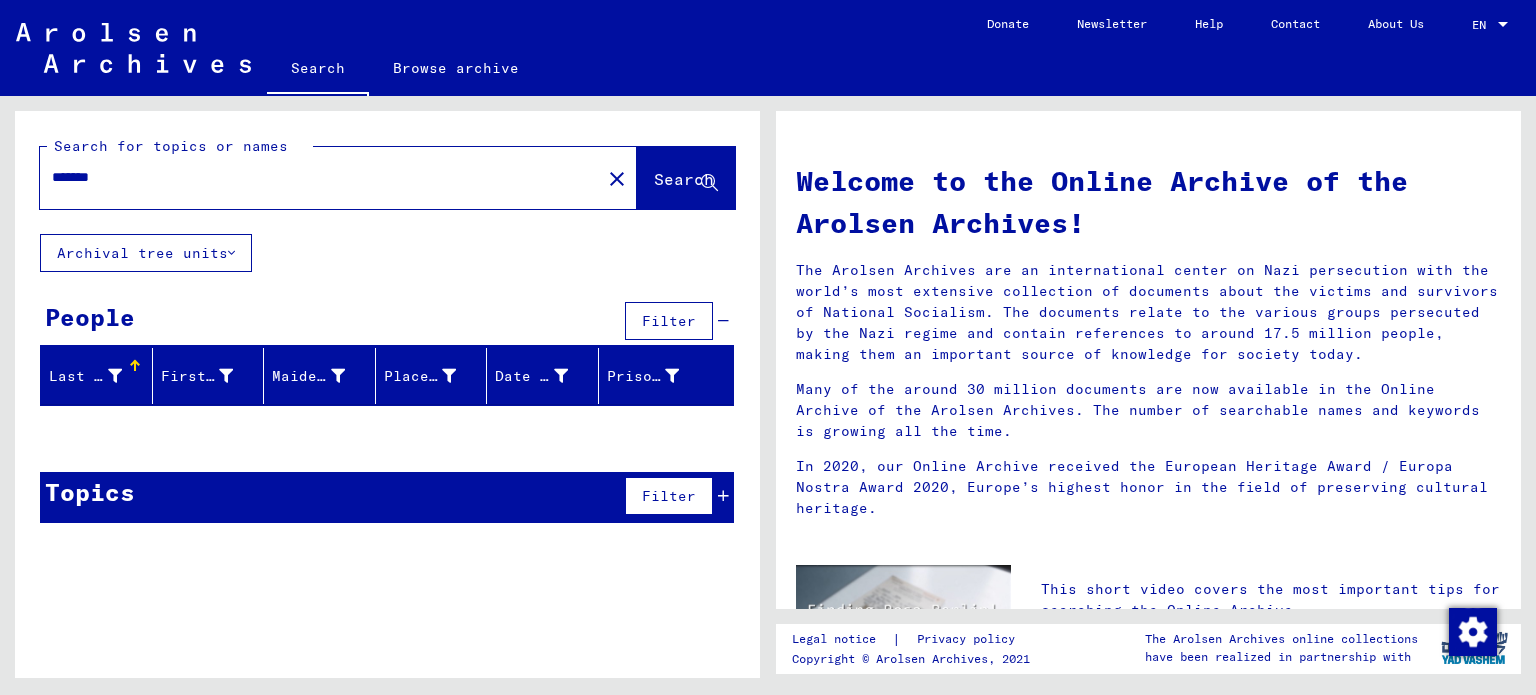 click on "******" at bounding box center (314, 177) 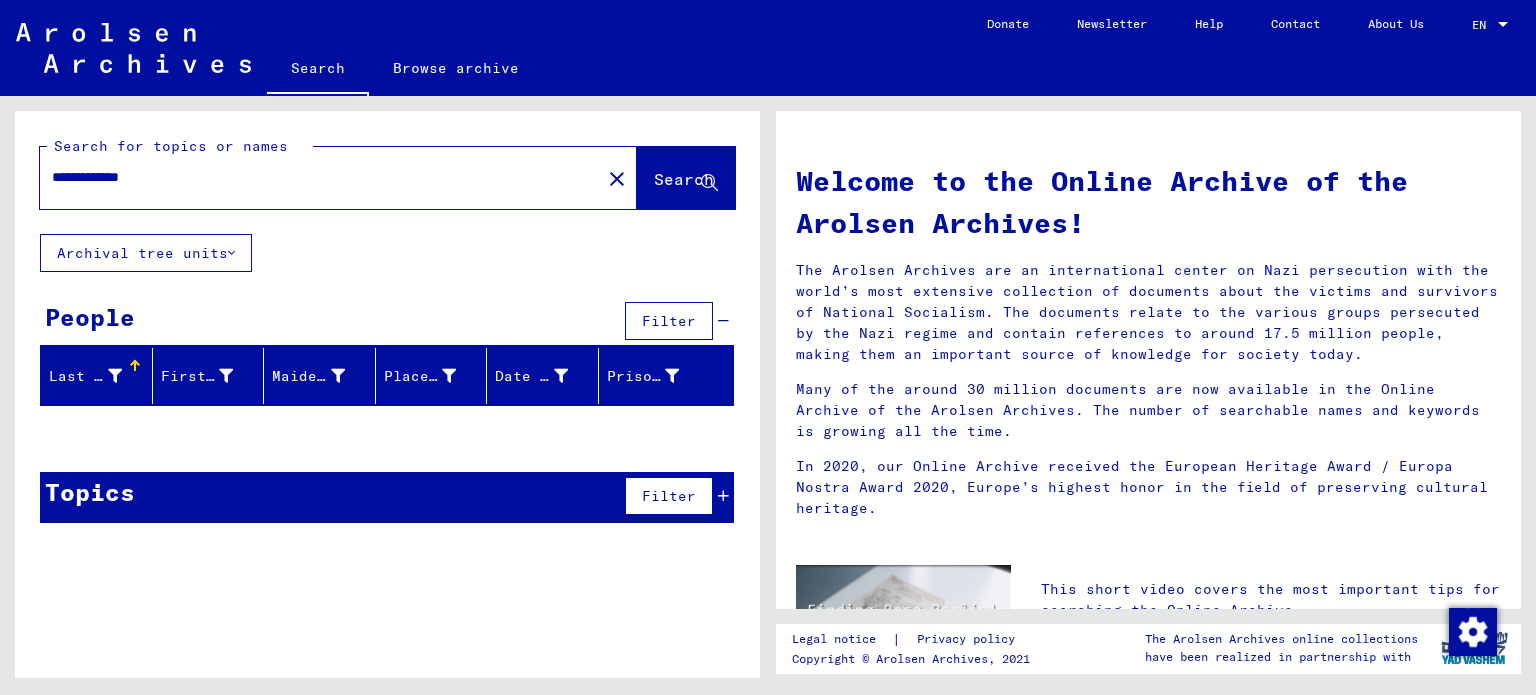 drag, startPoint x: 199, startPoint y: 177, endPoint x: 29, endPoint y: 174, distance: 170.02647 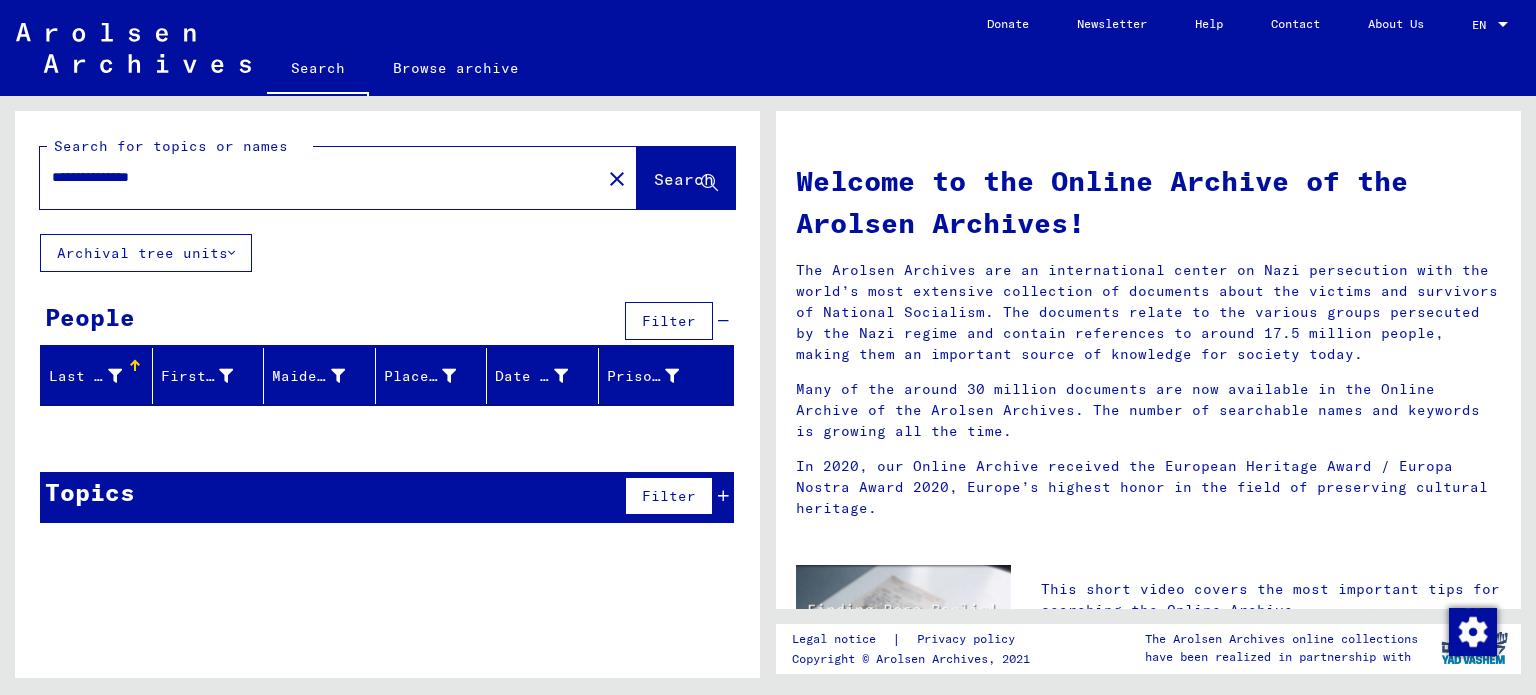 type on "**********" 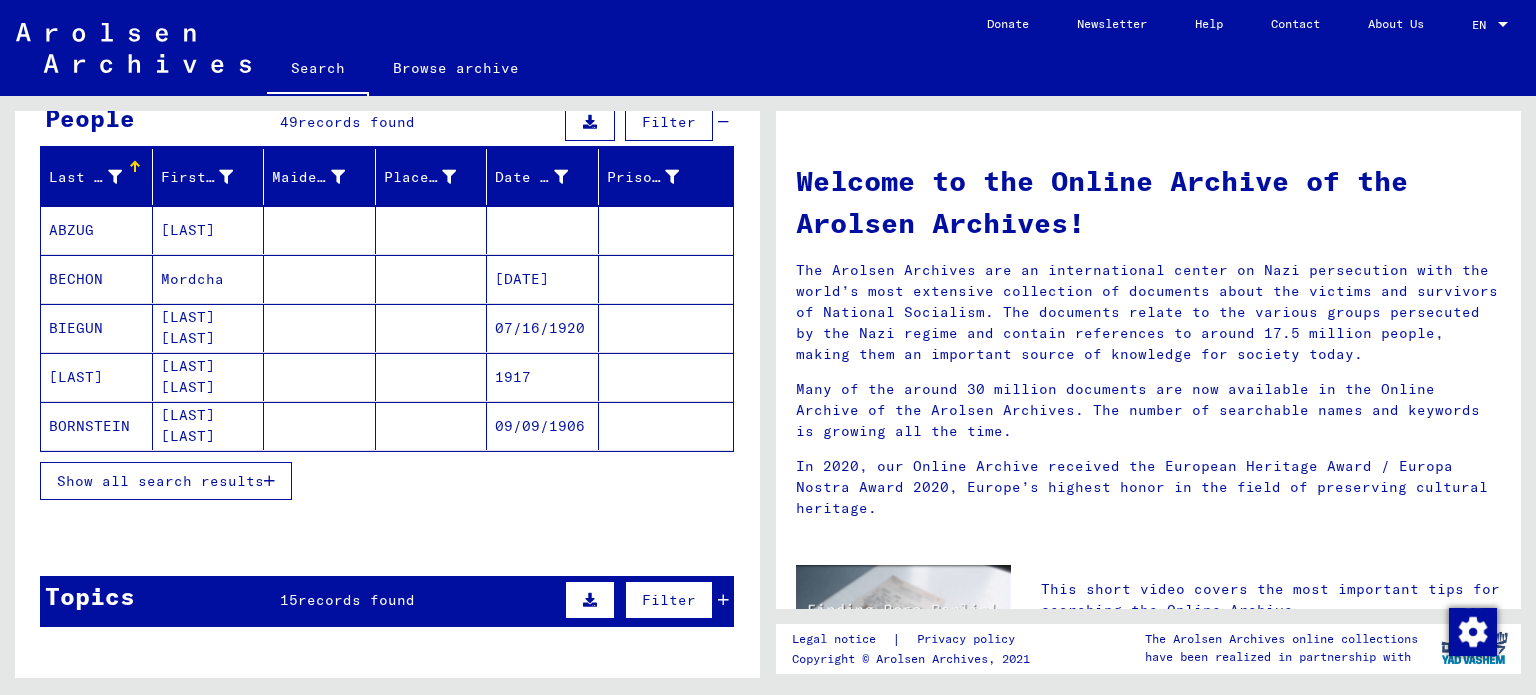 scroll, scrollTop: 200, scrollLeft: 0, axis: vertical 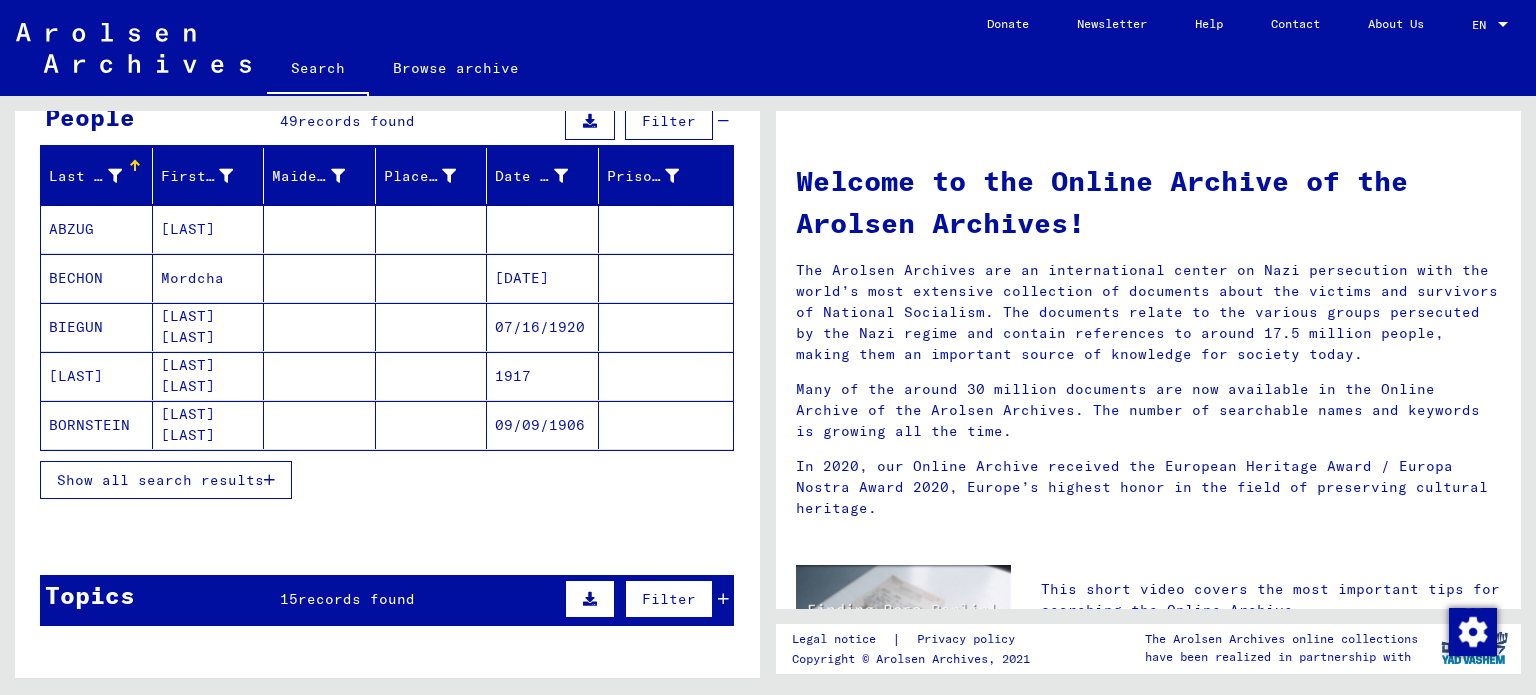 click on "Show all search results" at bounding box center (160, 480) 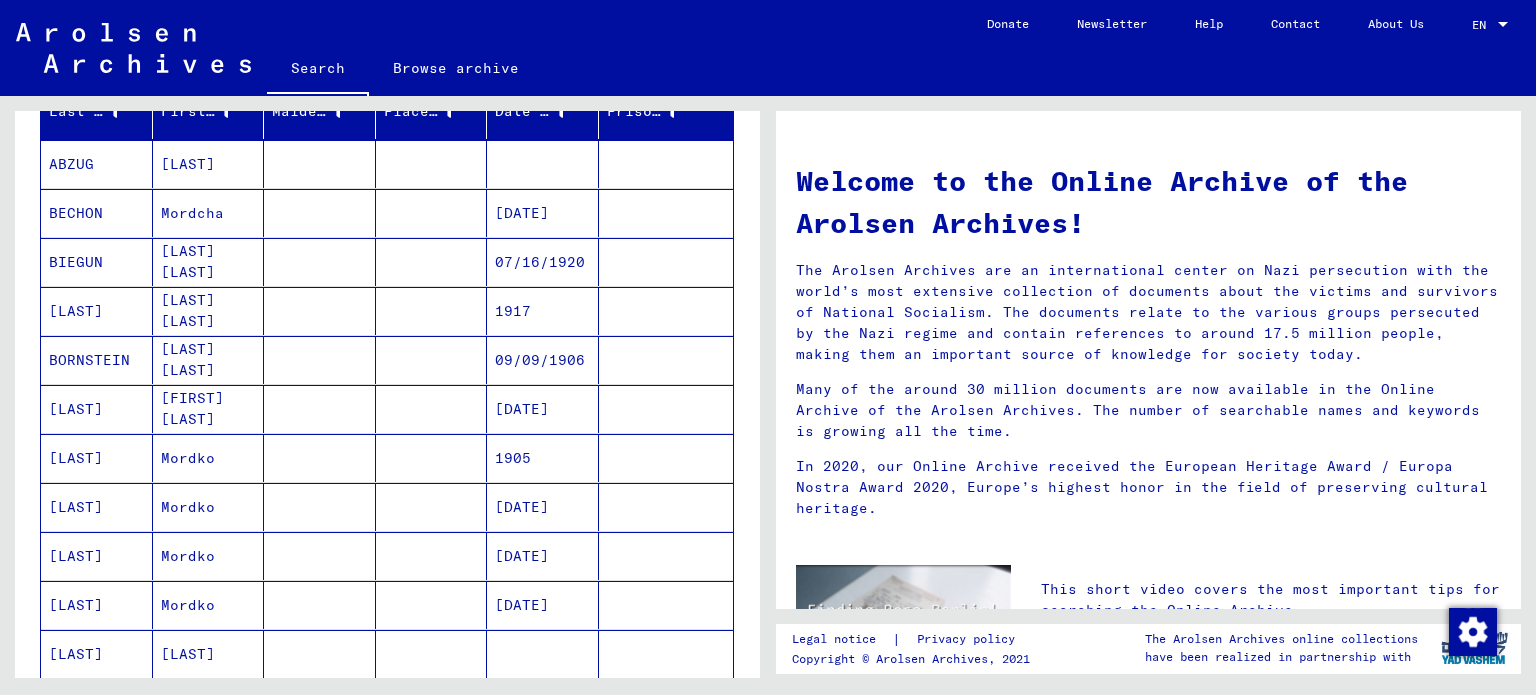 scroll, scrollTop: 300, scrollLeft: 0, axis: vertical 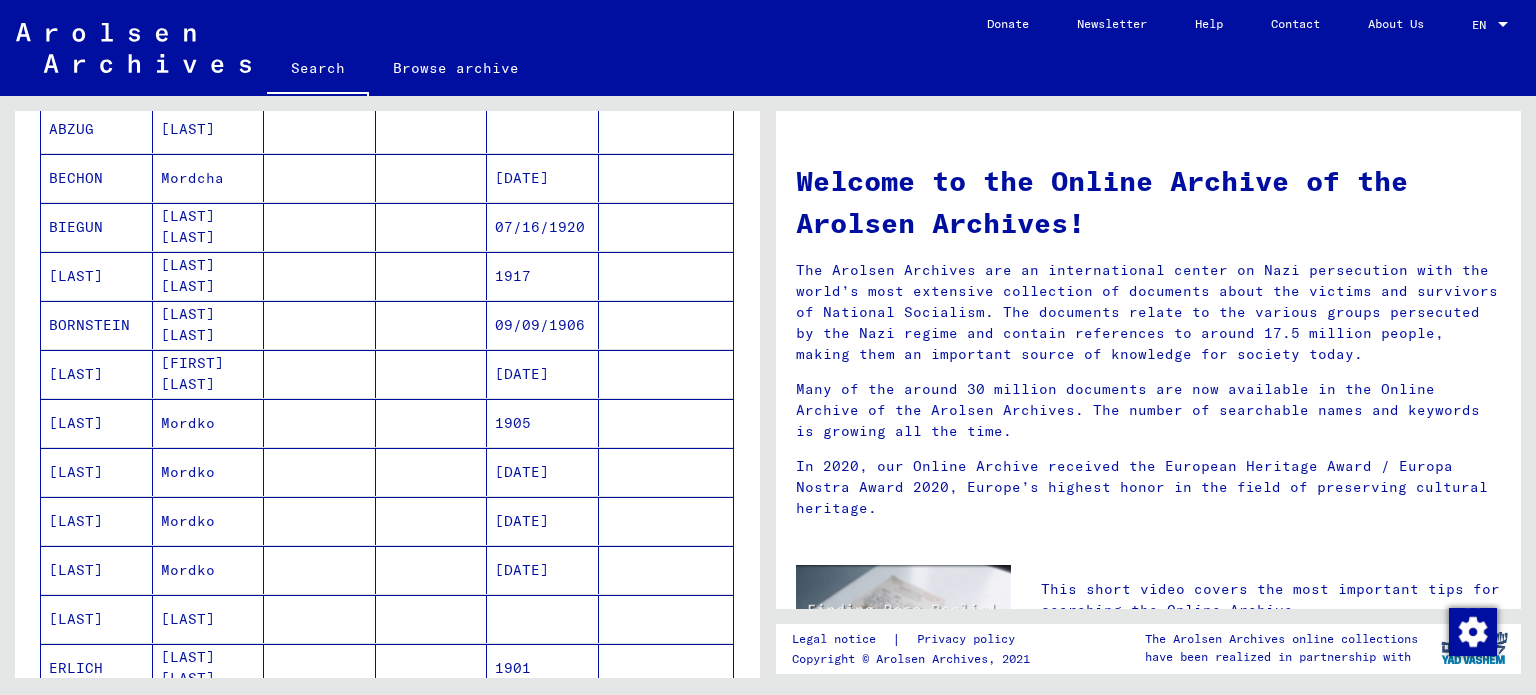 click at bounding box center [432, 325] 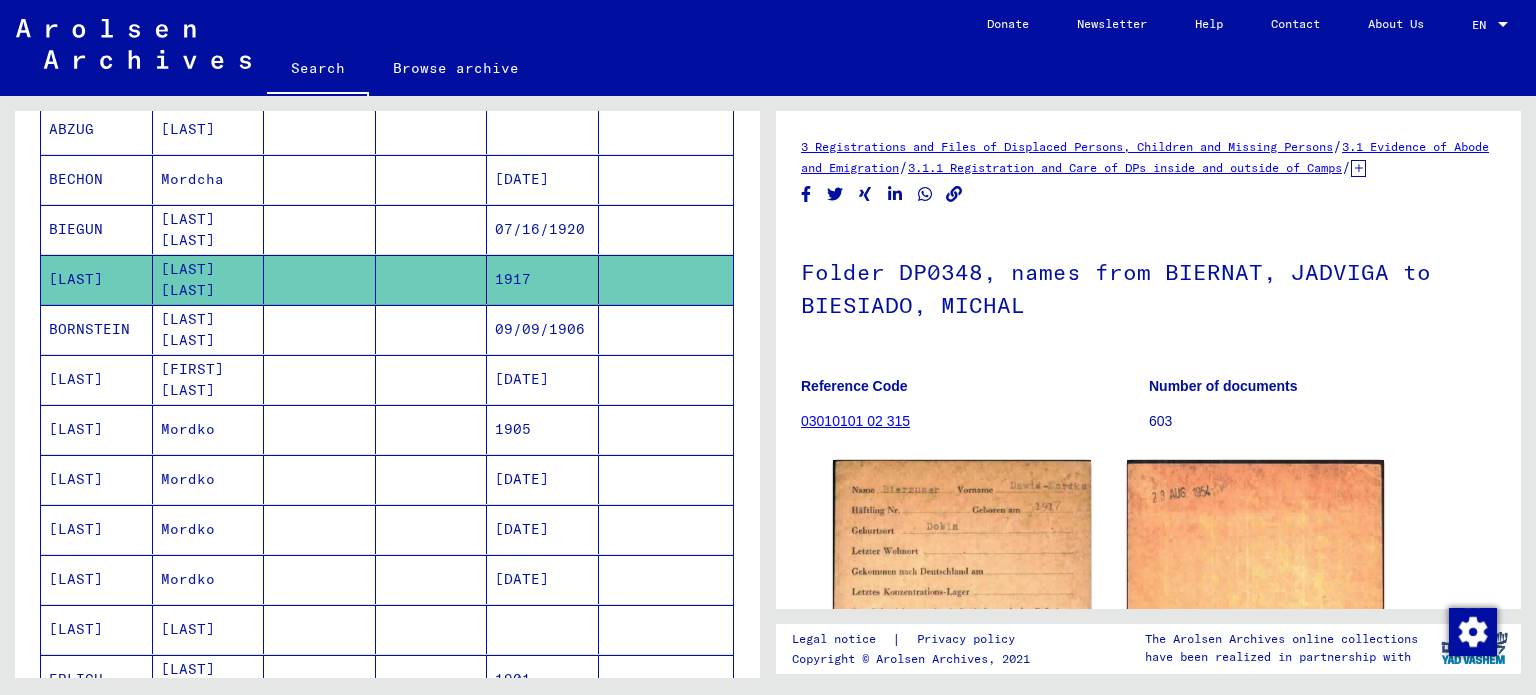 scroll, scrollTop: 0, scrollLeft: 0, axis: both 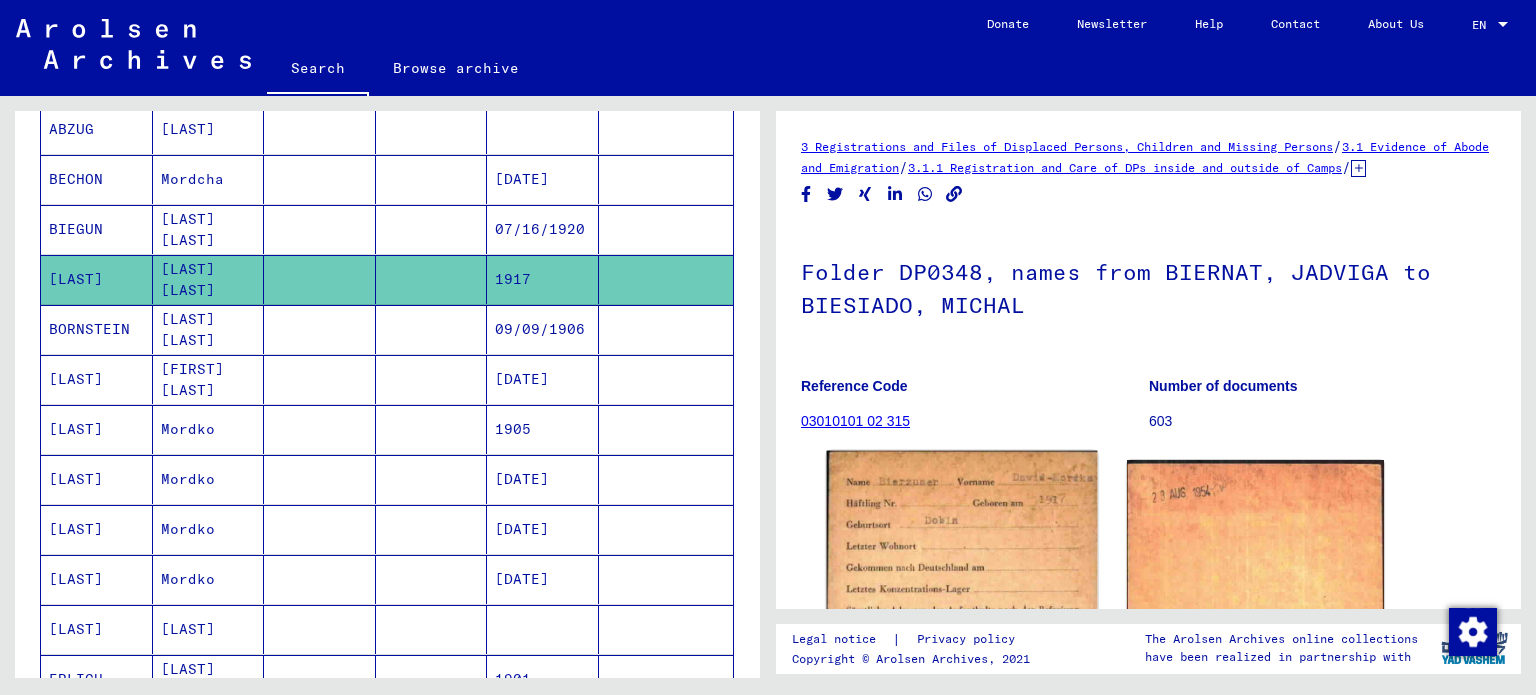 click 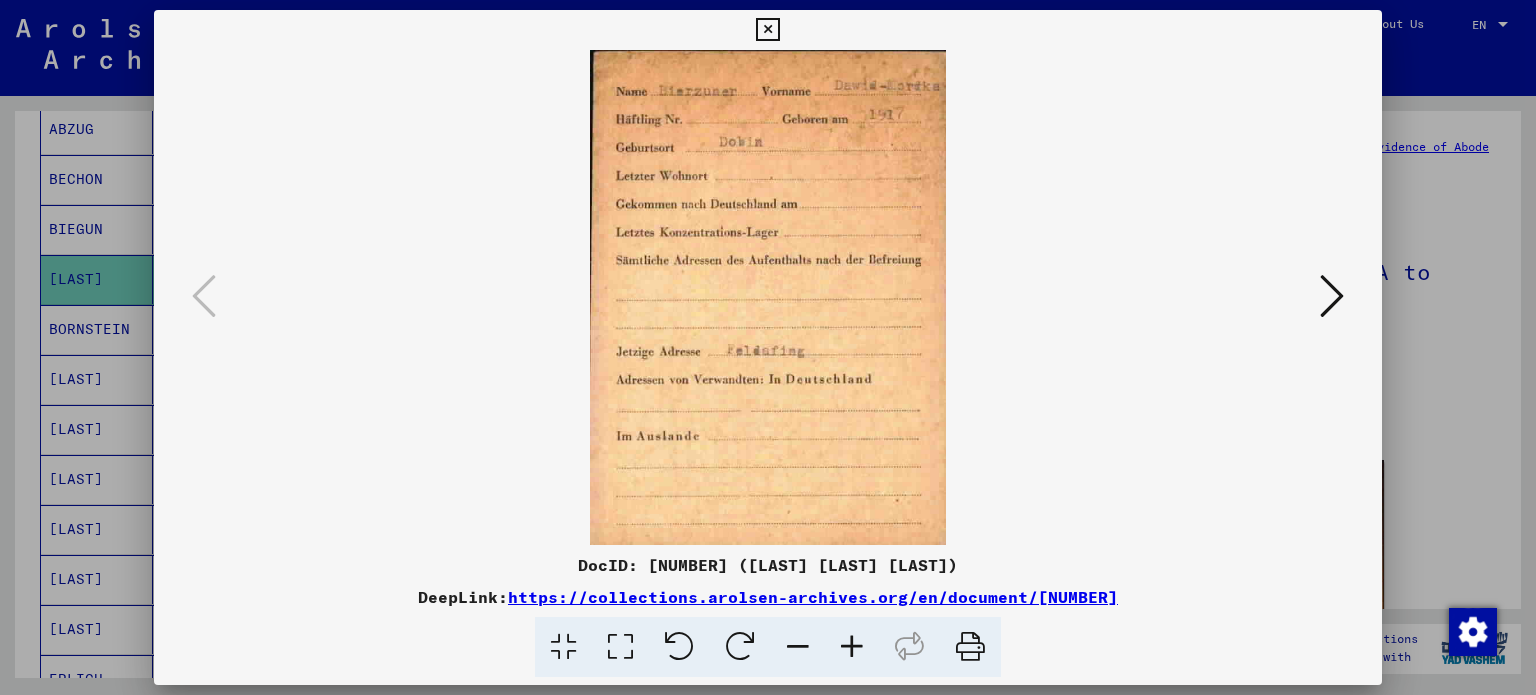 click at bounding box center [768, 347] 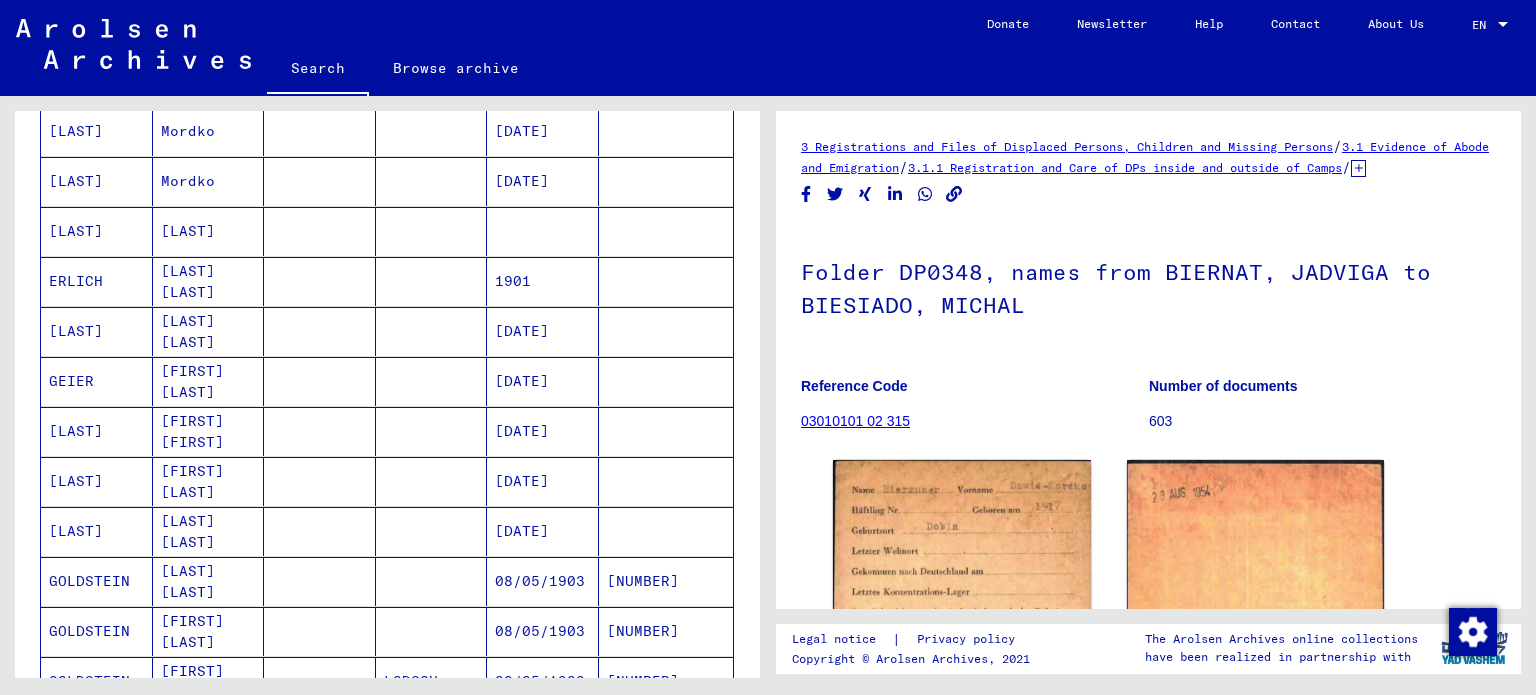 scroll, scrollTop: 700, scrollLeft: 0, axis: vertical 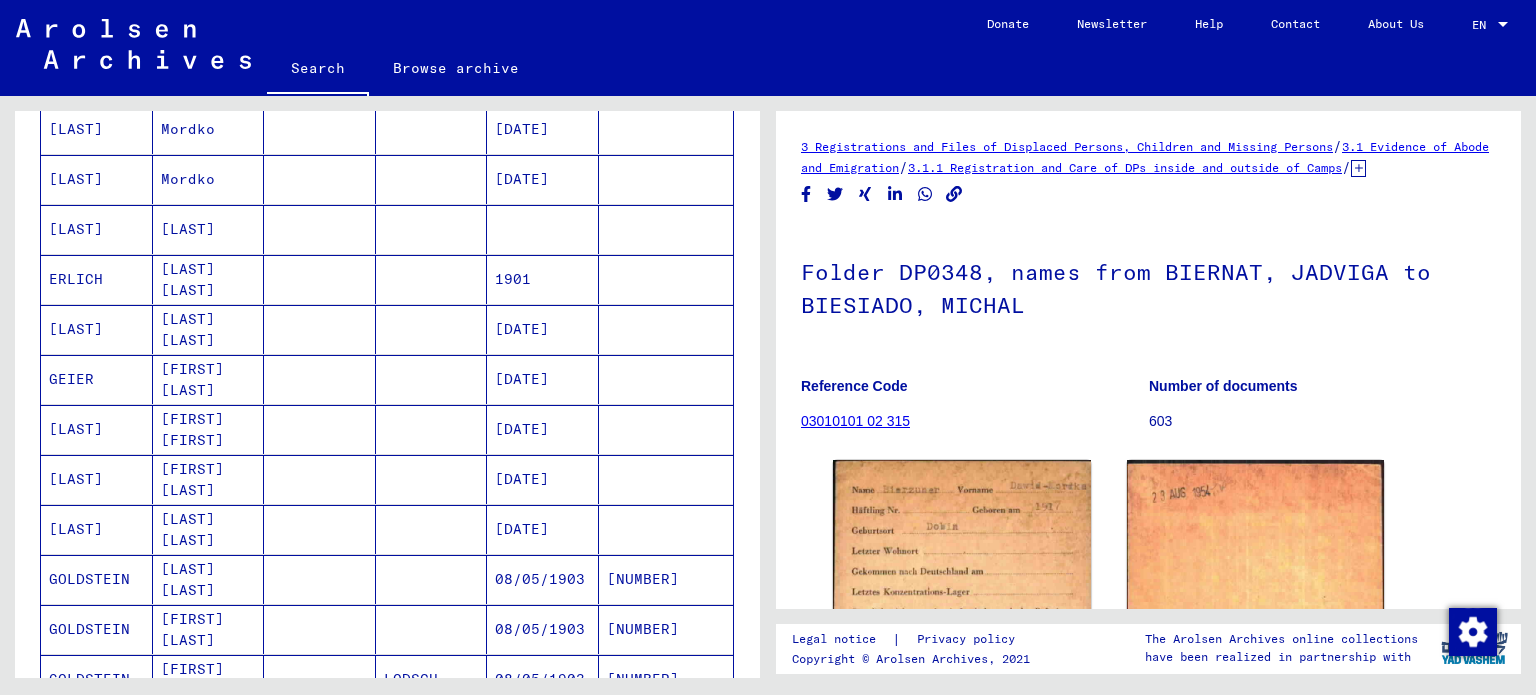 click at bounding box center [432, 329] 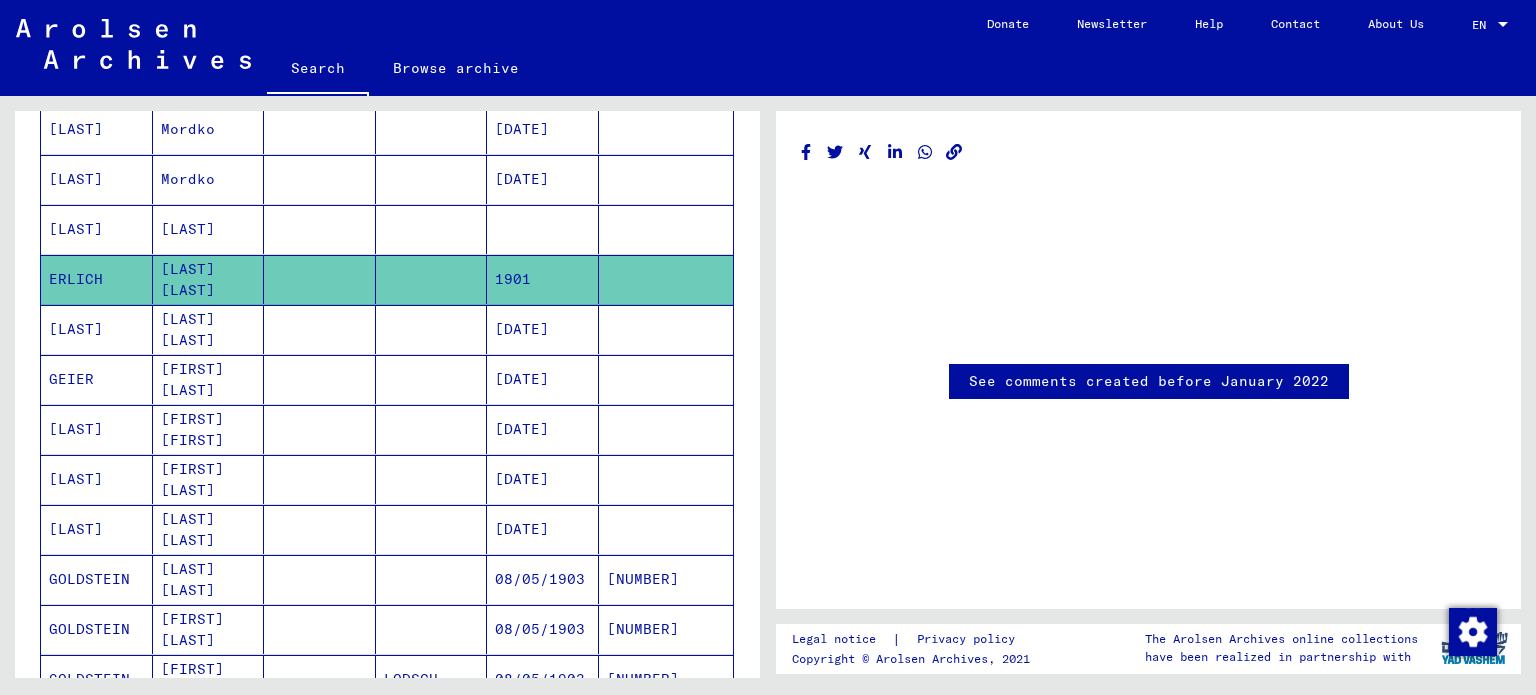 scroll, scrollTop: 800, scrollLeft: 0, axis: vertical 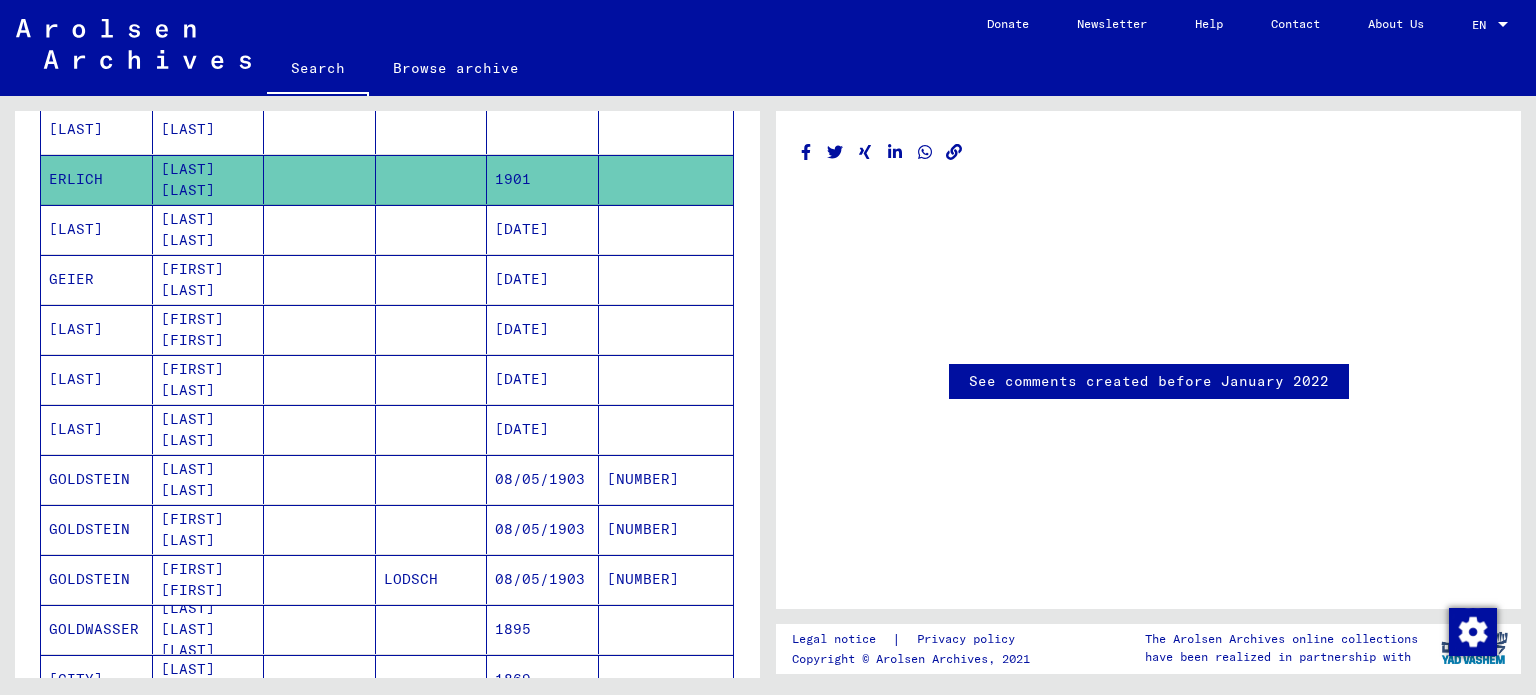 click at bounding box center (432, 329) 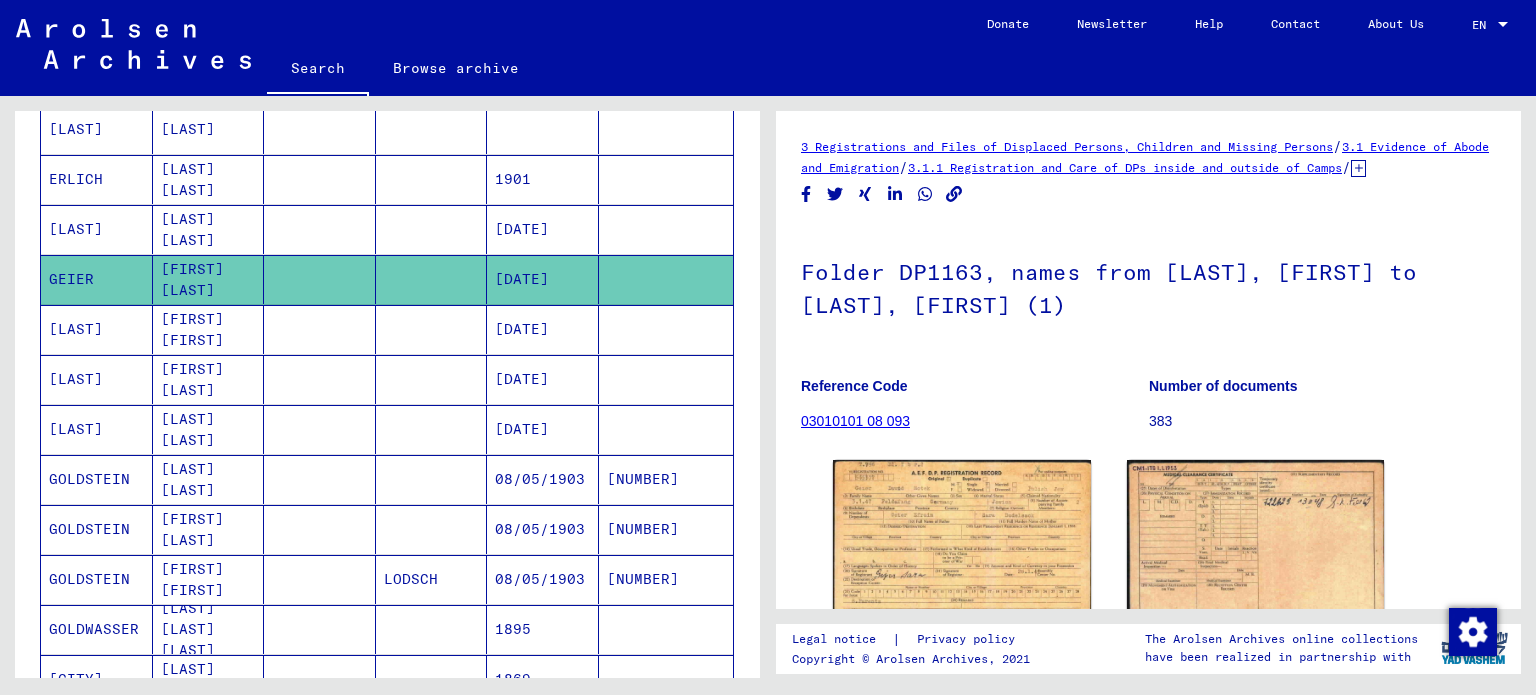 scroll, scrollTop: 0, scrollLeft: 0, axis: both 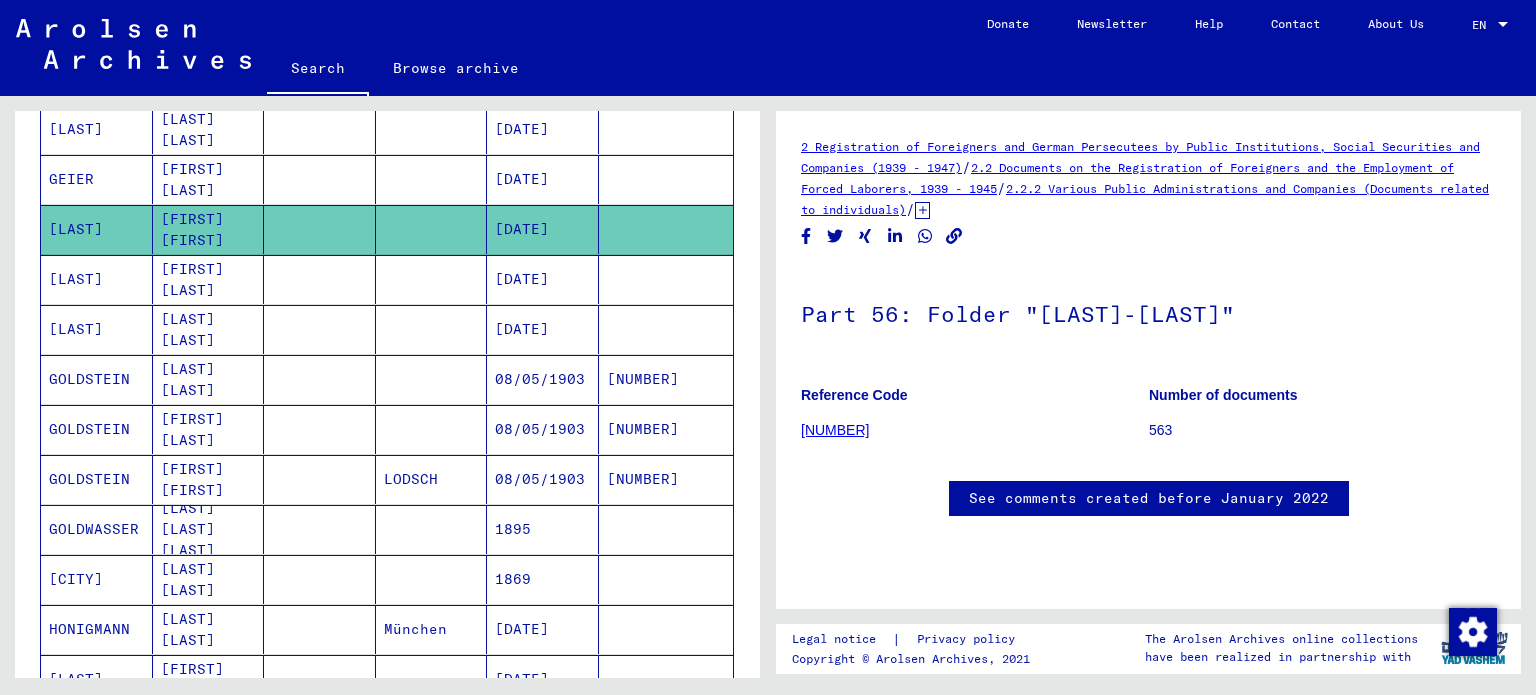 click at bounding box center (432, 429) 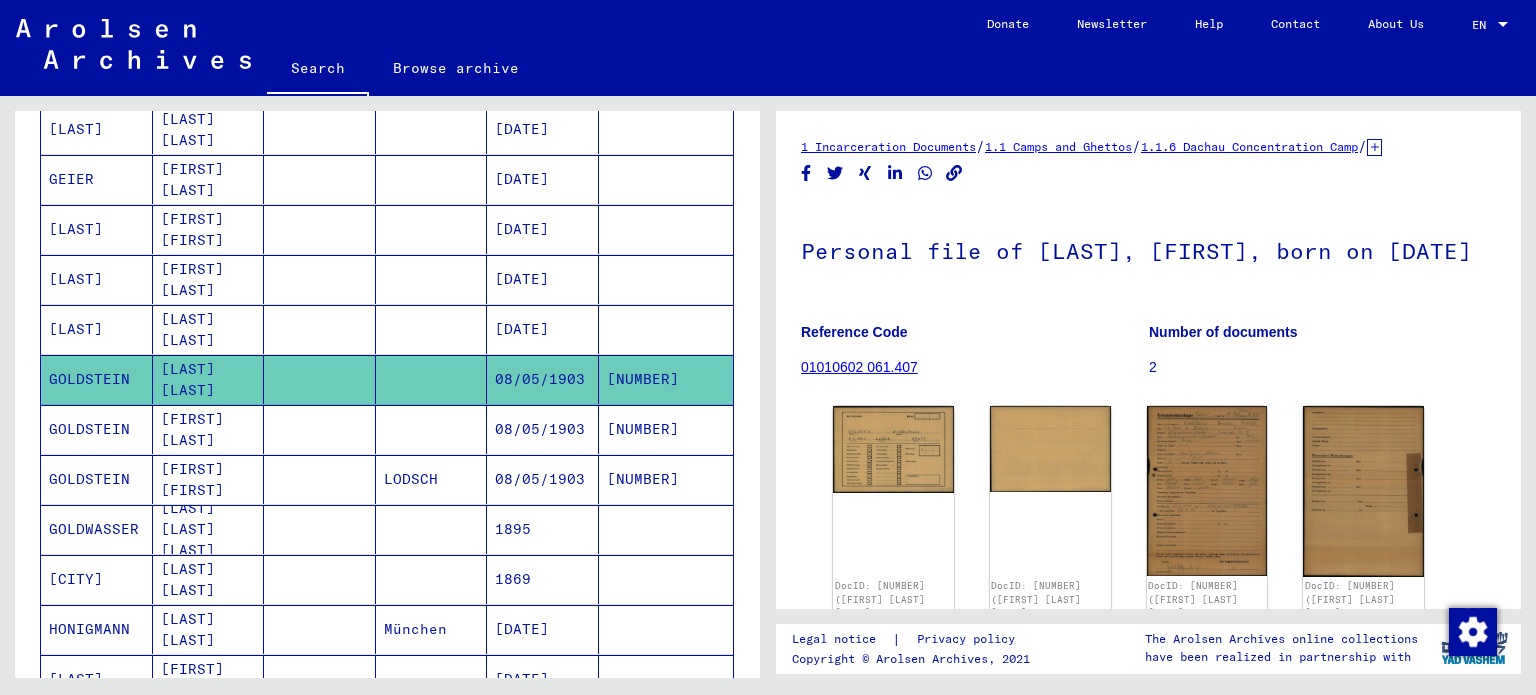 scroll, scrollTop: 0, scrollLeft: 0, axis: both 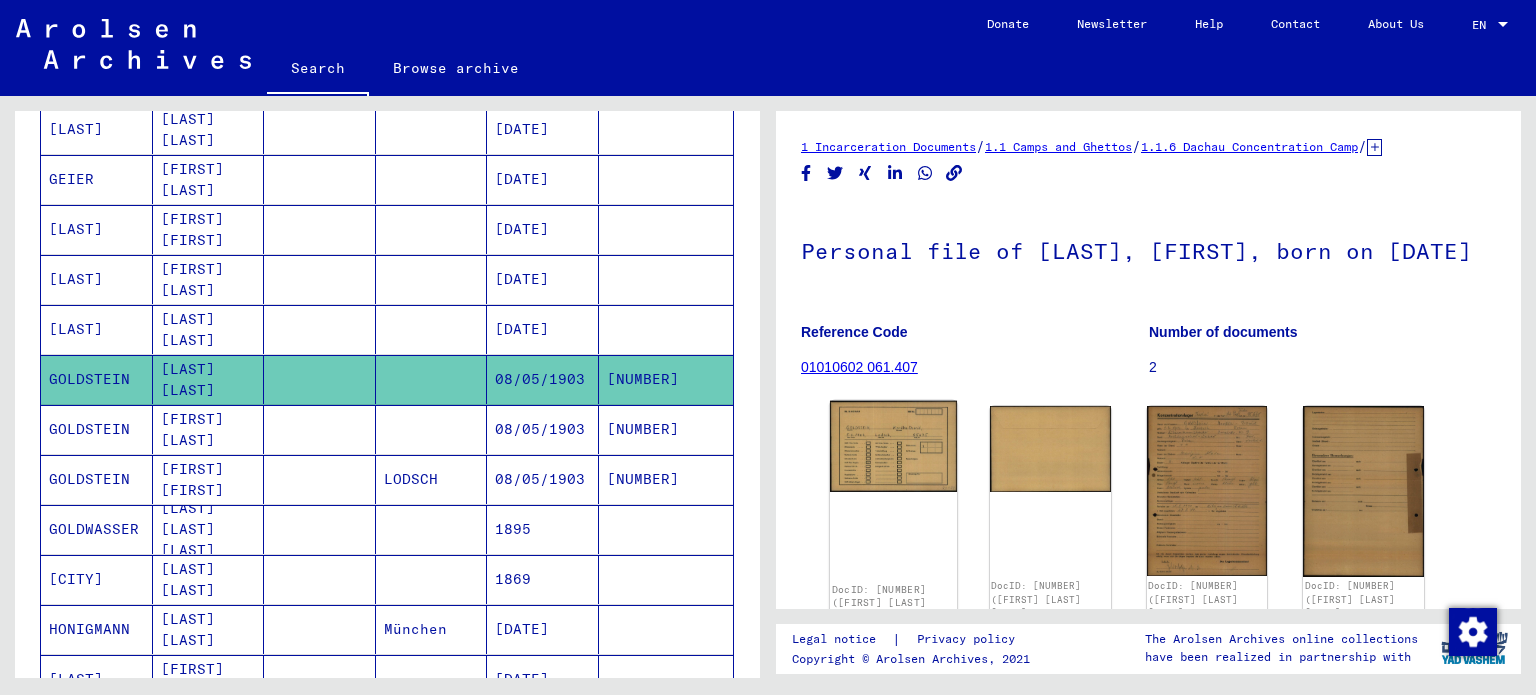 click 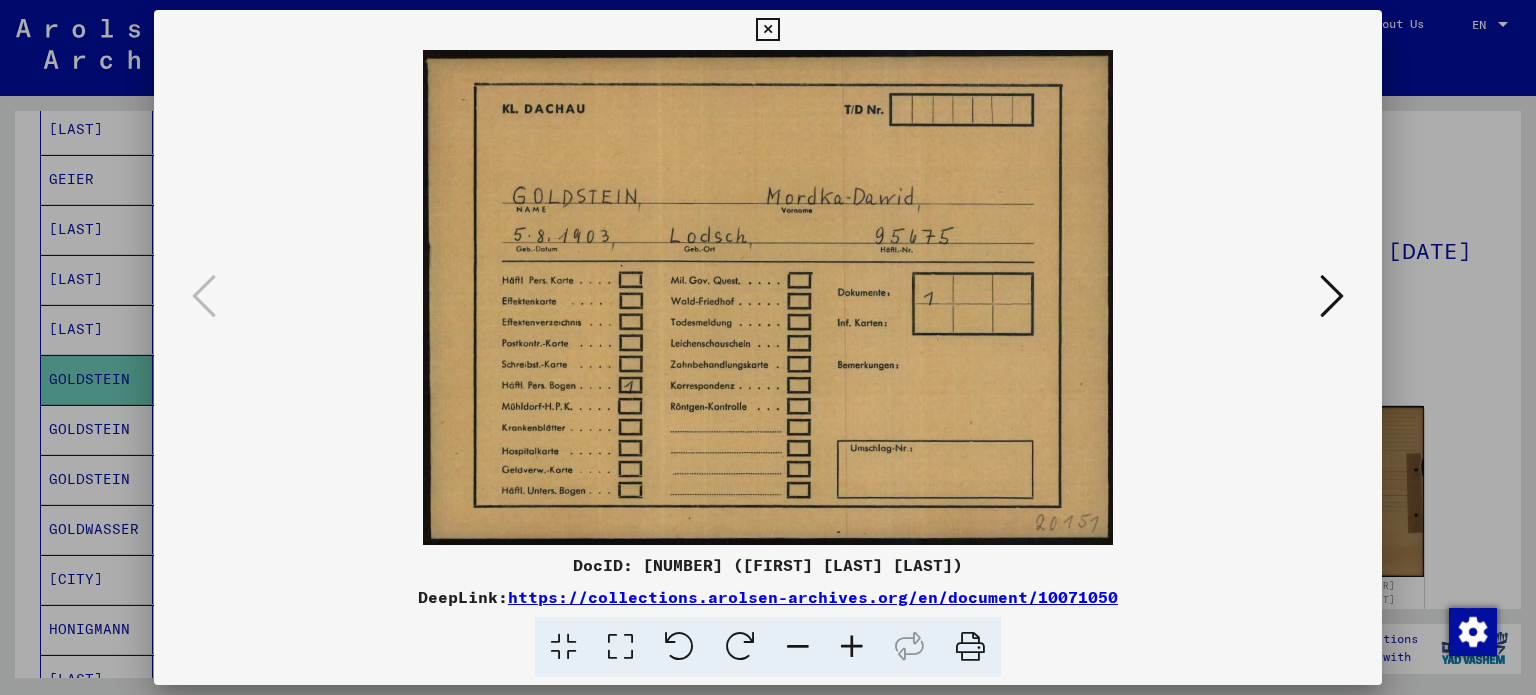 click at bounding box center (768, 347) 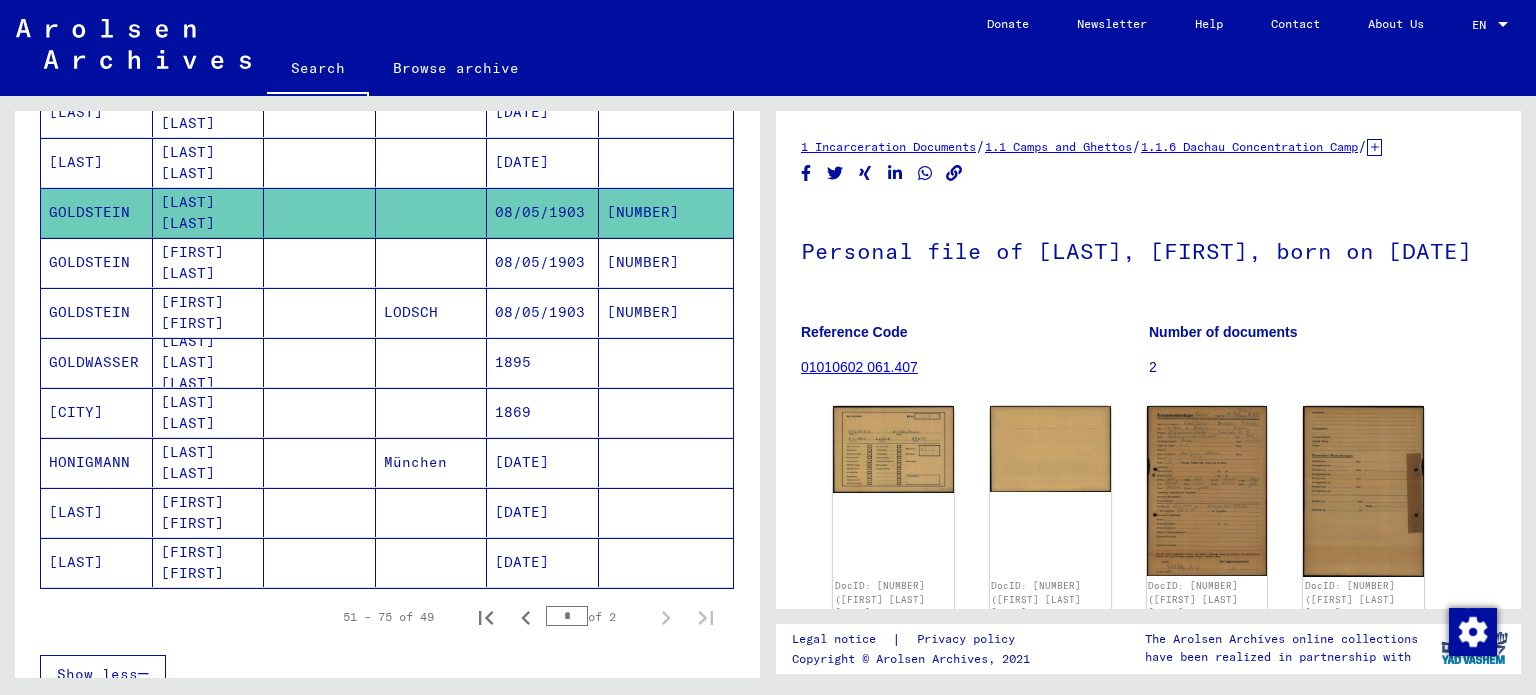 scroll, scrollTop: 1100, scrollLeft: 0, axis: vertical 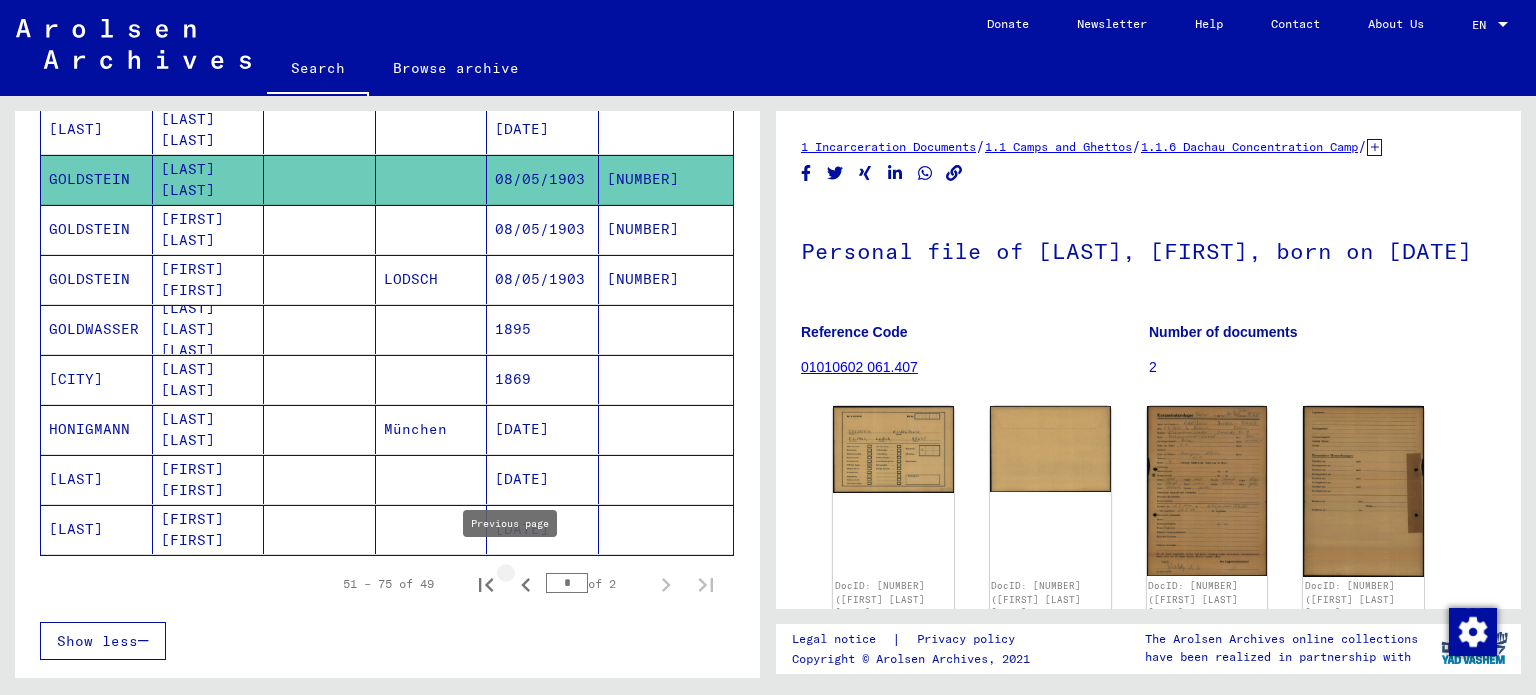click 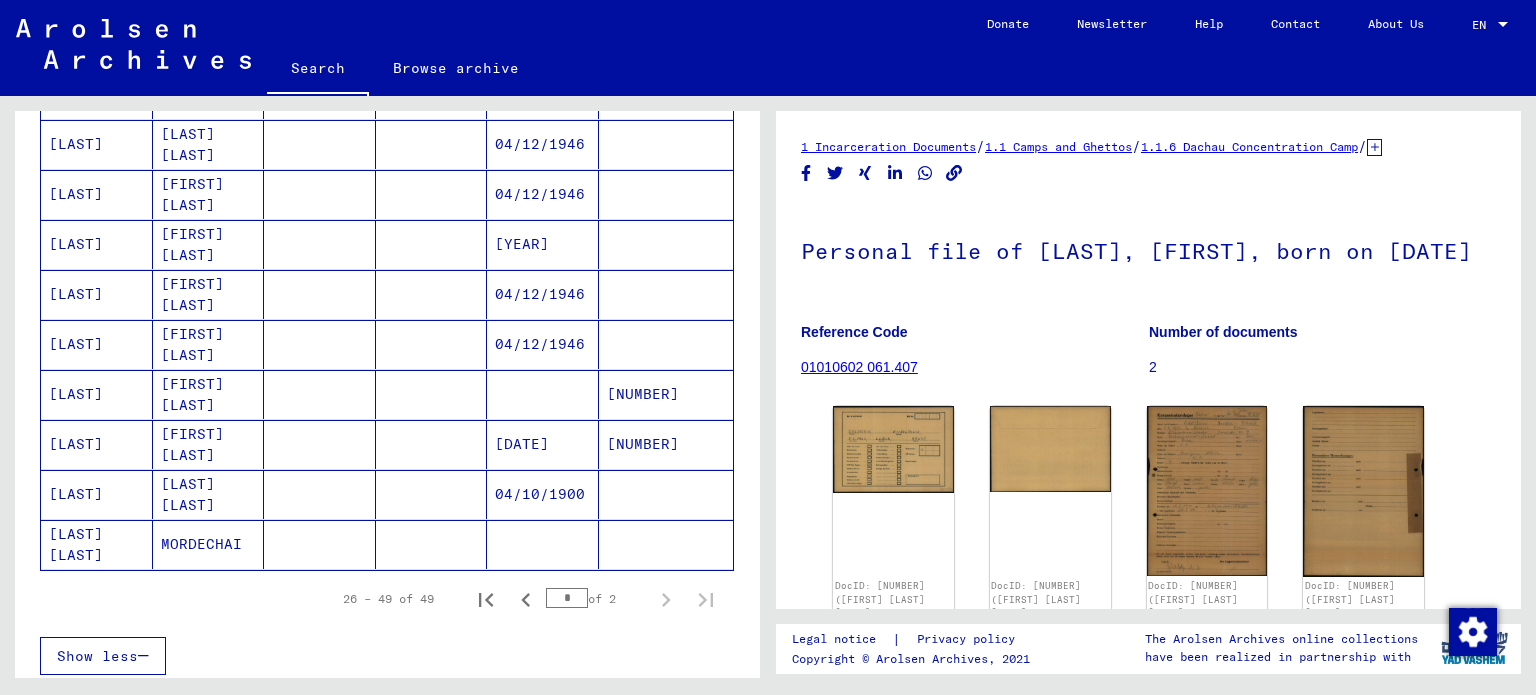 scroll, scrollTop: 1000, scrollLeft: 0, axis: vertical 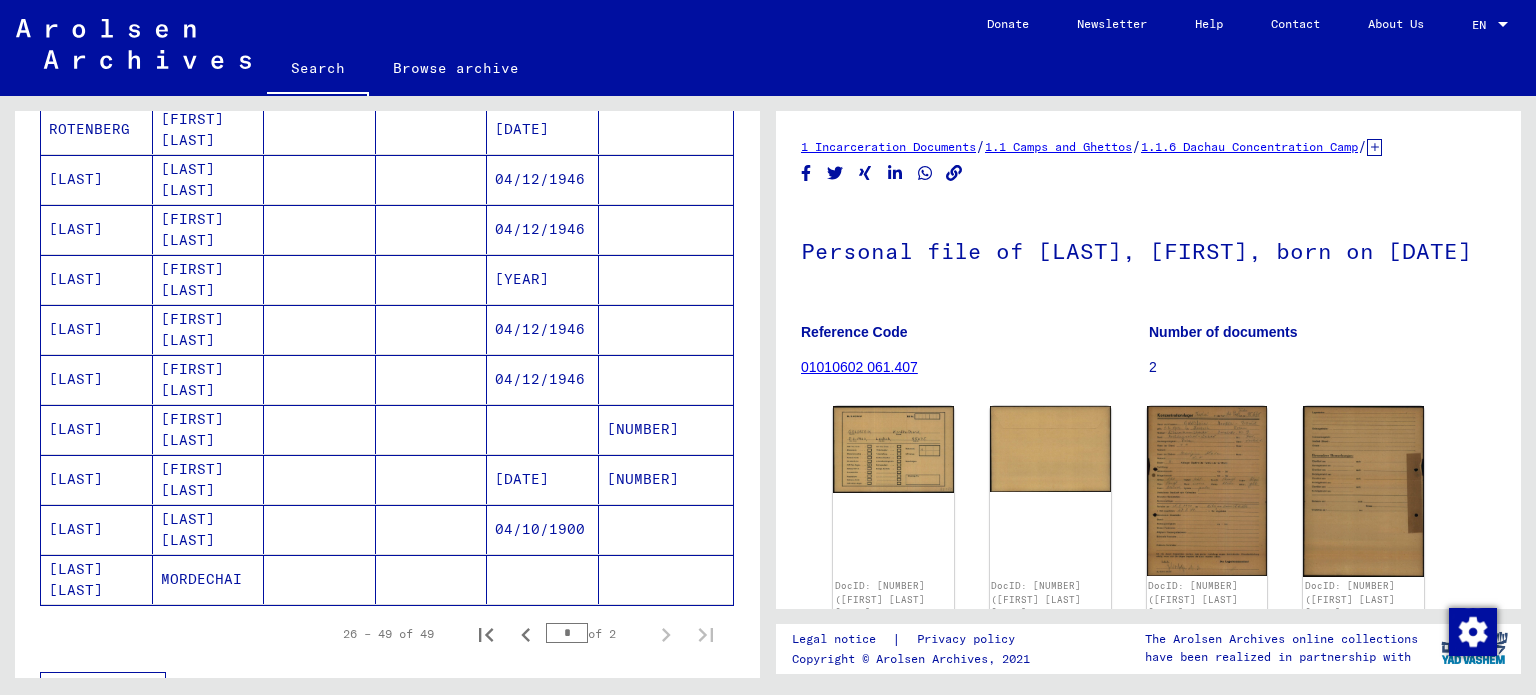 click at bounding box center (320, 579) 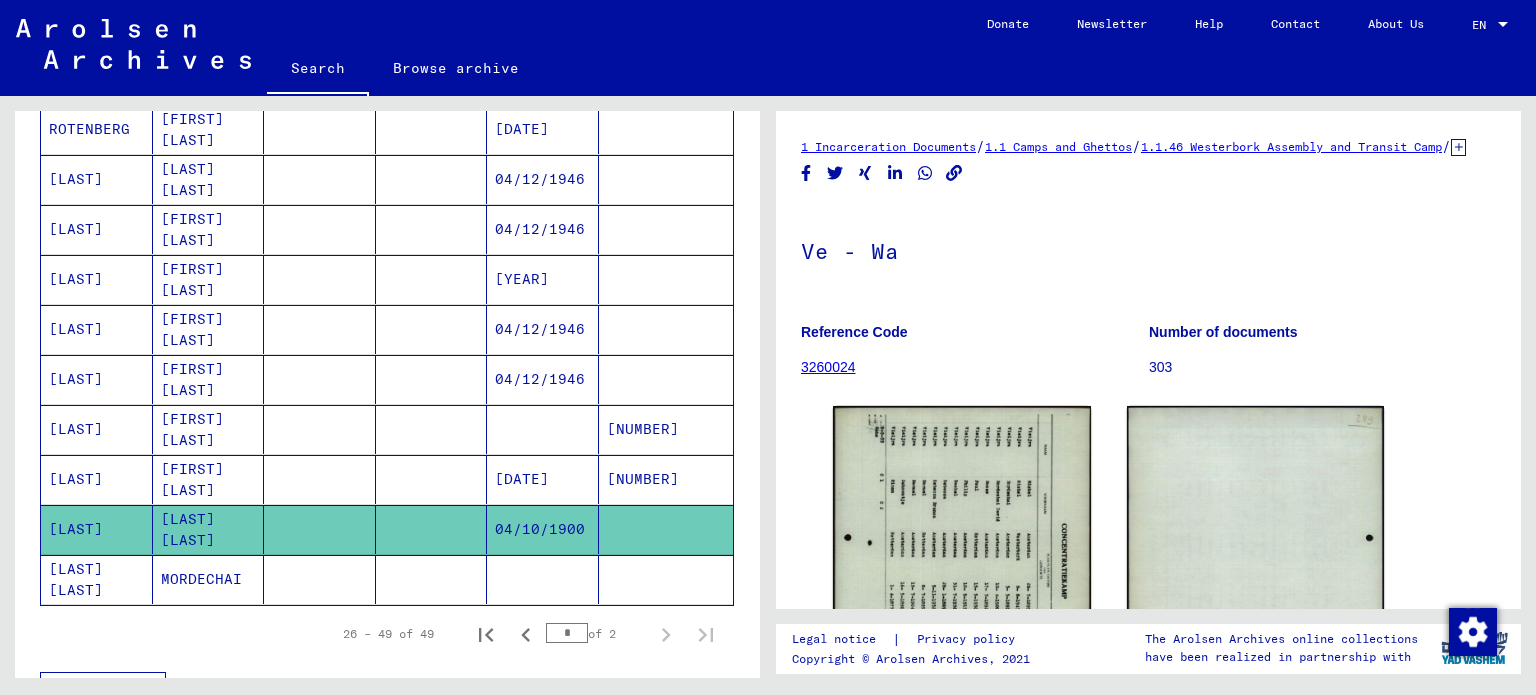 scroll, scrollTop: 0, scrollLeft: 0, axis: both 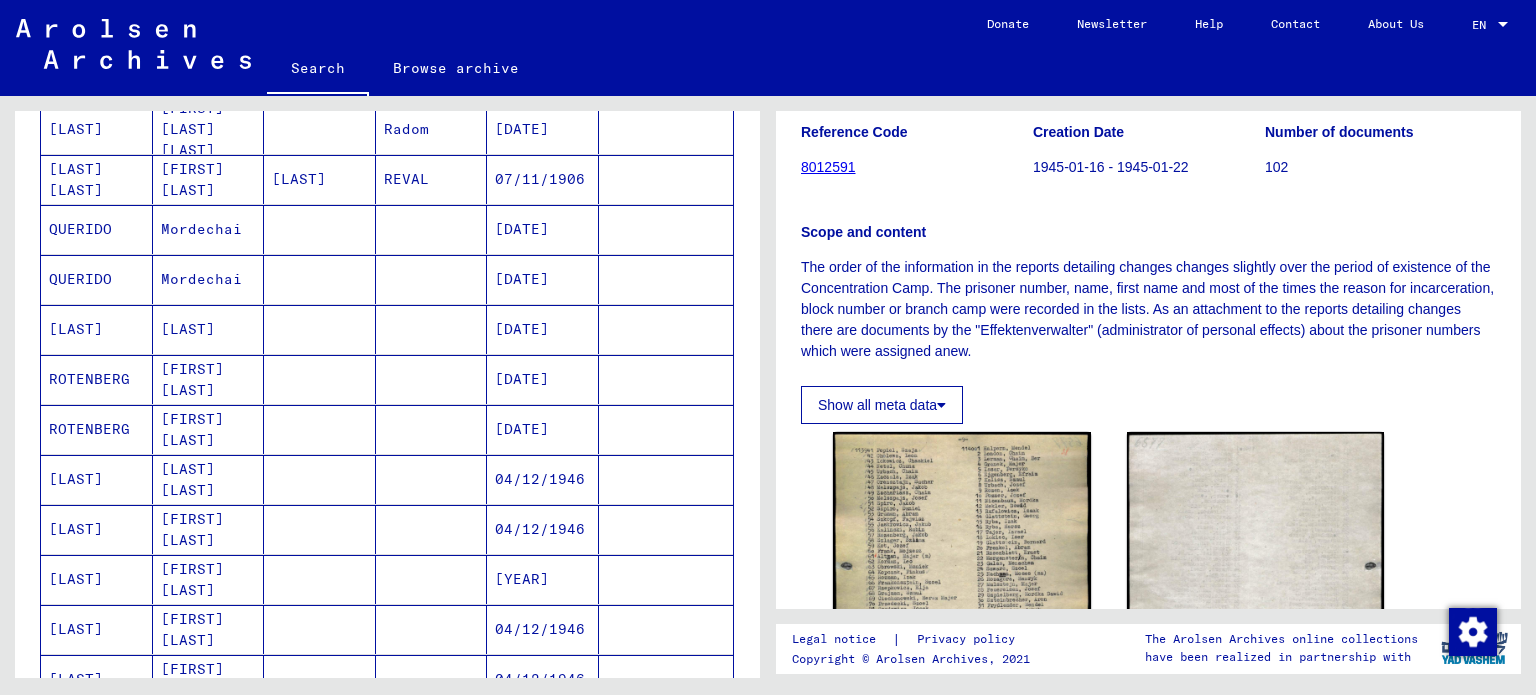 click at bounding box center (320, 479) 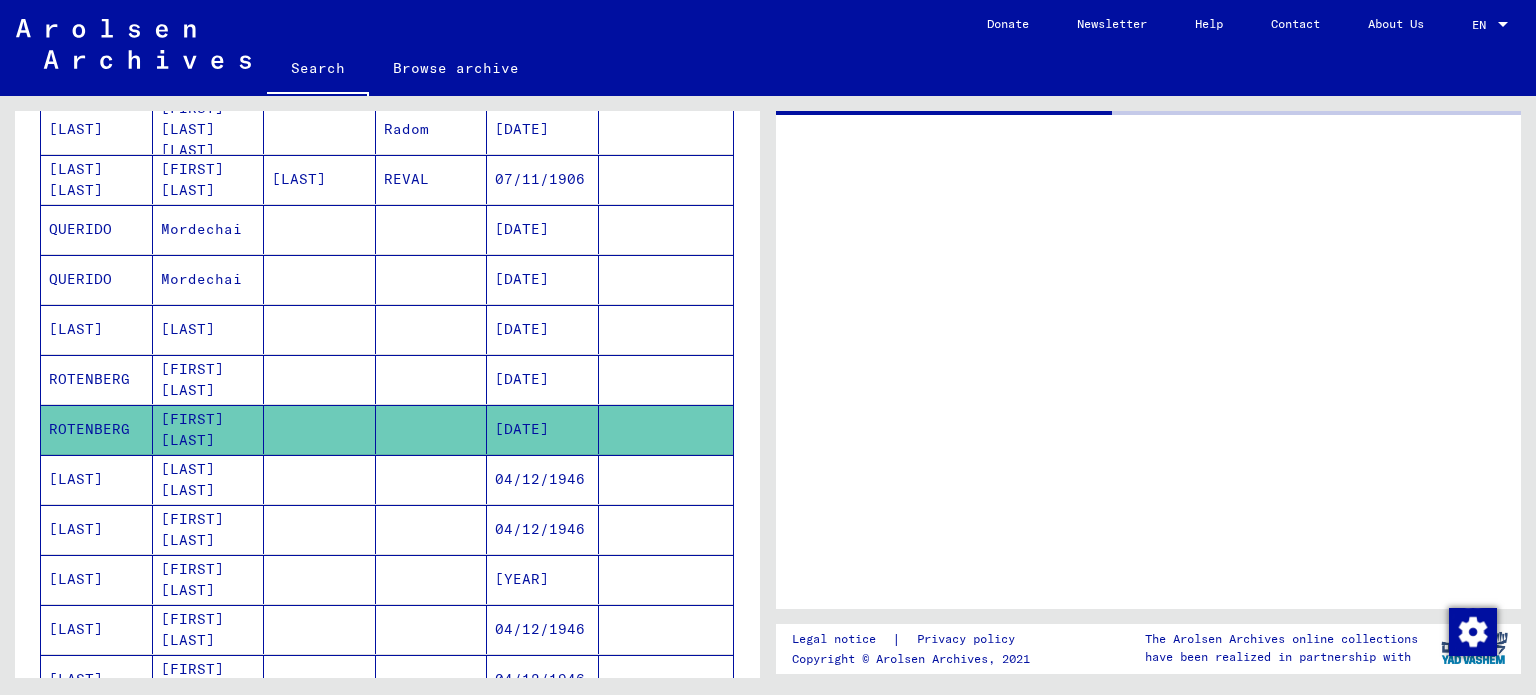 scroll, scrollTop: 0, scrollLeft: 0, axis: both 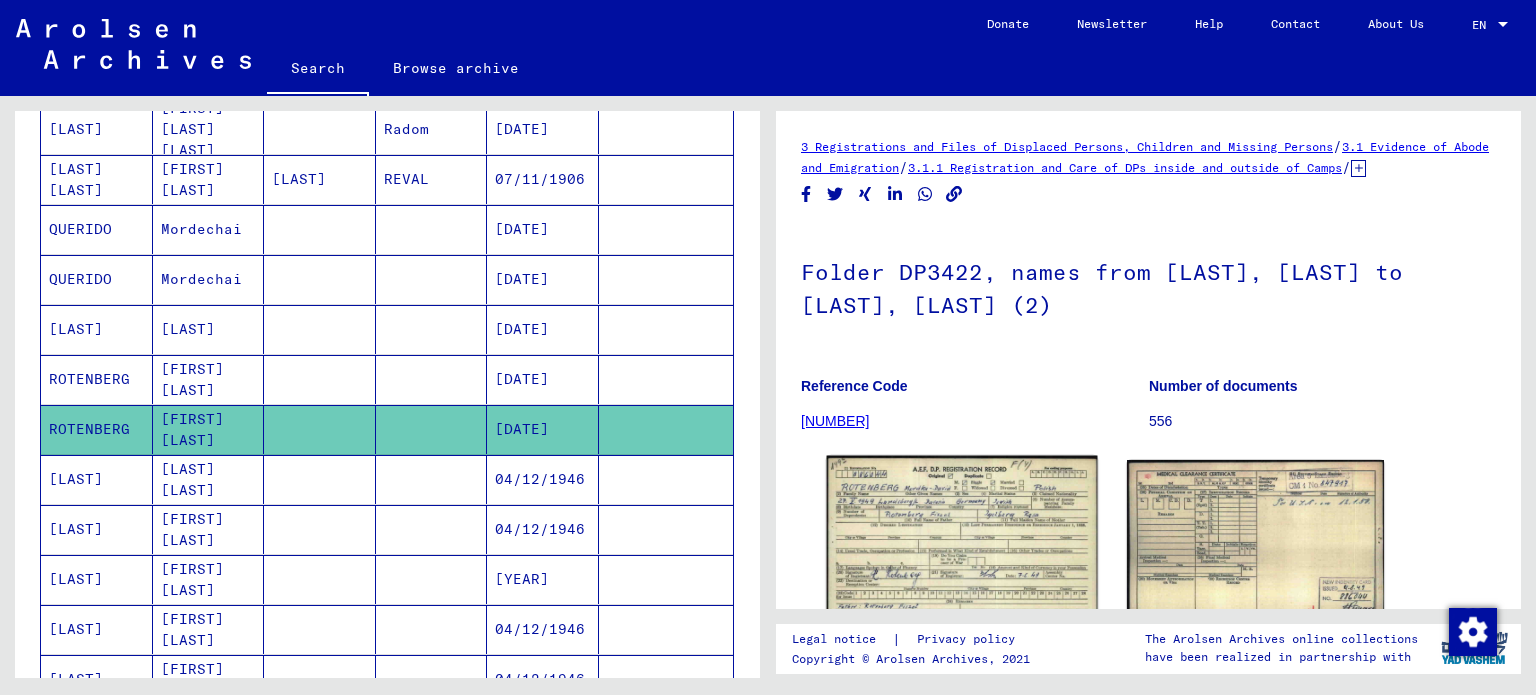 click 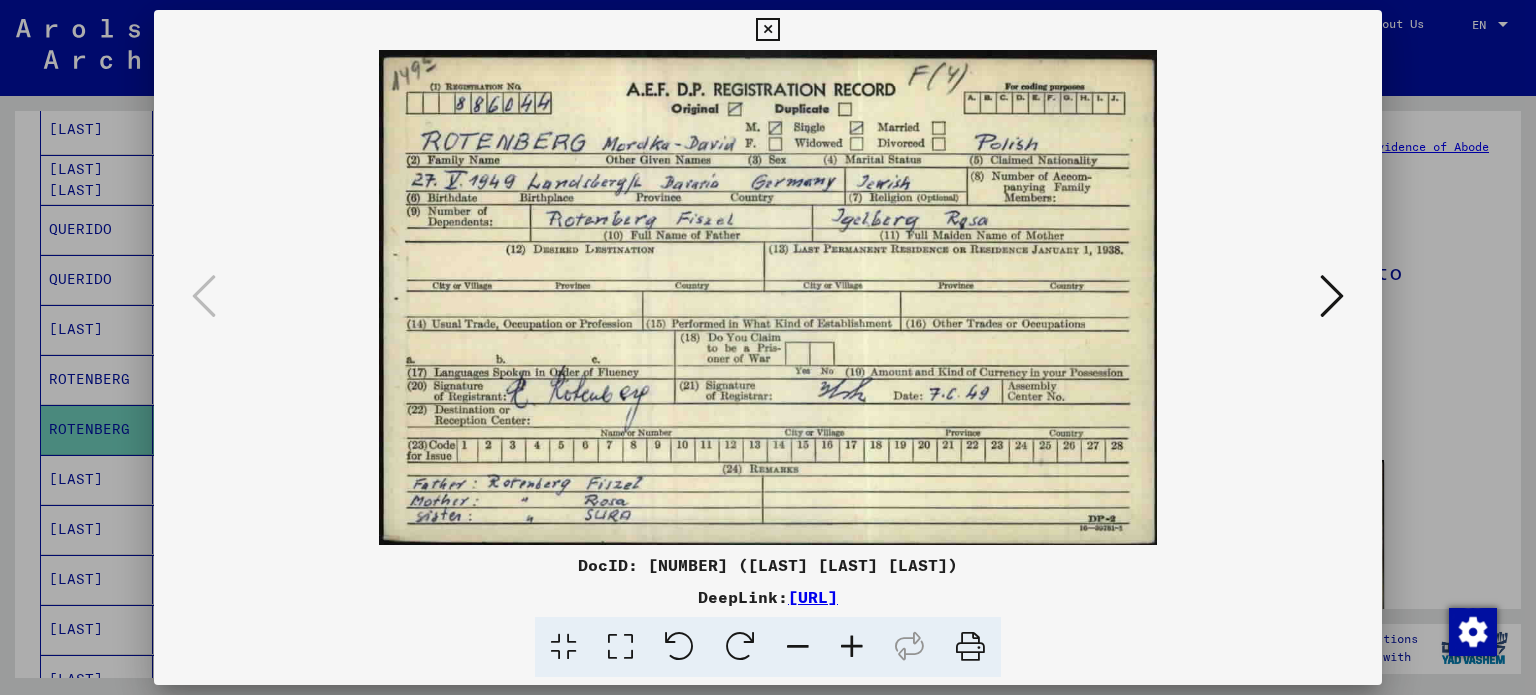 click at bounding box center [768, 347] 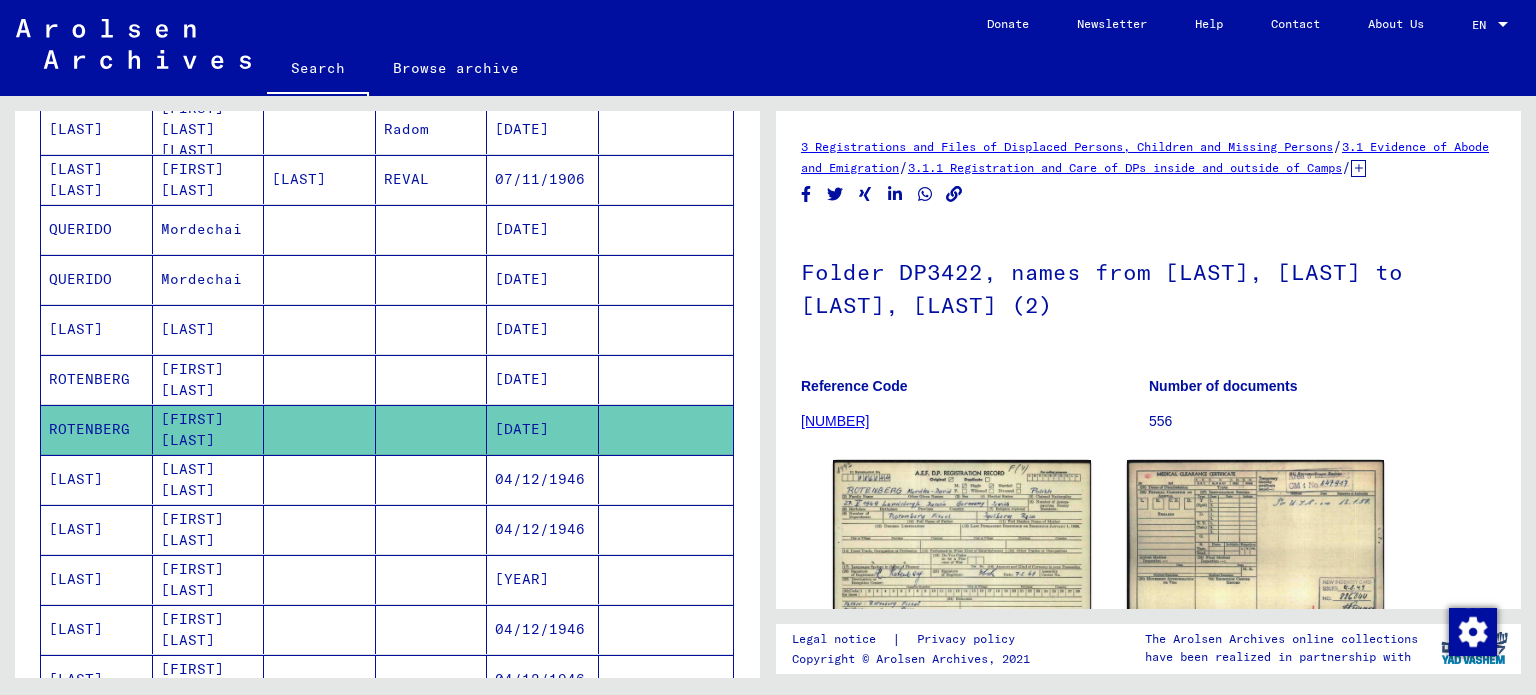 click at bounding box center (666, 429) 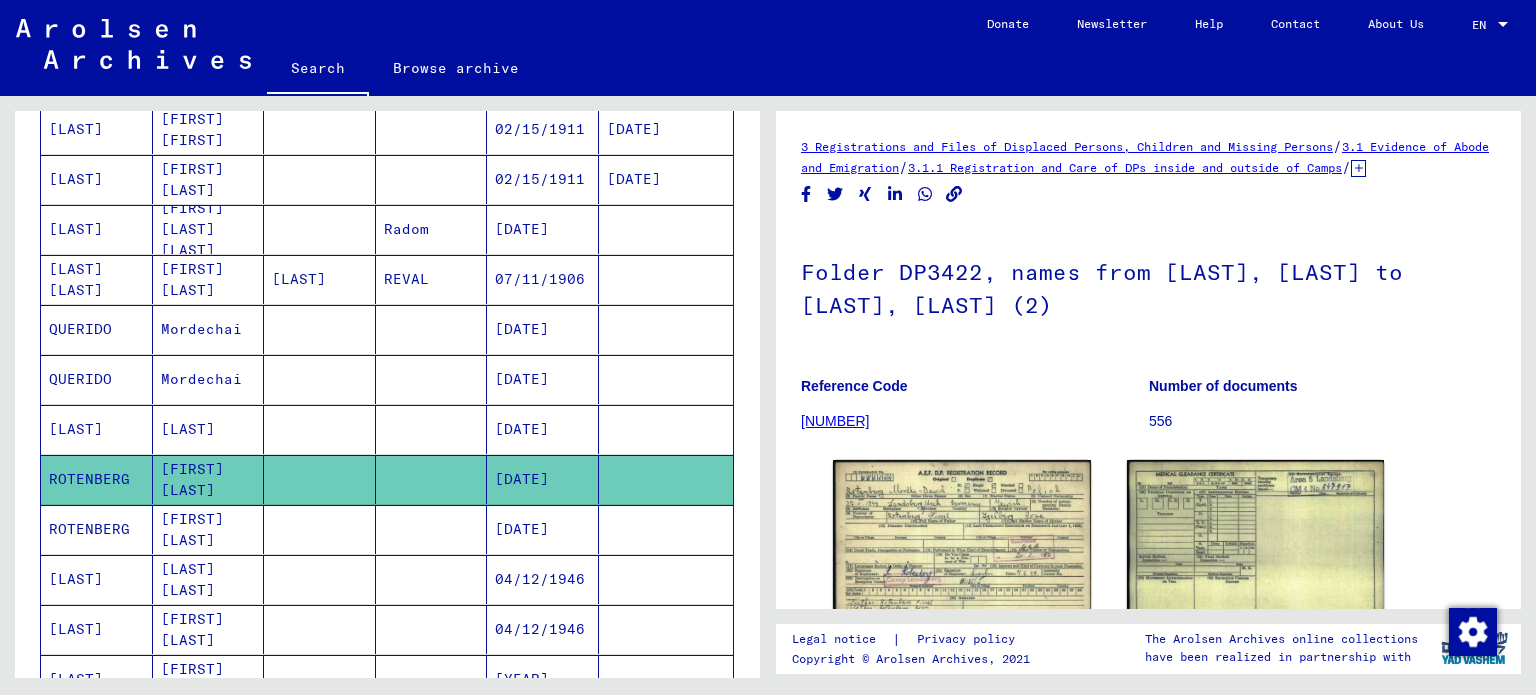 scroll, scrollTop: 500, scrollLeft: 0, axis: vertical 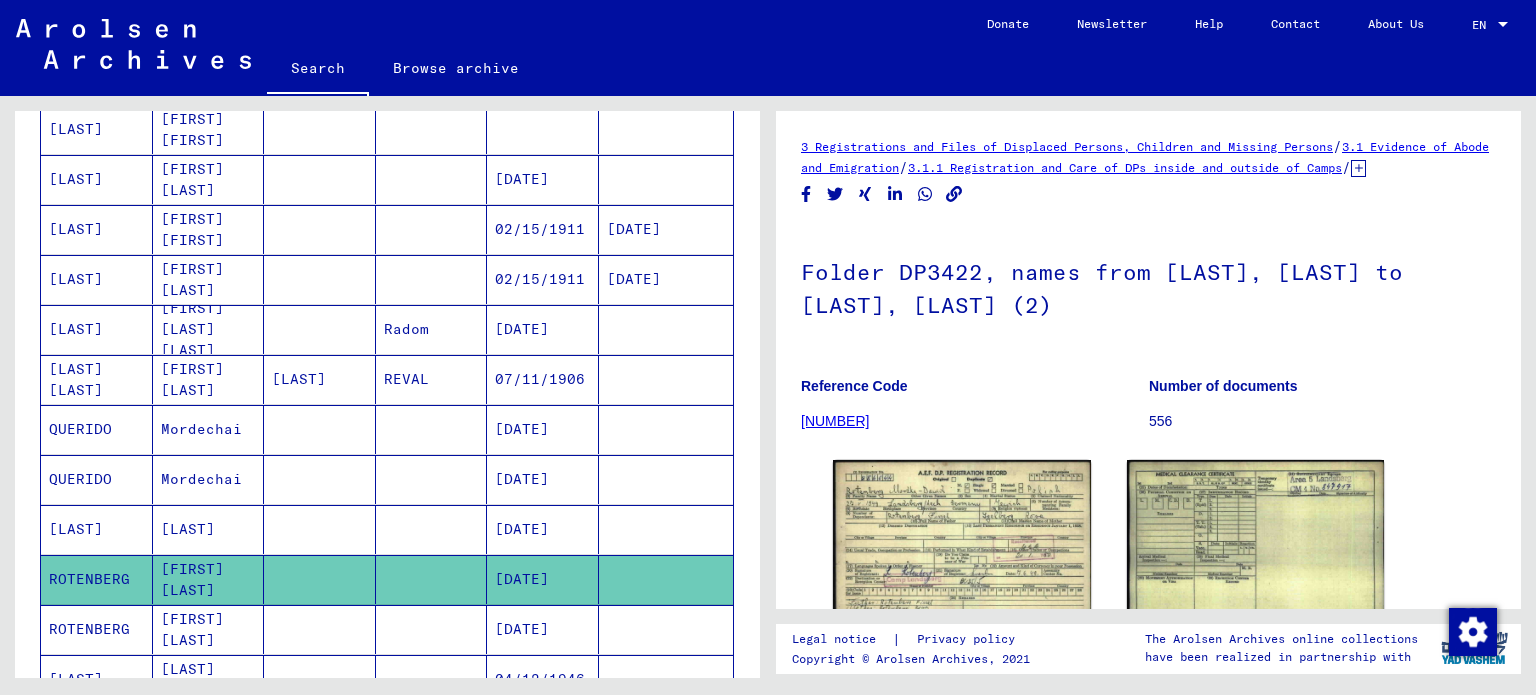 click on "[DATE]" at bounding box center (543, 379) 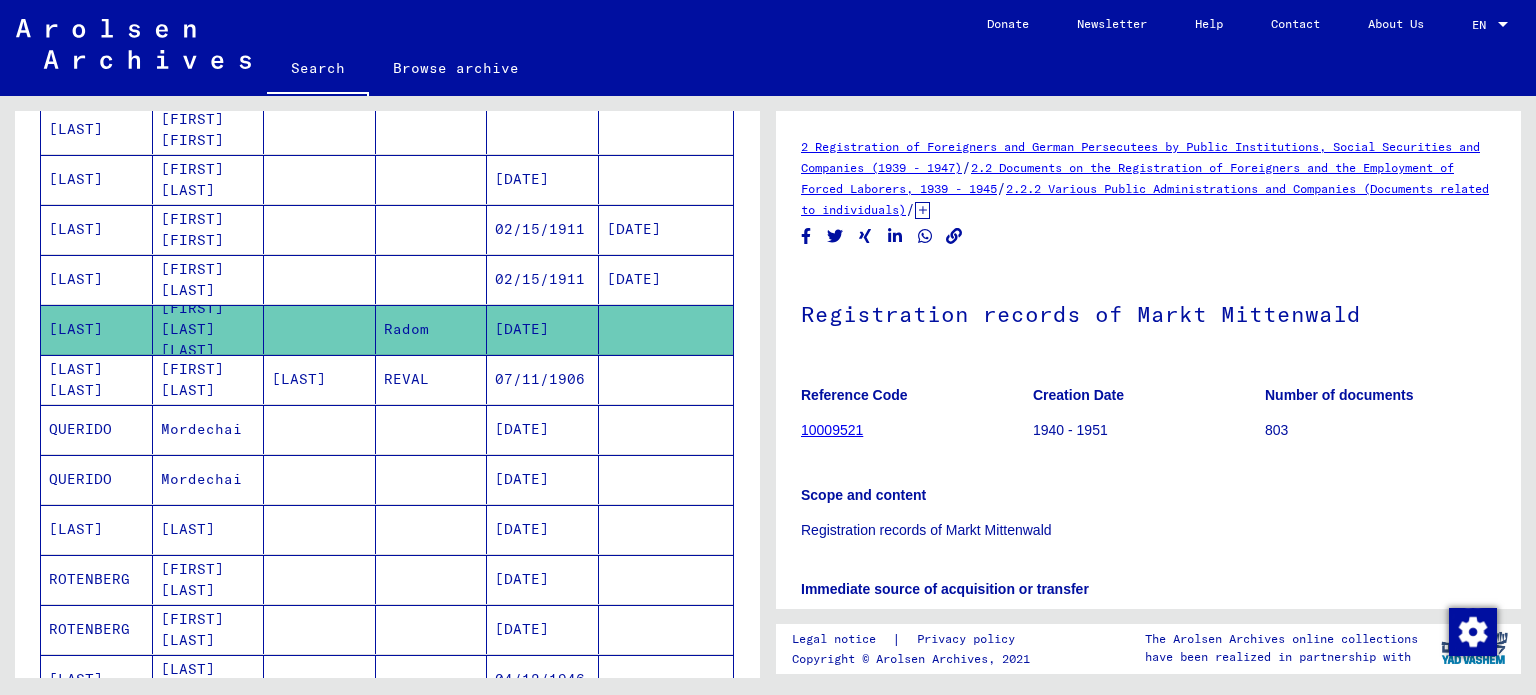 scroll, scrollTop: 0, scrollLeft: 0, axis: both 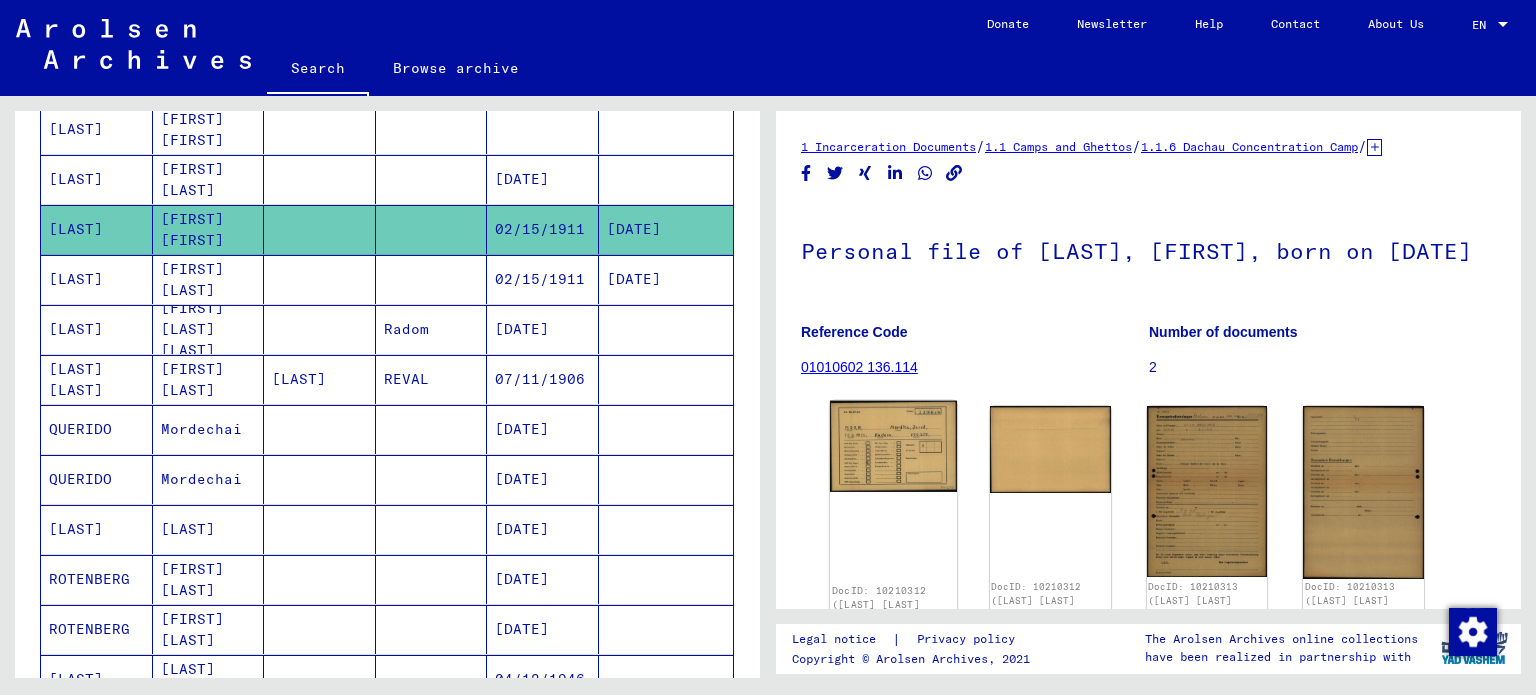click 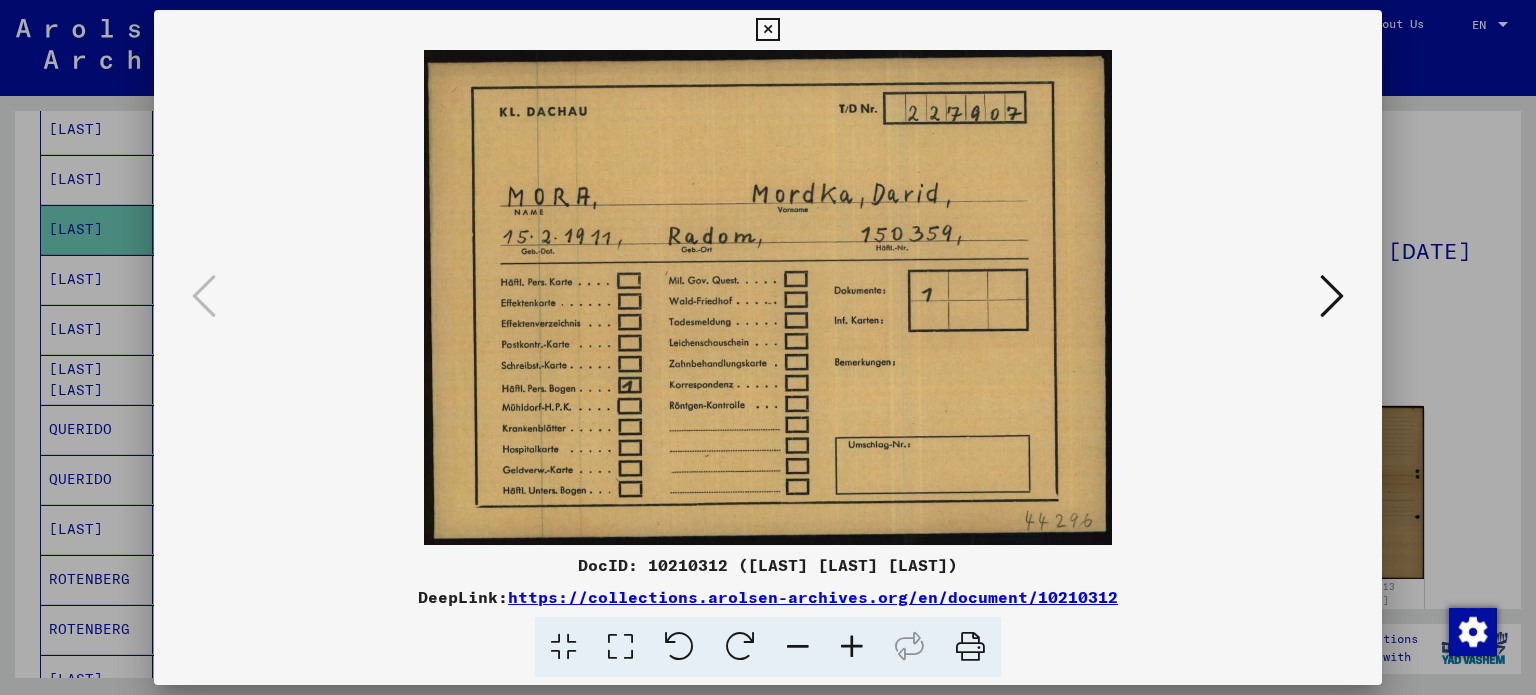 click at bounding box center [768, 347] 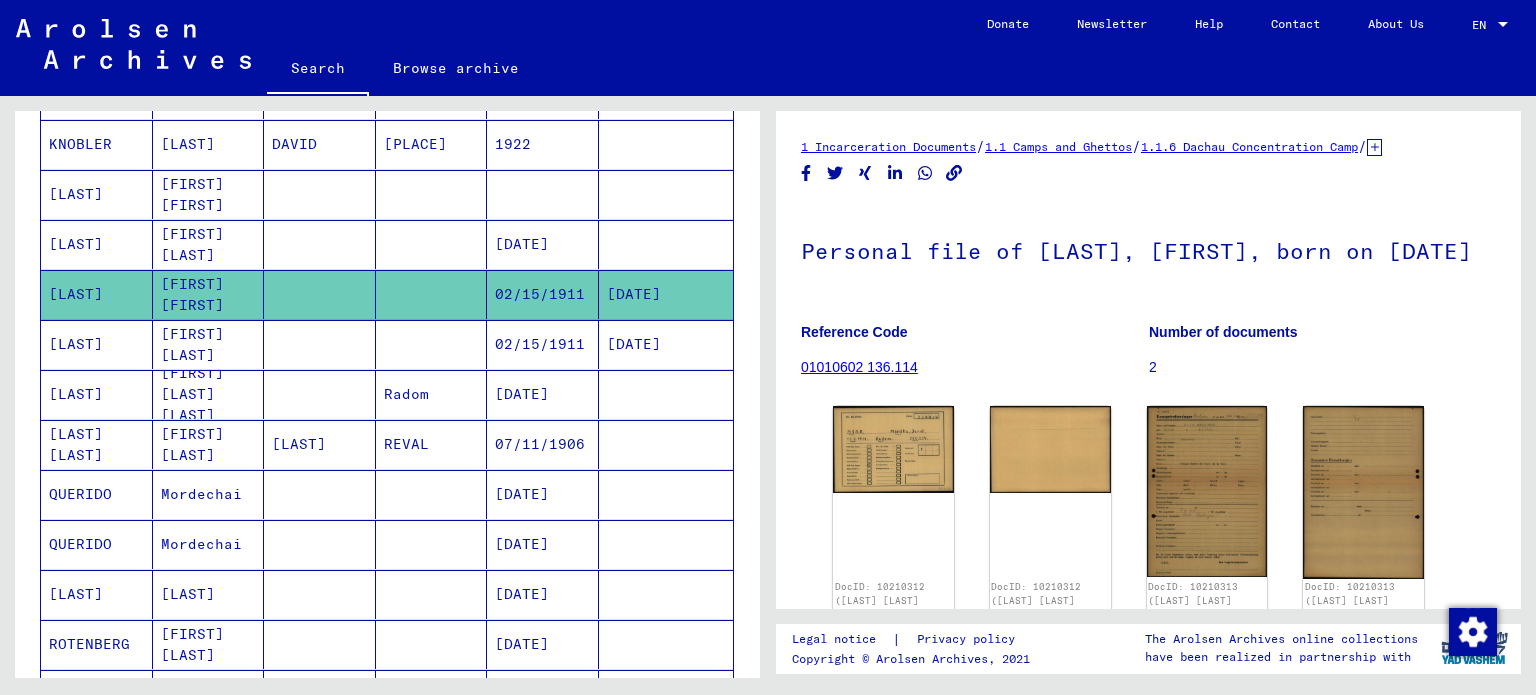 scroll, scrollTop: 400, scrollLeft: 0, axis: vertical 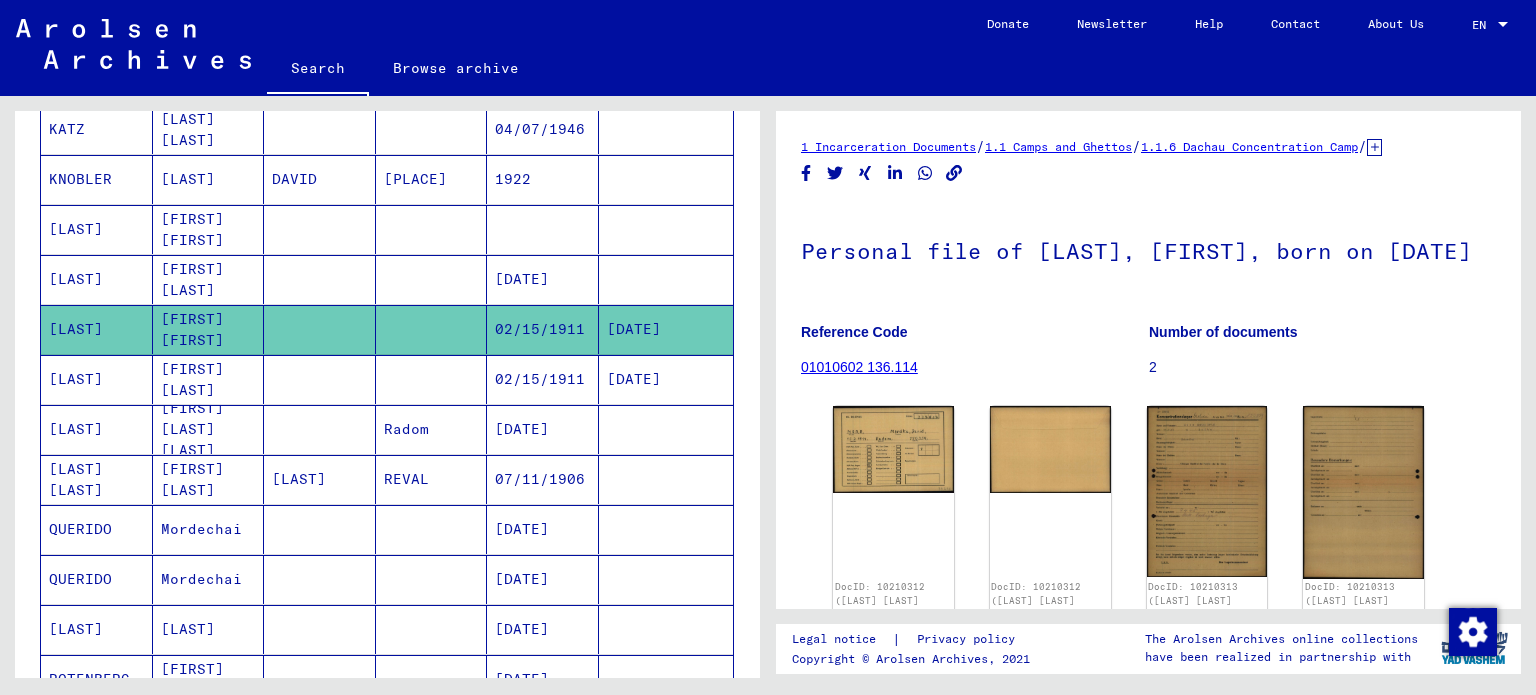 click at bounding box center (432, 279) 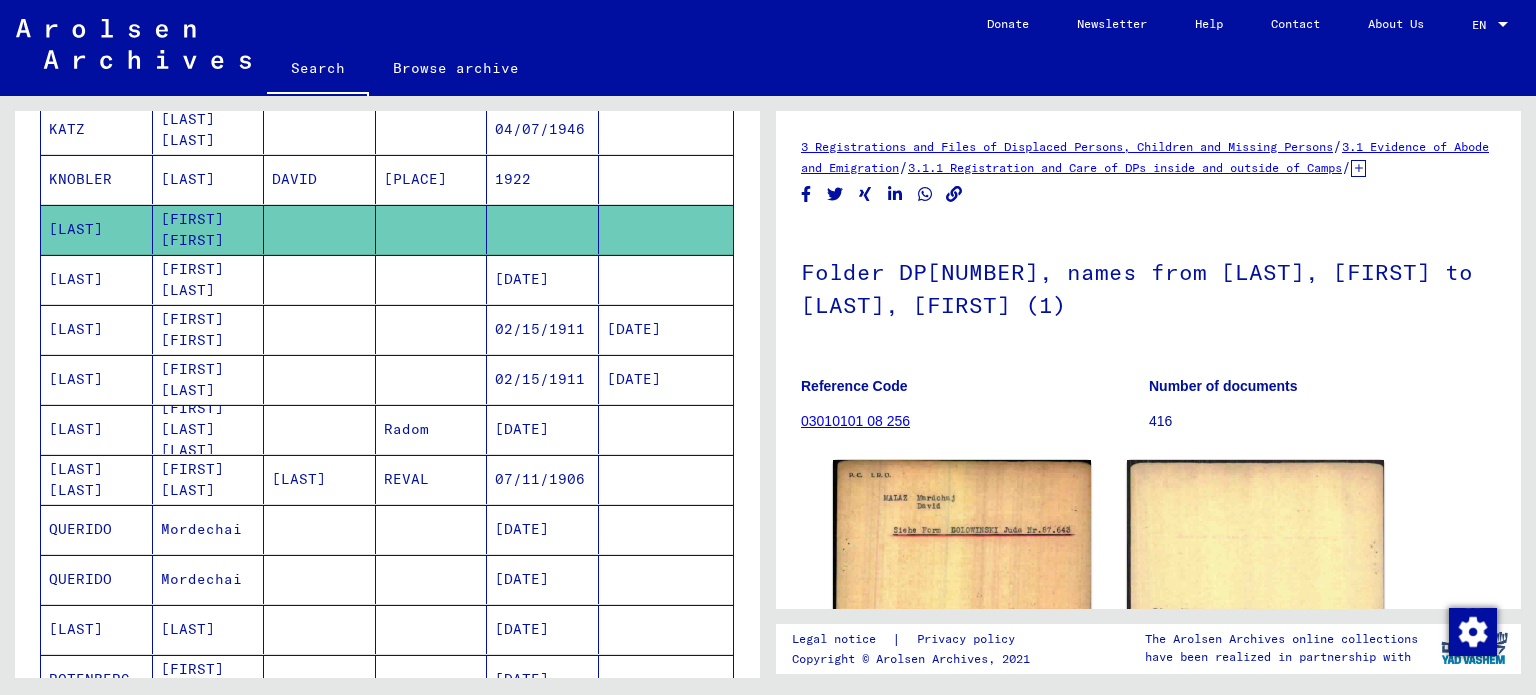 scroll, scrollTop: 0, scrollLeft: 0, axis: both 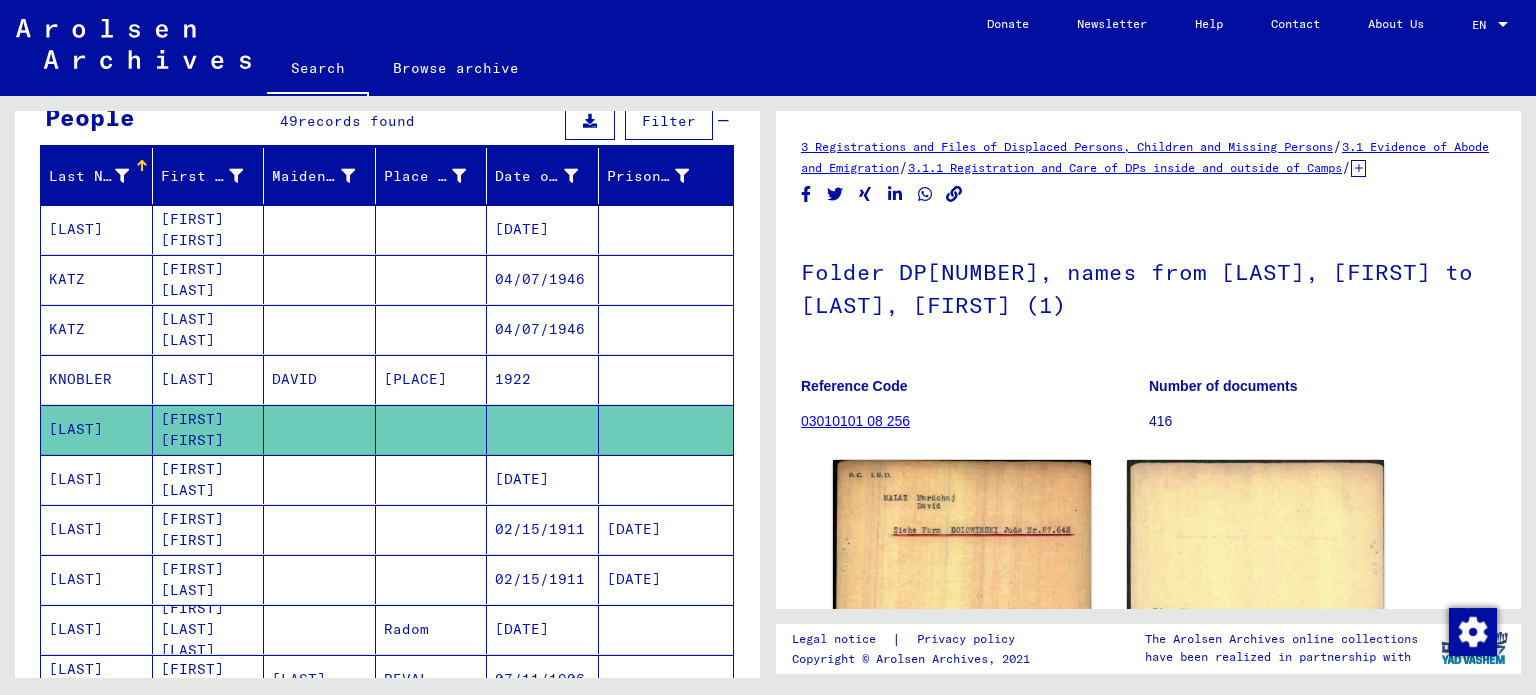 click at bounding box center (432, 329) 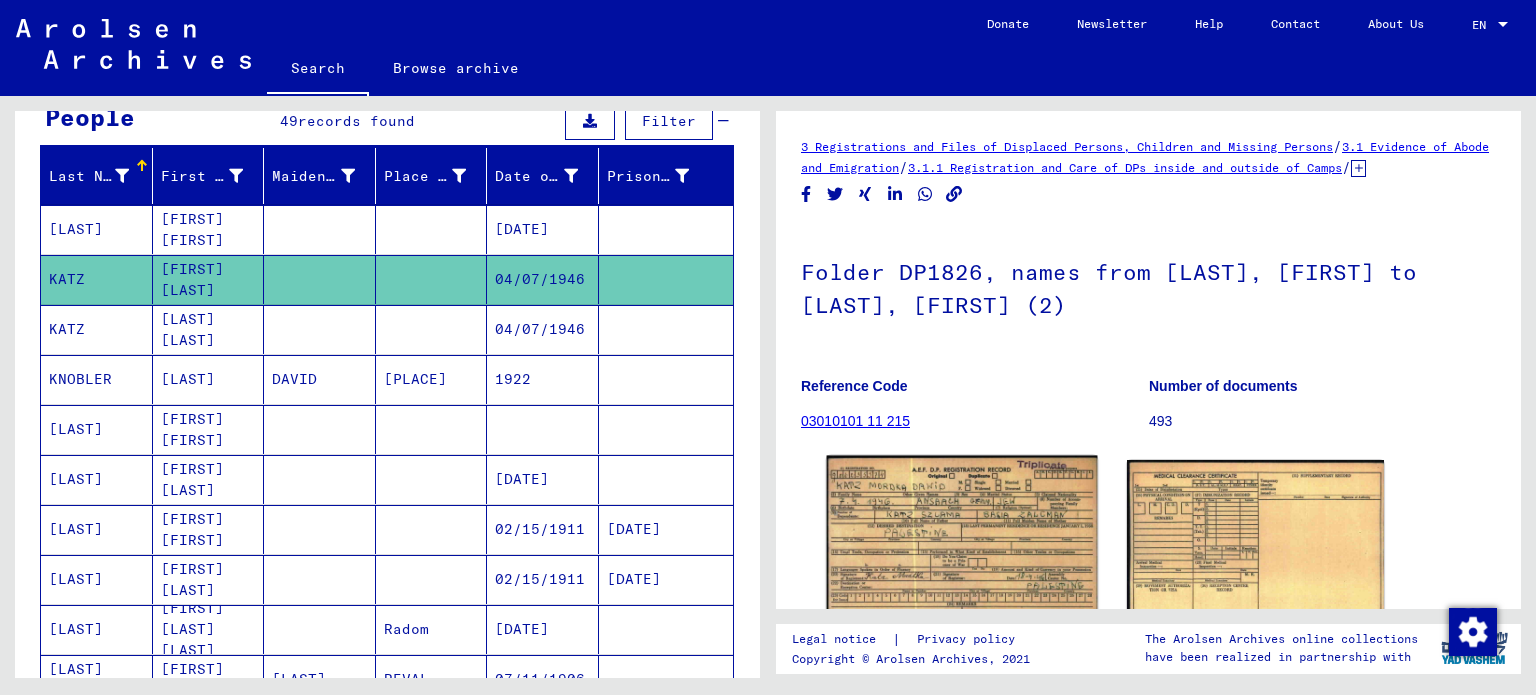 click 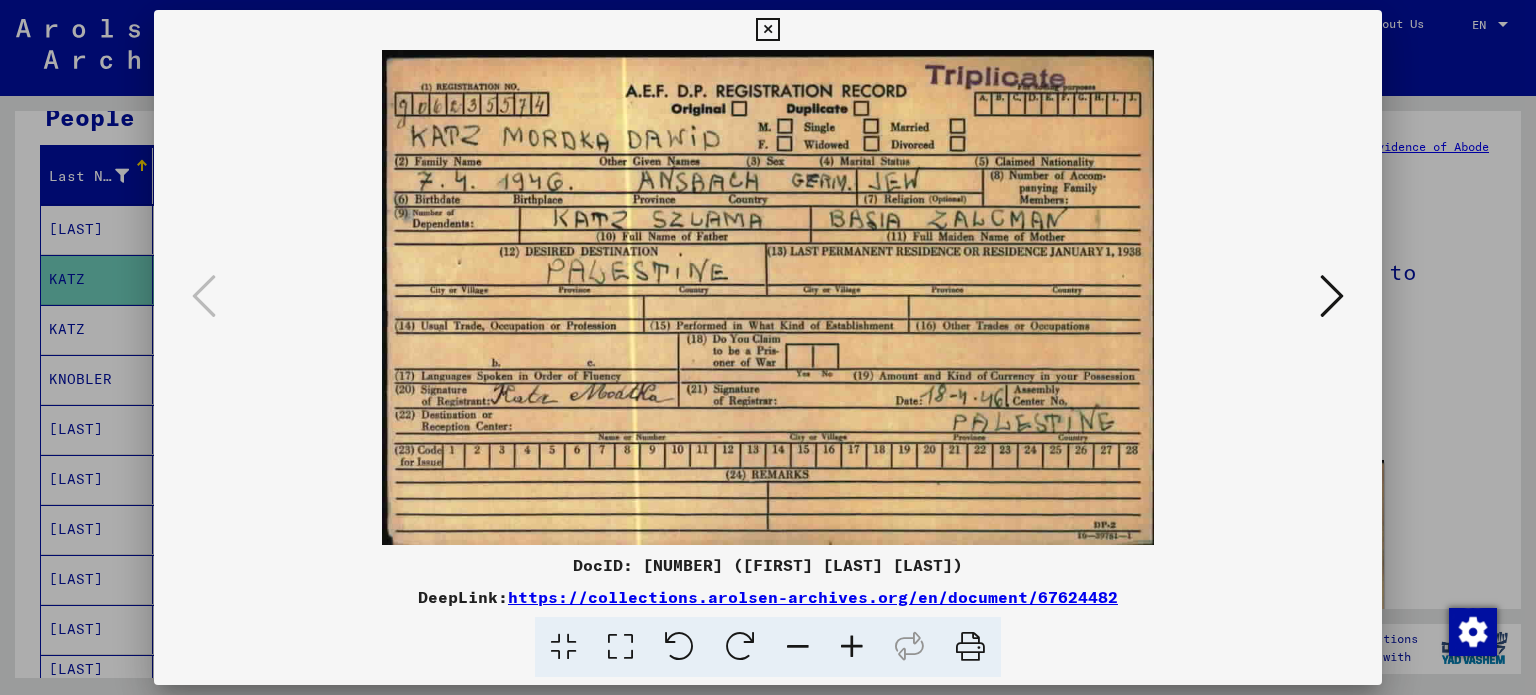 click at bounding box center [768, 347] 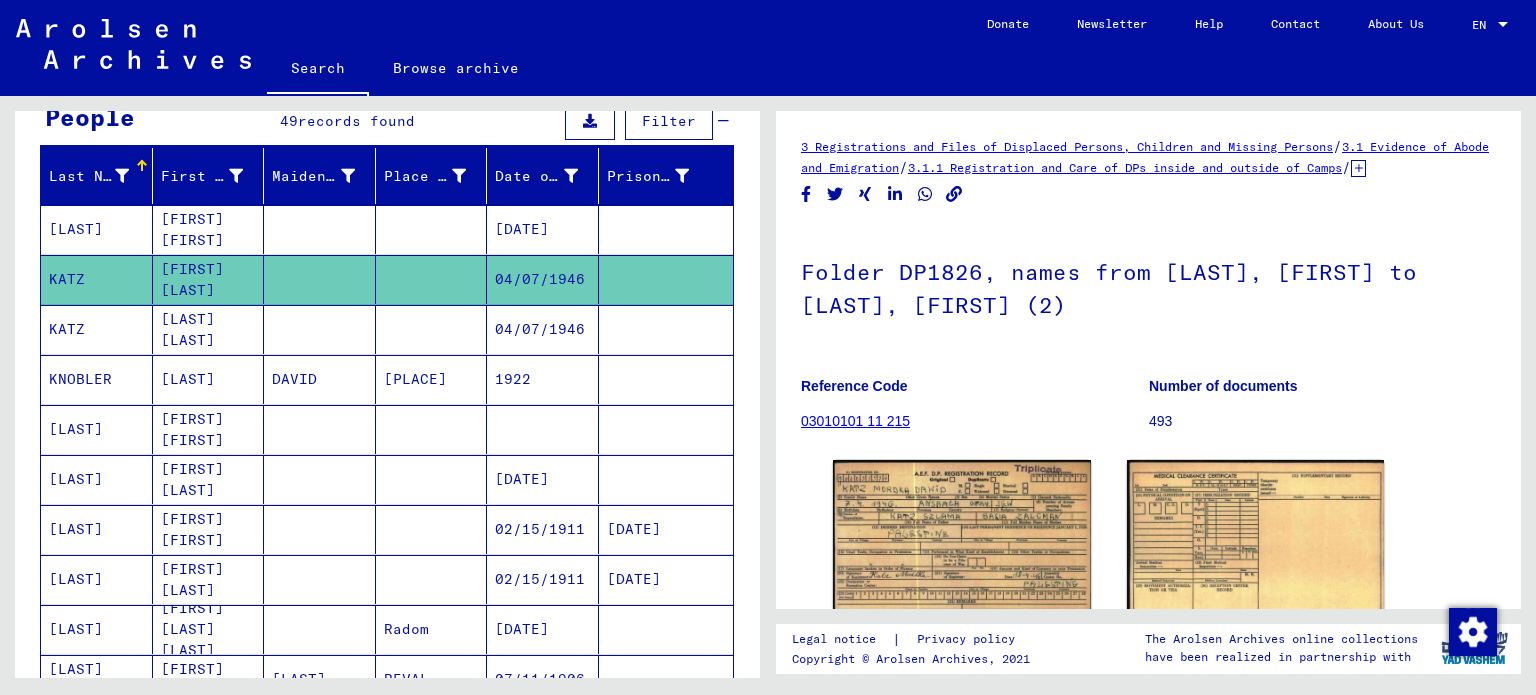 click on "[FIRST] [FIRST]" at bounding box center (209, 279) 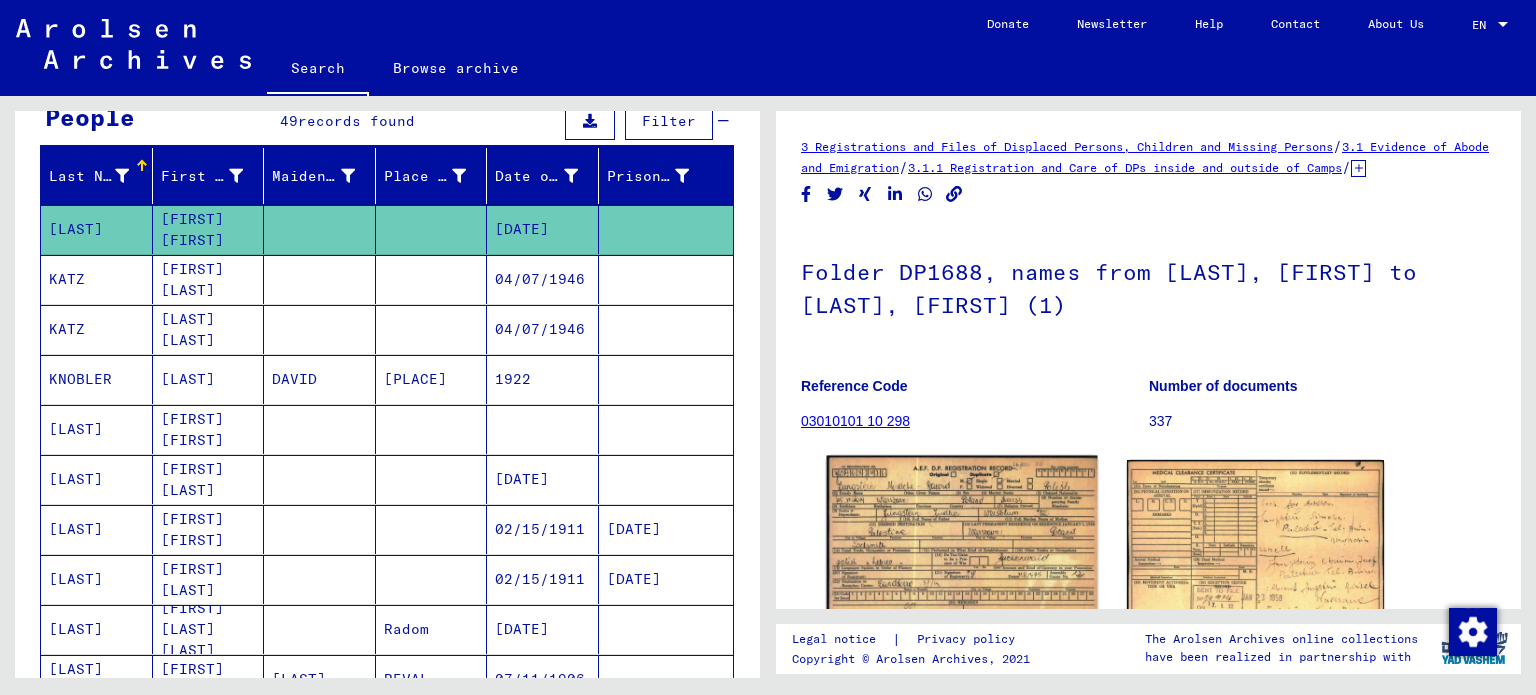 click 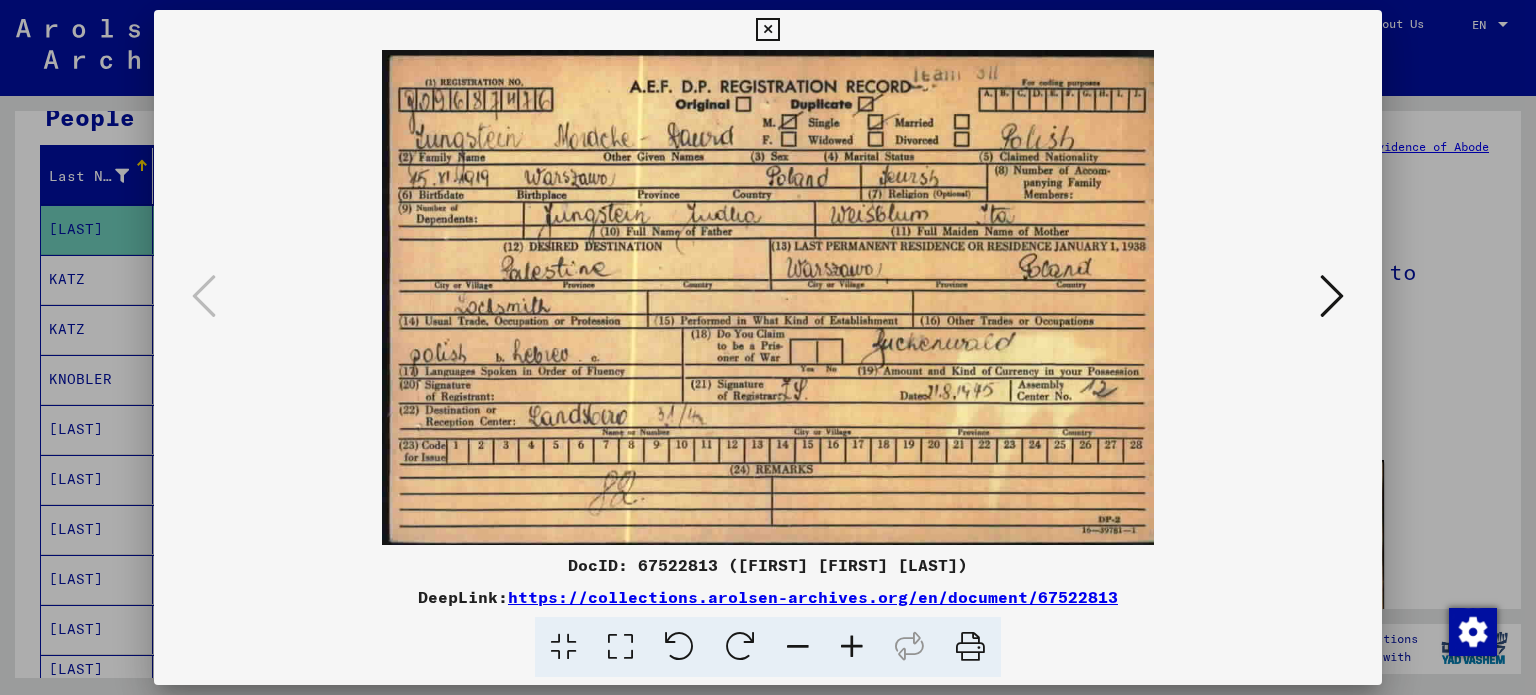 click at bounding box center (768, 347) 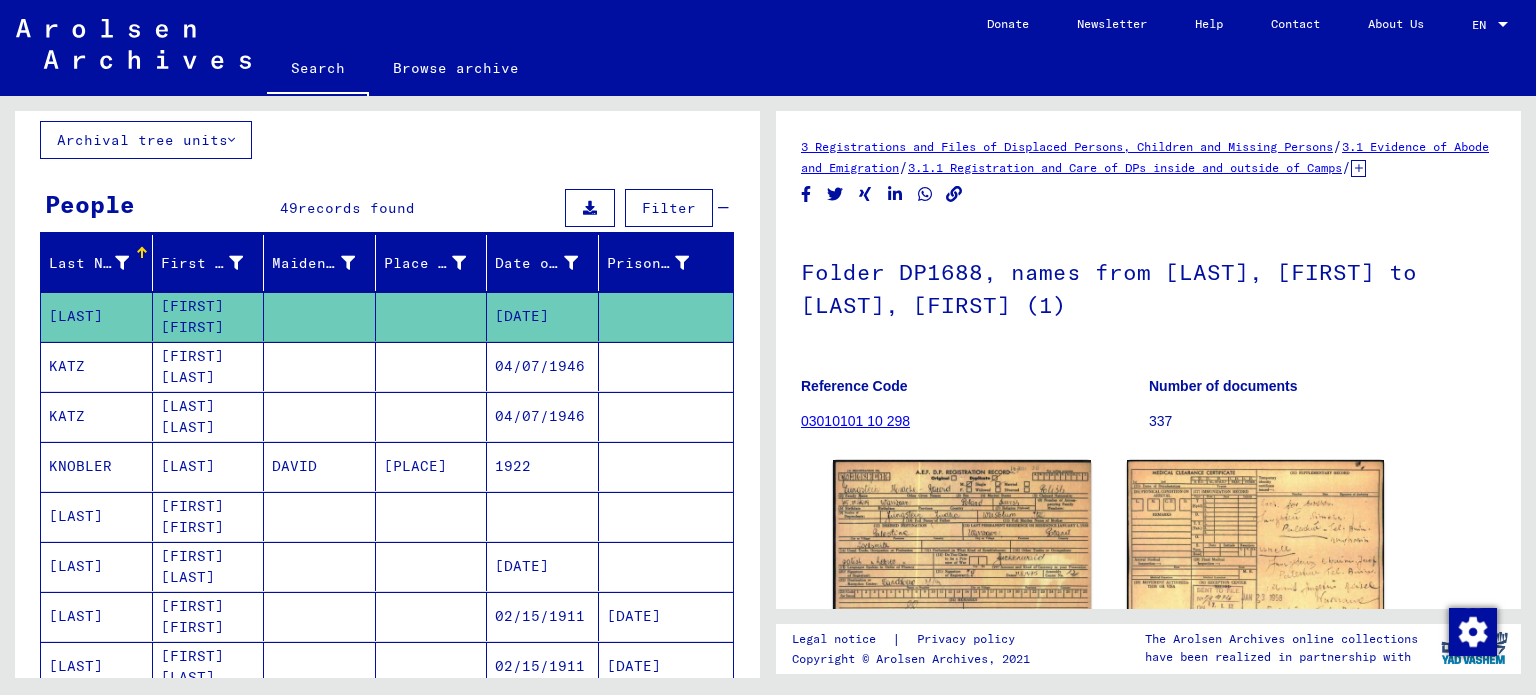 scroll, scrollTop: 0, scrollLeft: 0, axis: both 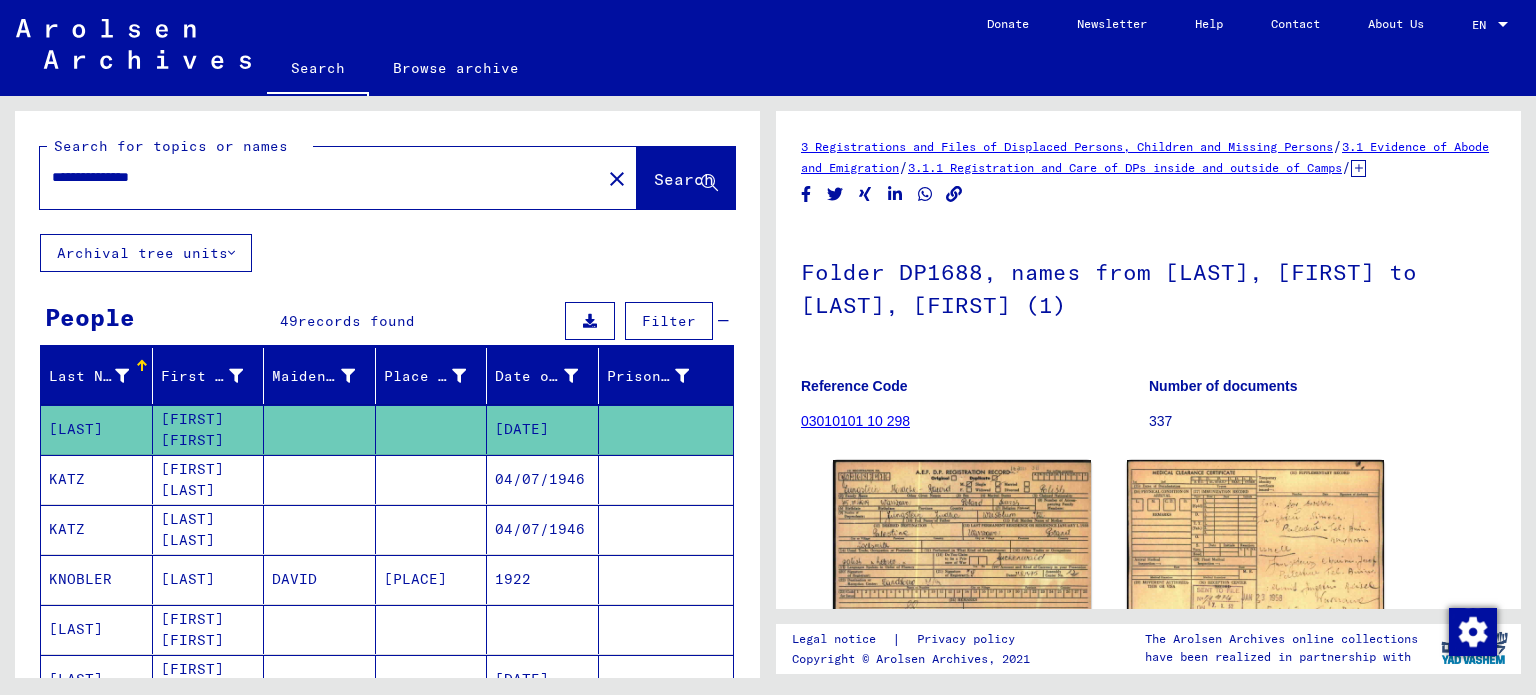 drag, startPoint x: 210, startPoint y: 178, endPoint x: 30, endPoint y: 187, distance: 180.22485 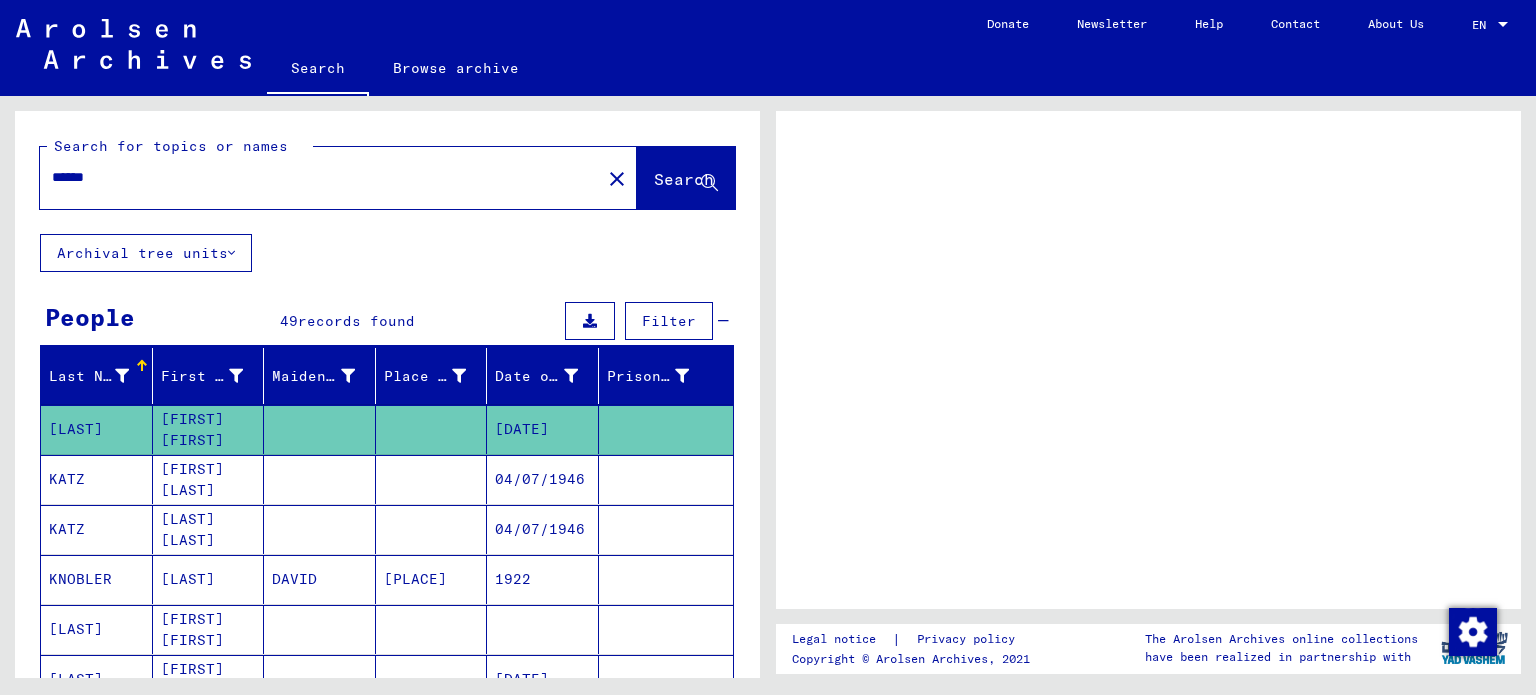 scroll, scrollTop: 0, scrollLeft: 0, axis: both 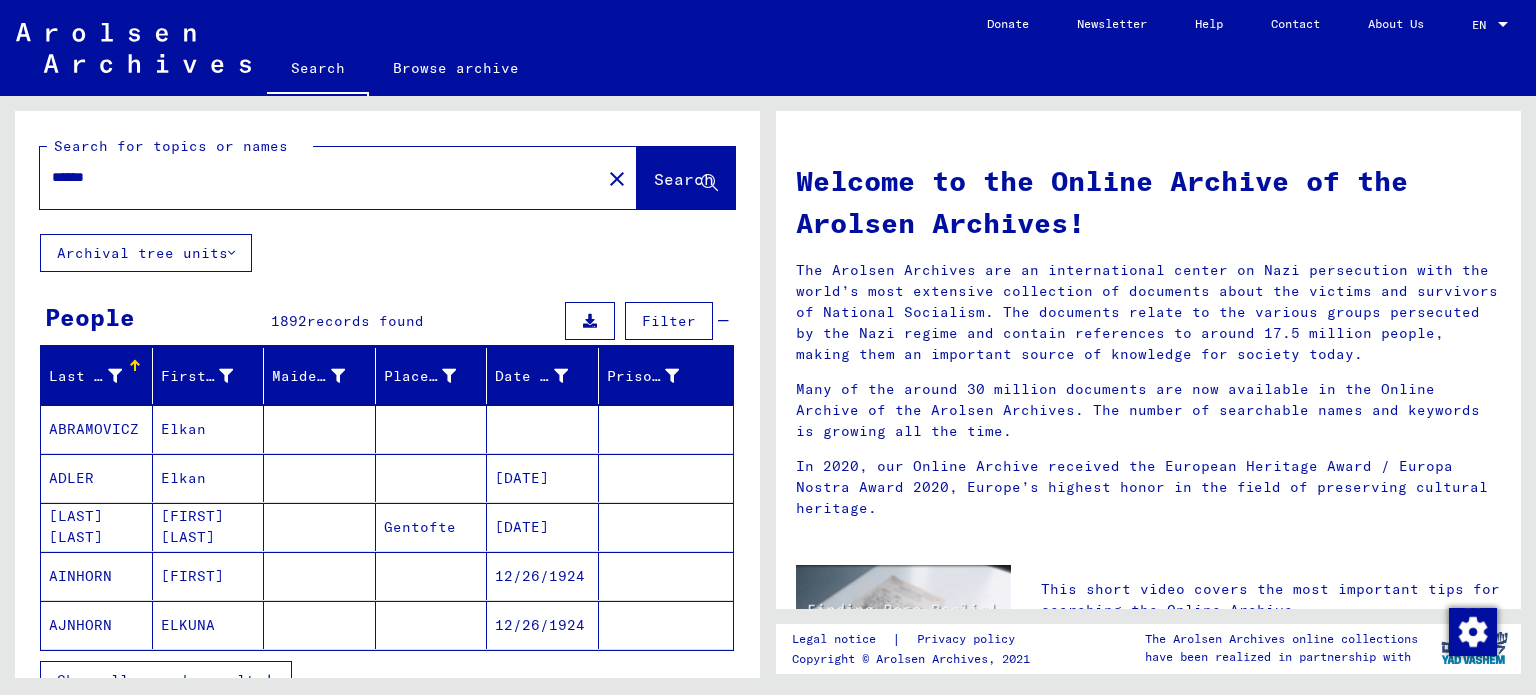 click on "******" at bounding box center (314, 177) 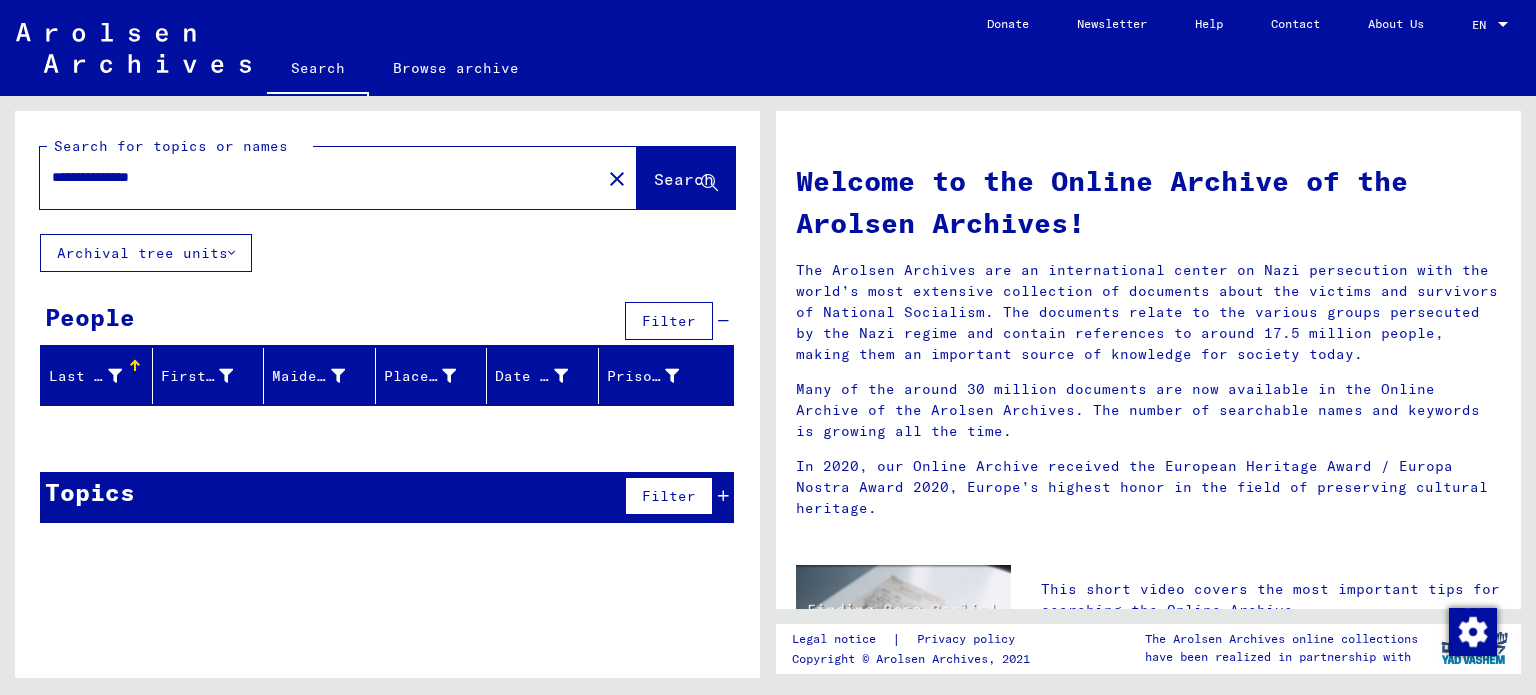 drag, startPoint x: 114, startPoint y: 178, endPoint x: 38, endPoint y: 186, distance: 76.41989 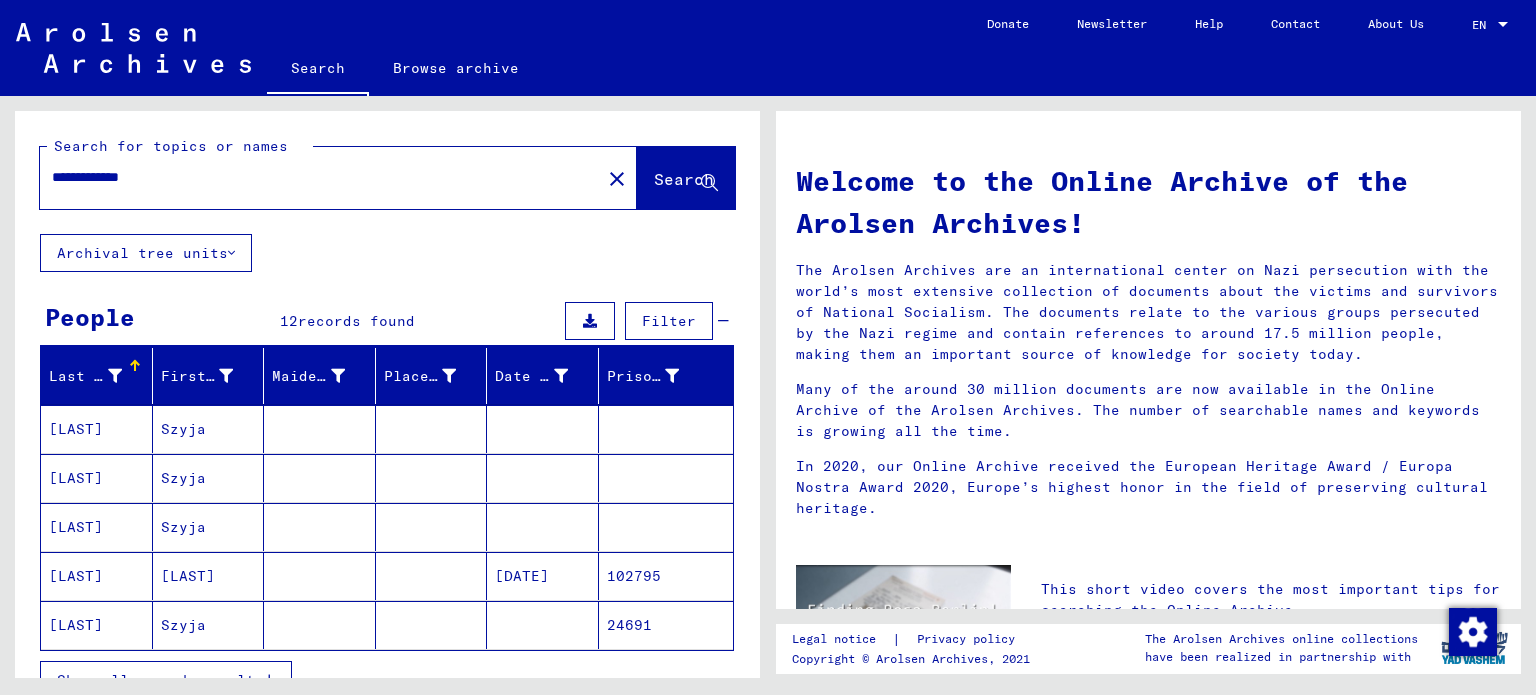 click at bounding box center [432, 478] 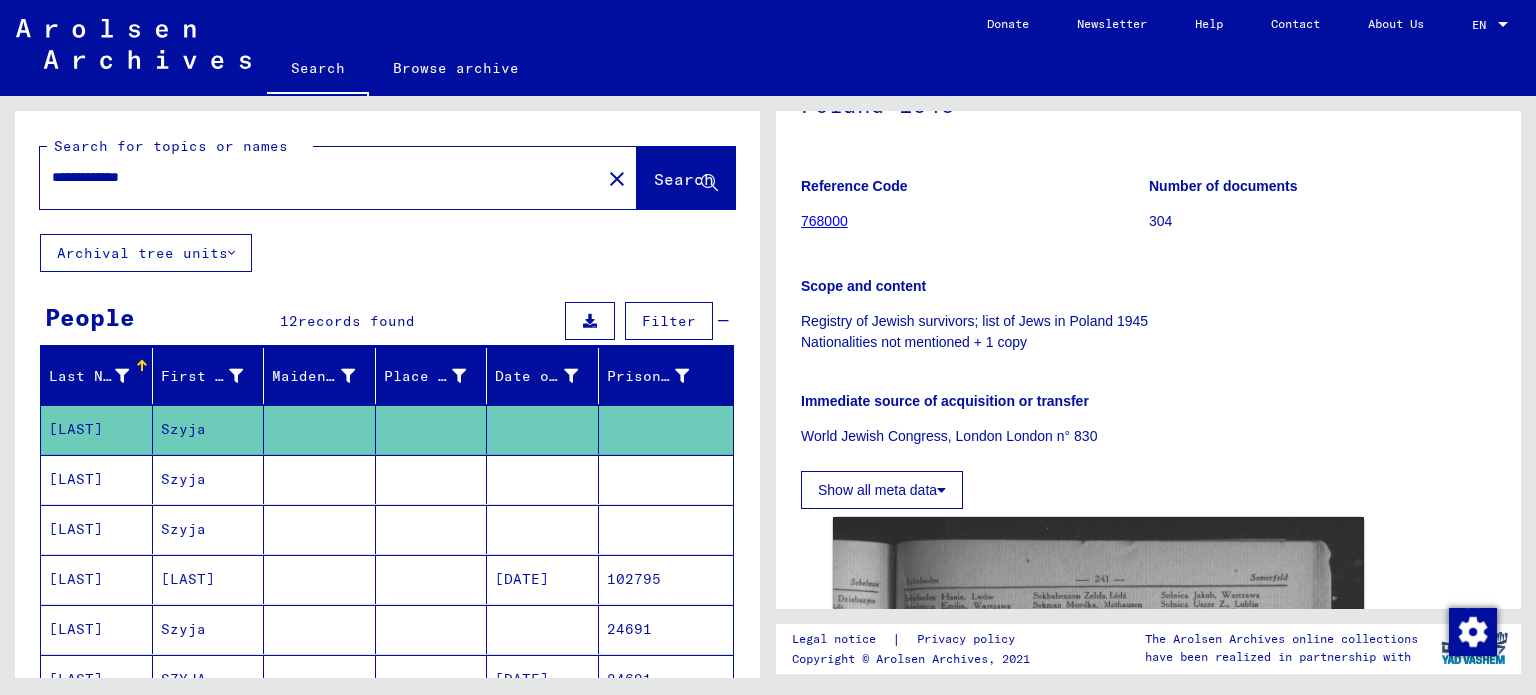 scroll, scrollTop: 300, scrollLeft: 0, axis: vertical 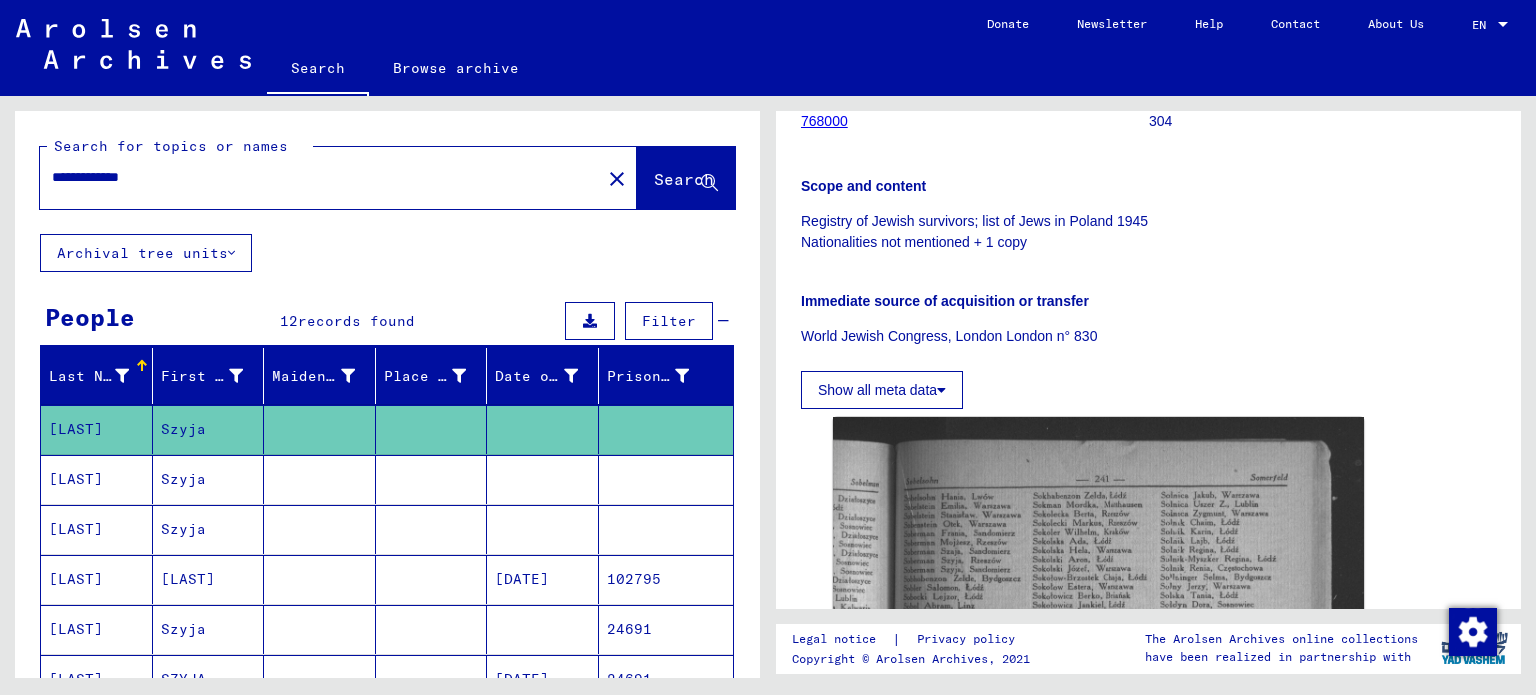 click at bounding box center (666, 529) 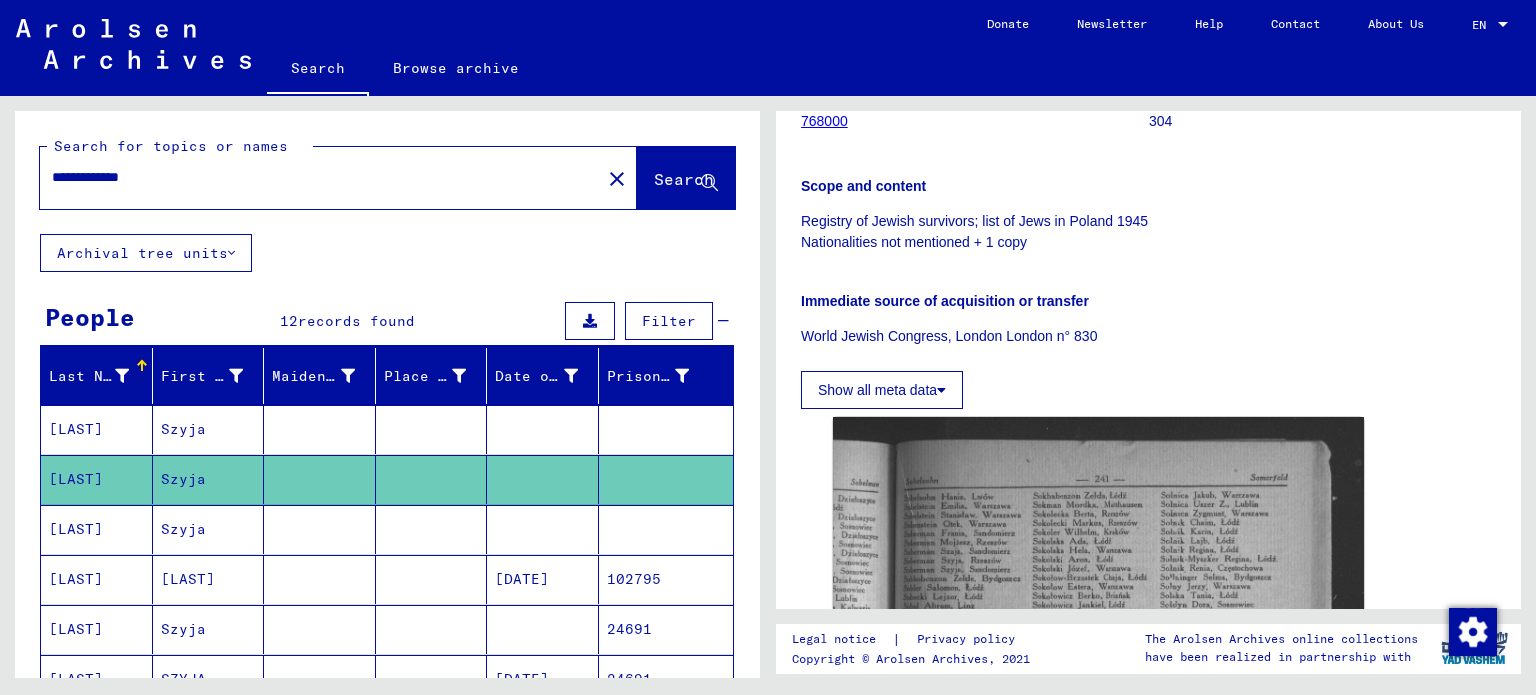 click on "102795" at bounding box center (666, 629) 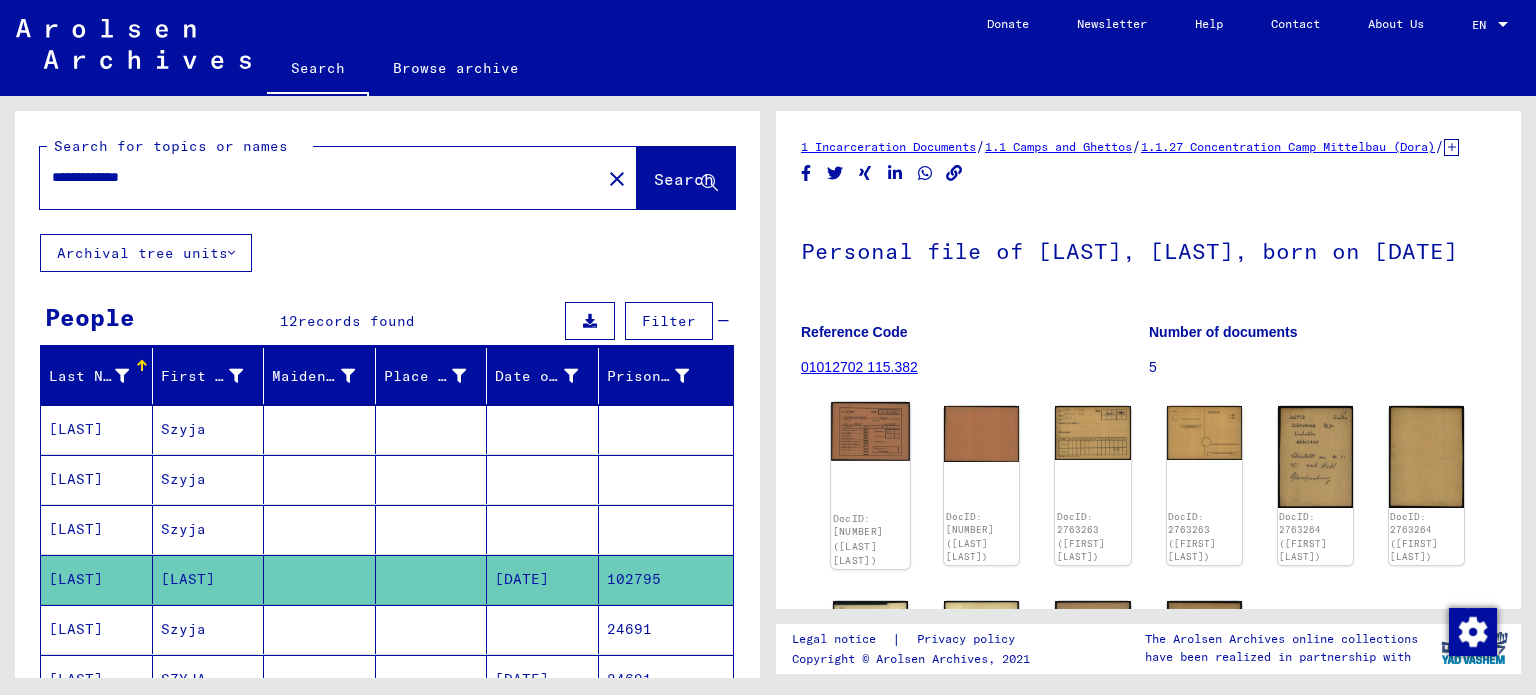 click 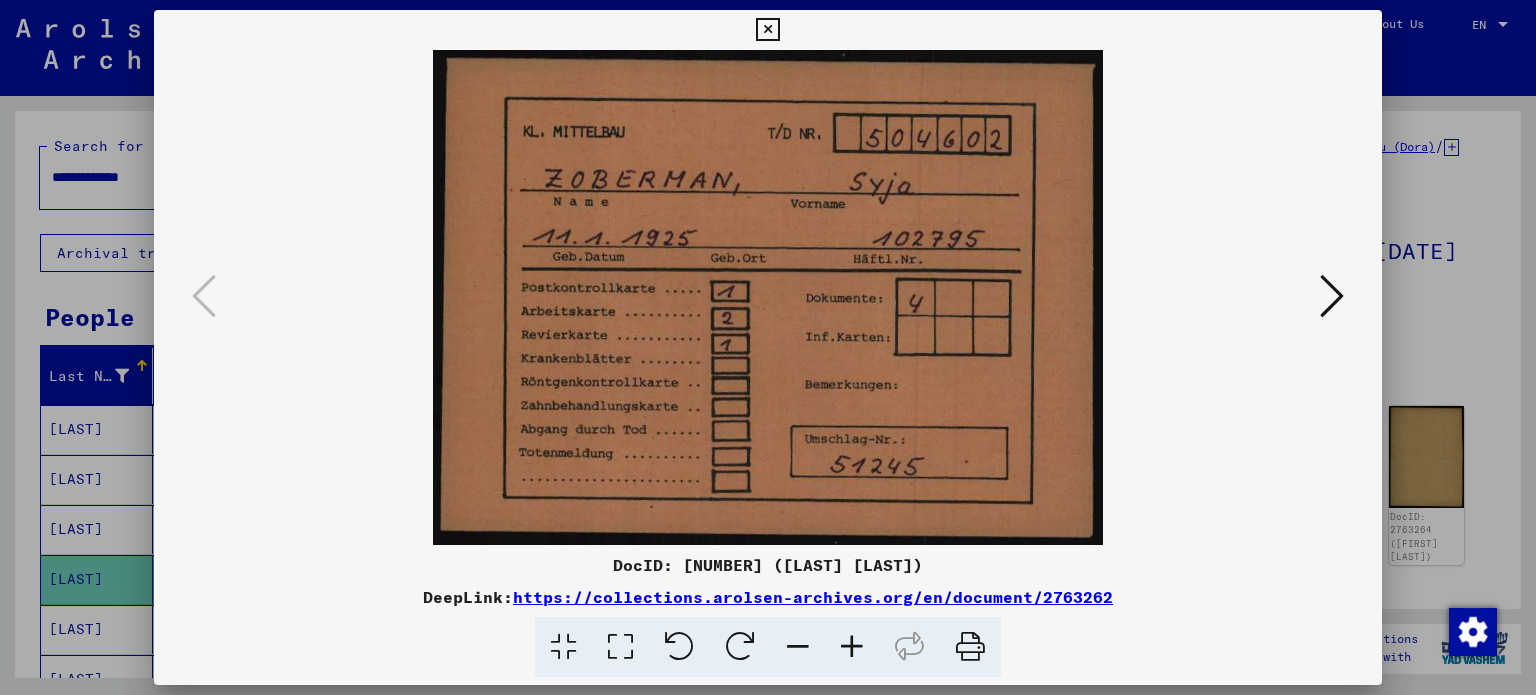 click at bounding box center (1332, 296) 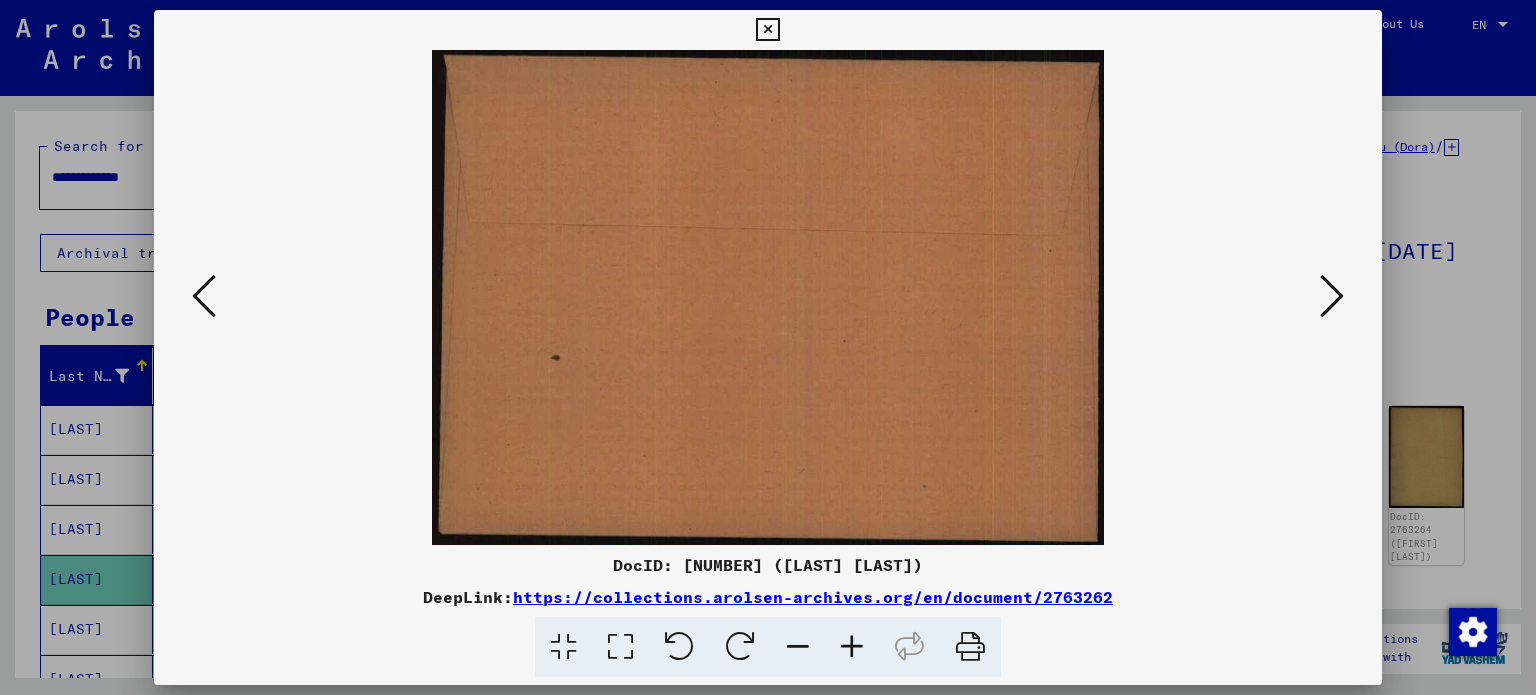 click at bounding box center [1332, 296] 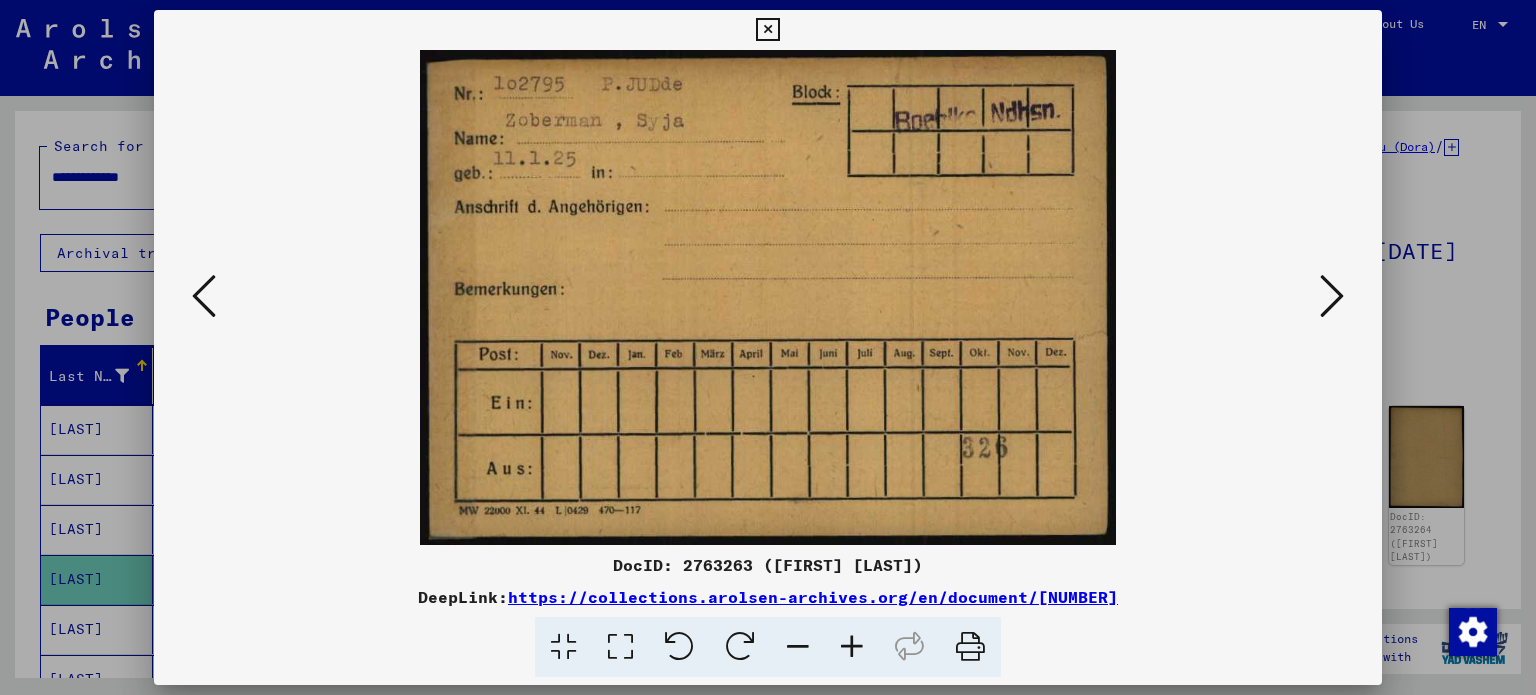 click at bounding box center [1332, 296] 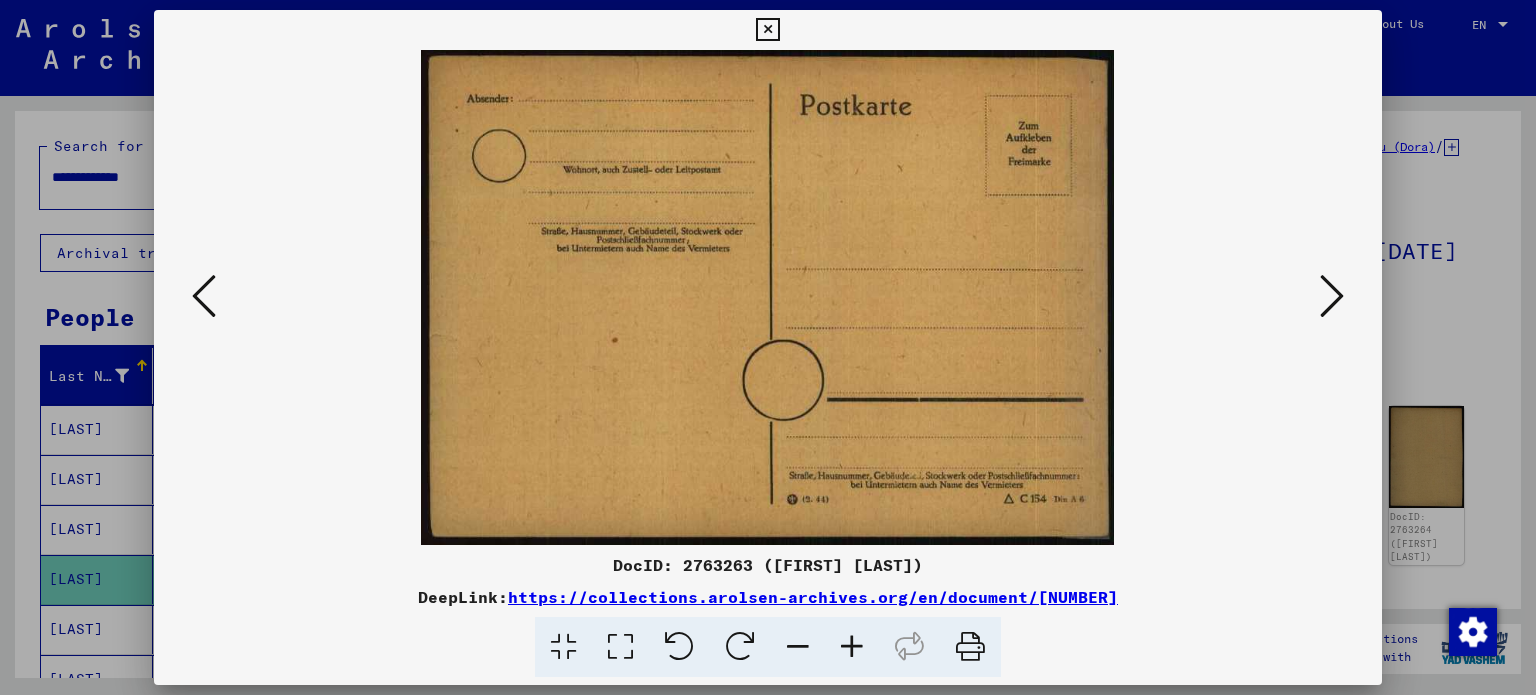 click at bounding box center [1332, 296] 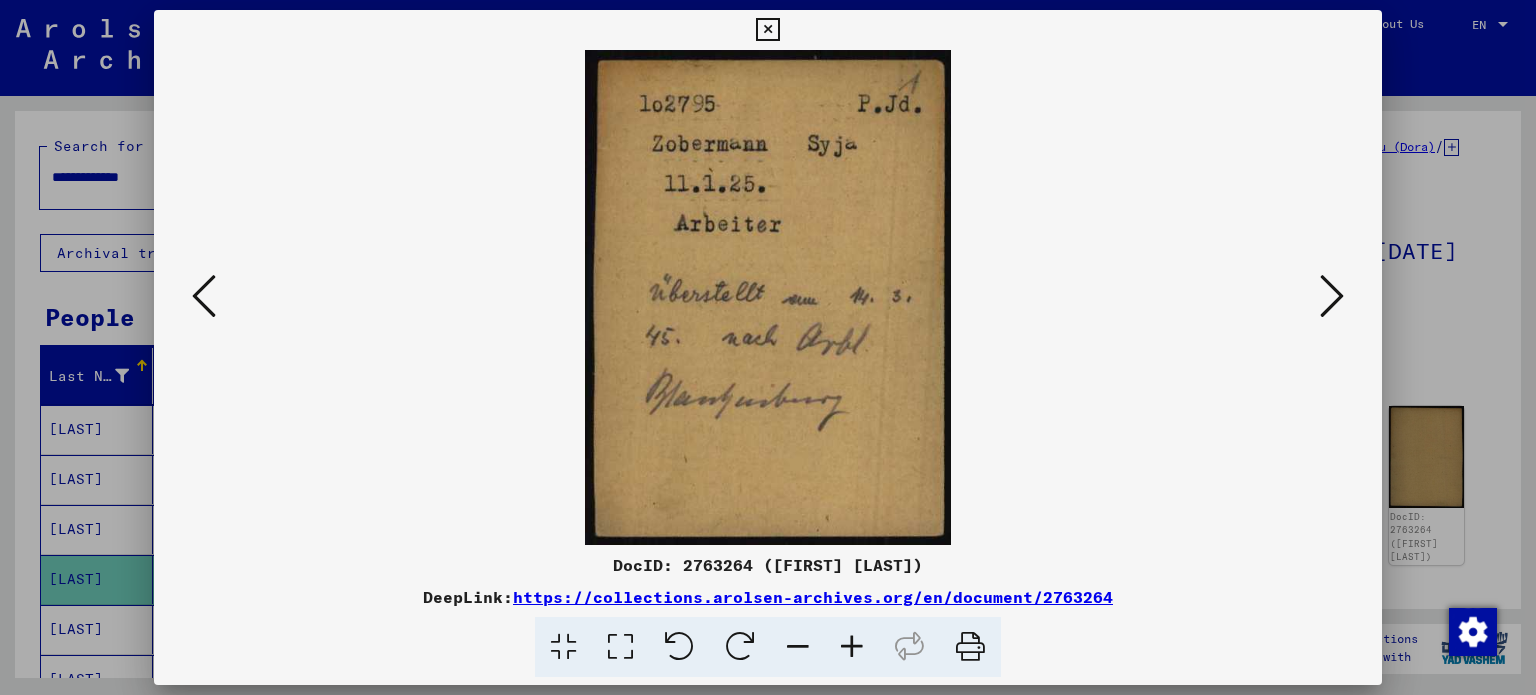 click at bounding box center [1332, 296] 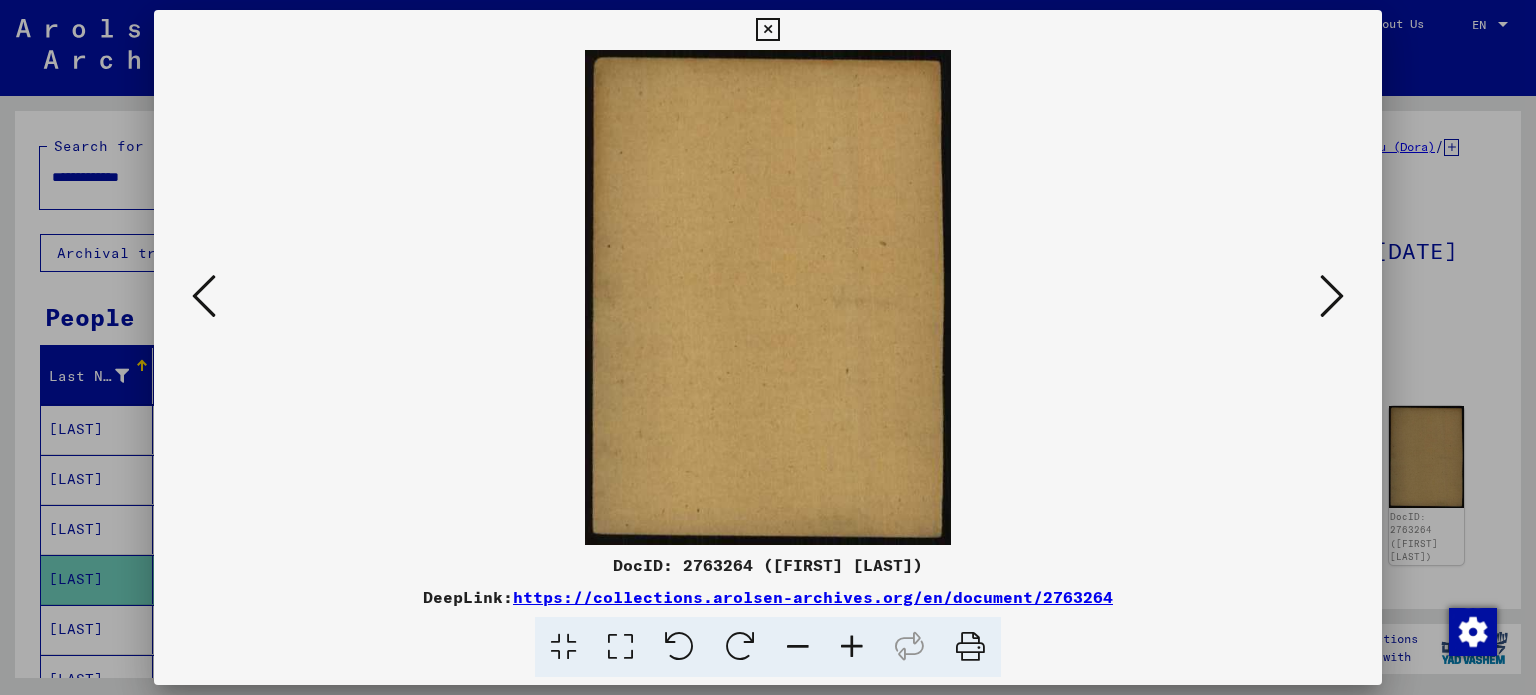 click at bounding box center [1332, 296] 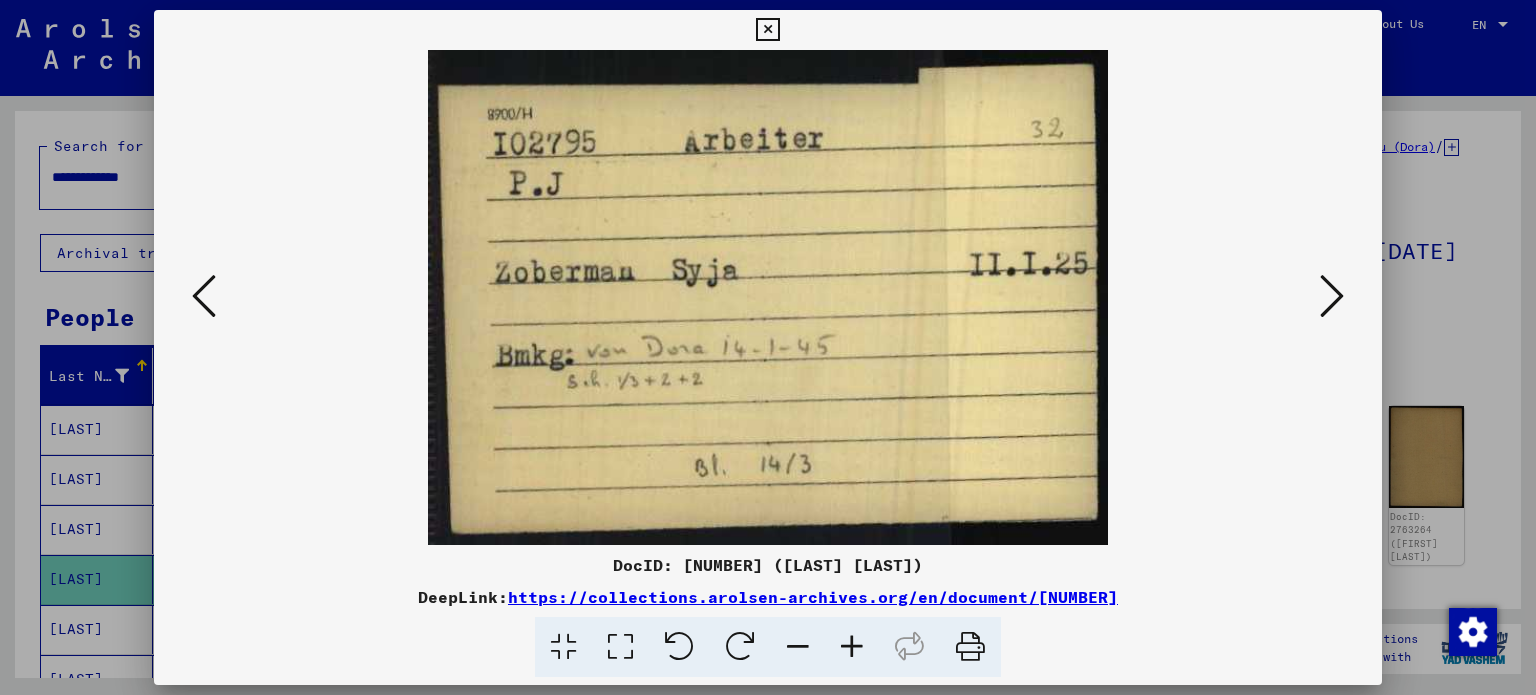 click at bounding box center (1332, 296) 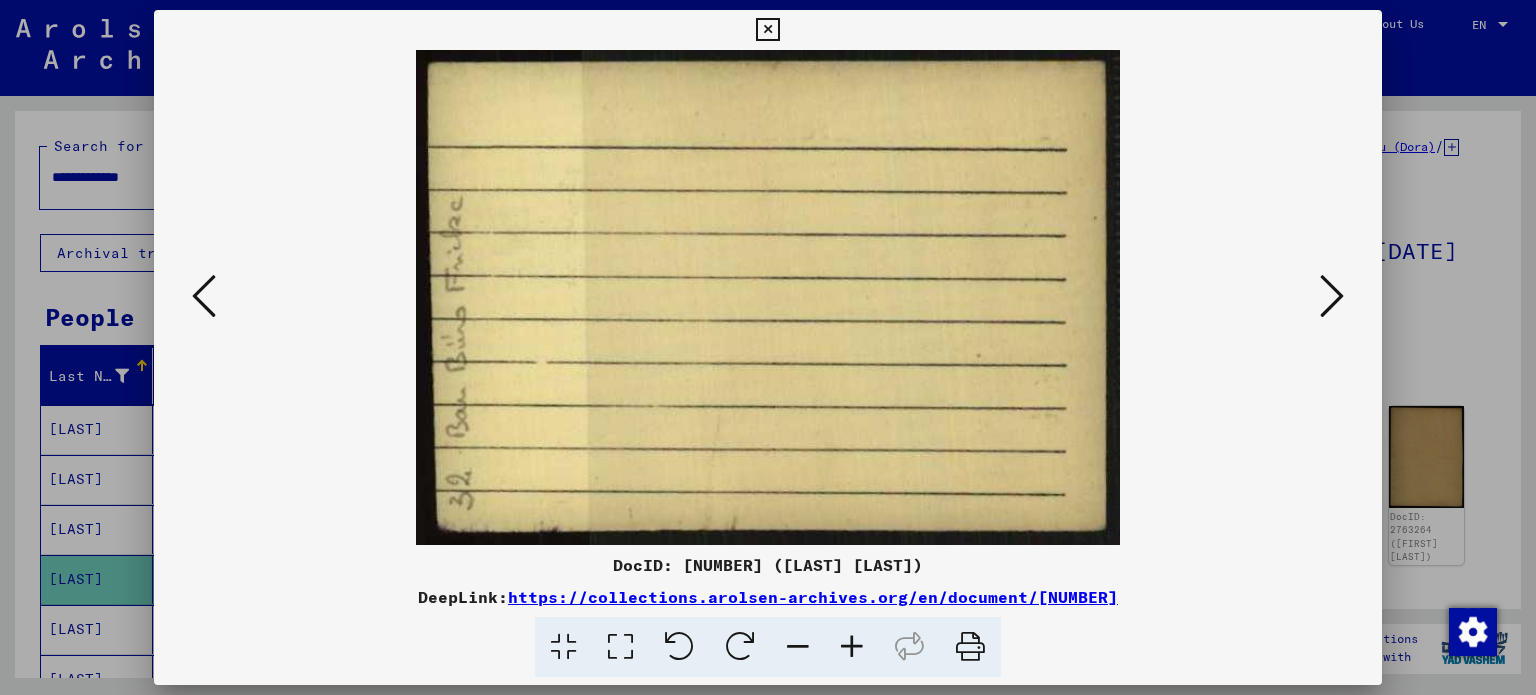 click at bounding box center [1332, 296] 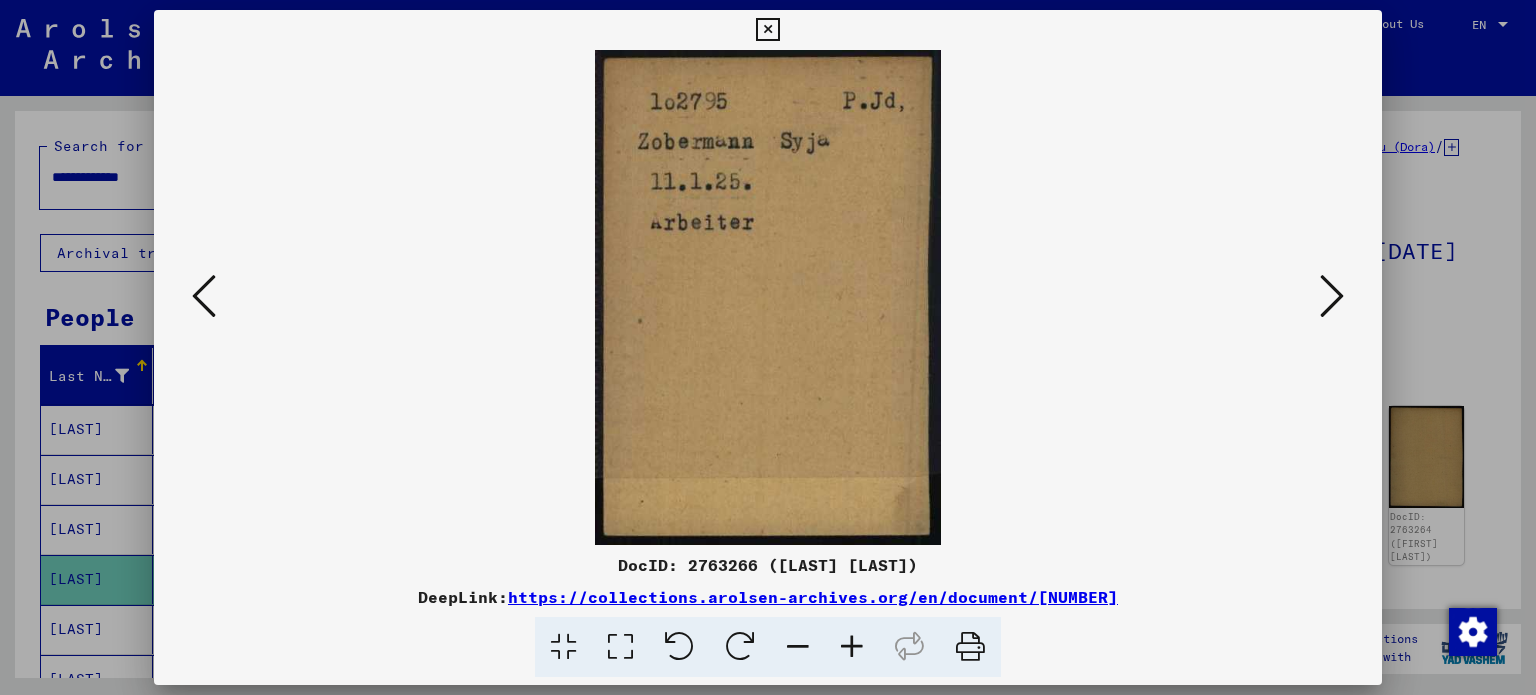 click at bounding box center [1332, 296] 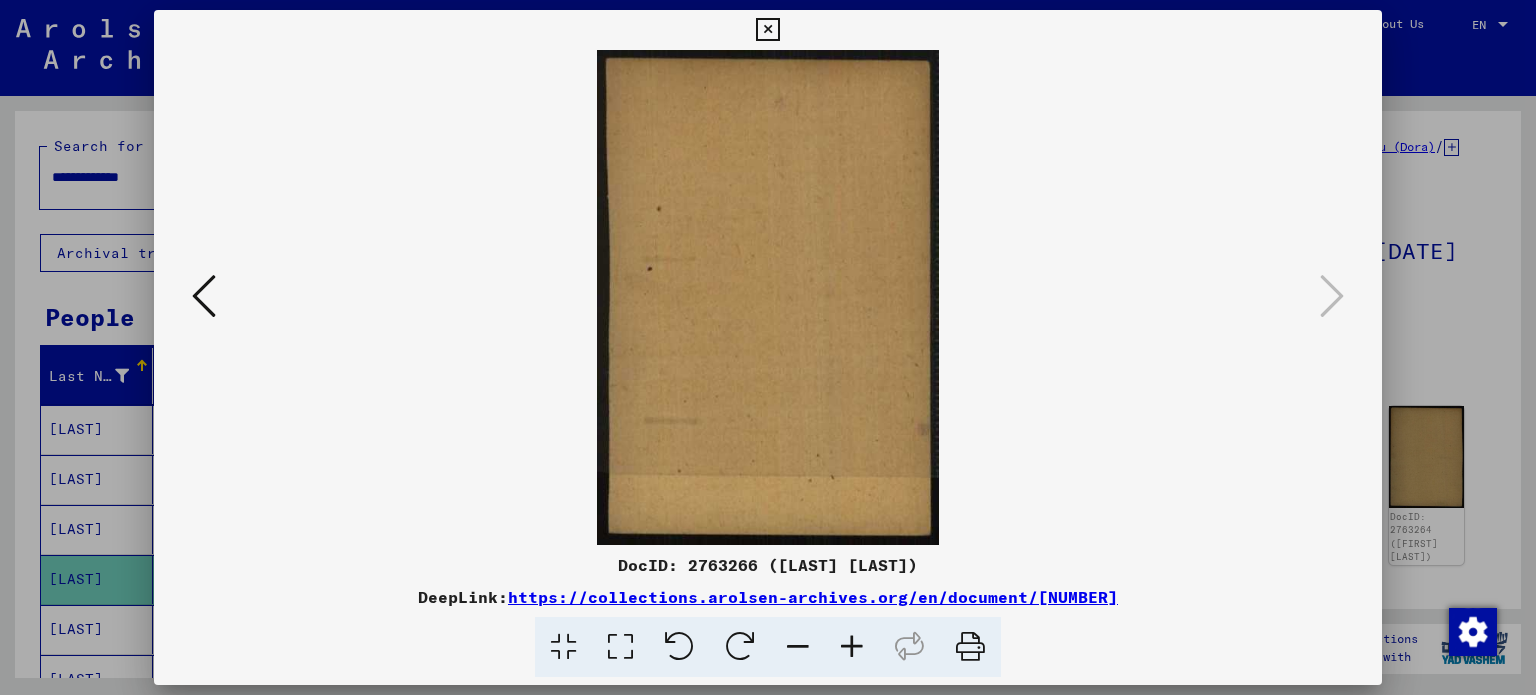 click at bounding box center (768, 347) 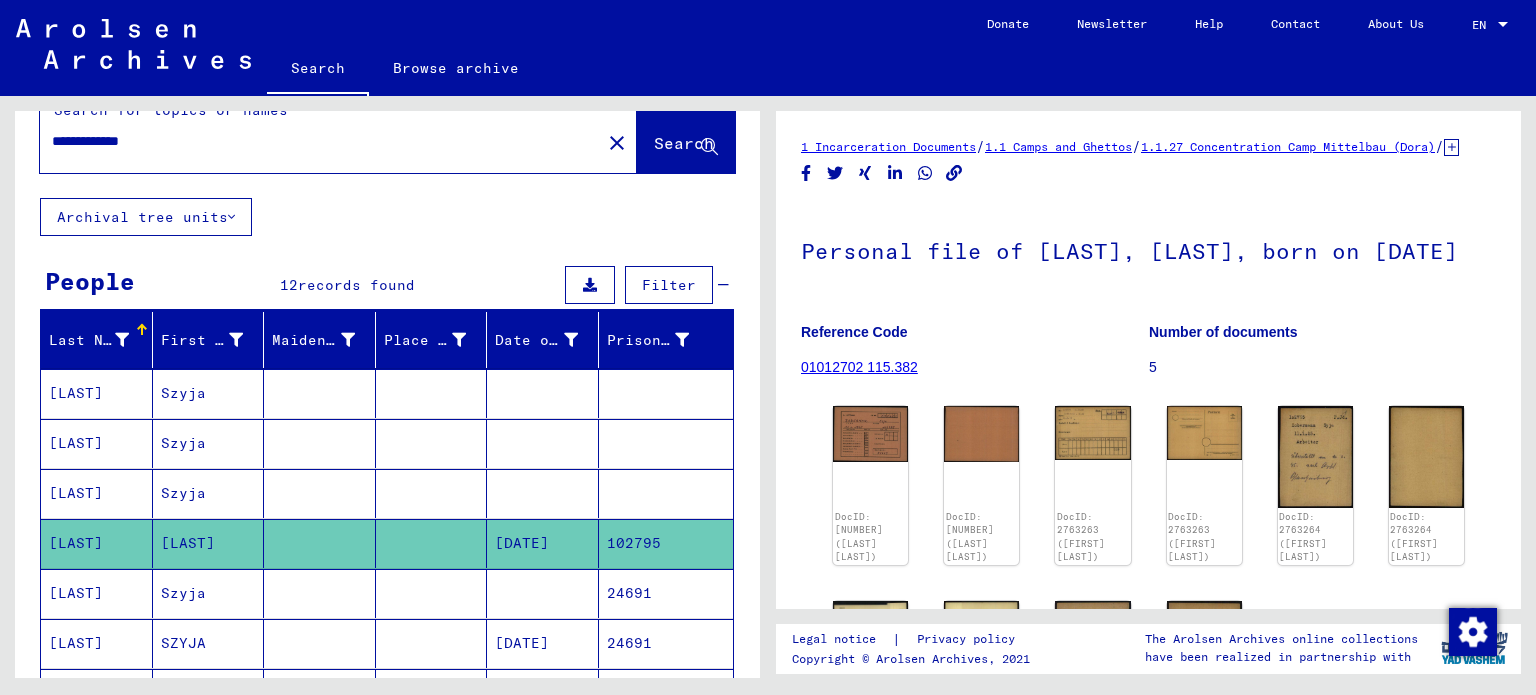 scroll, scrollTop: 100, scrollLeft: 0, axis: vertical 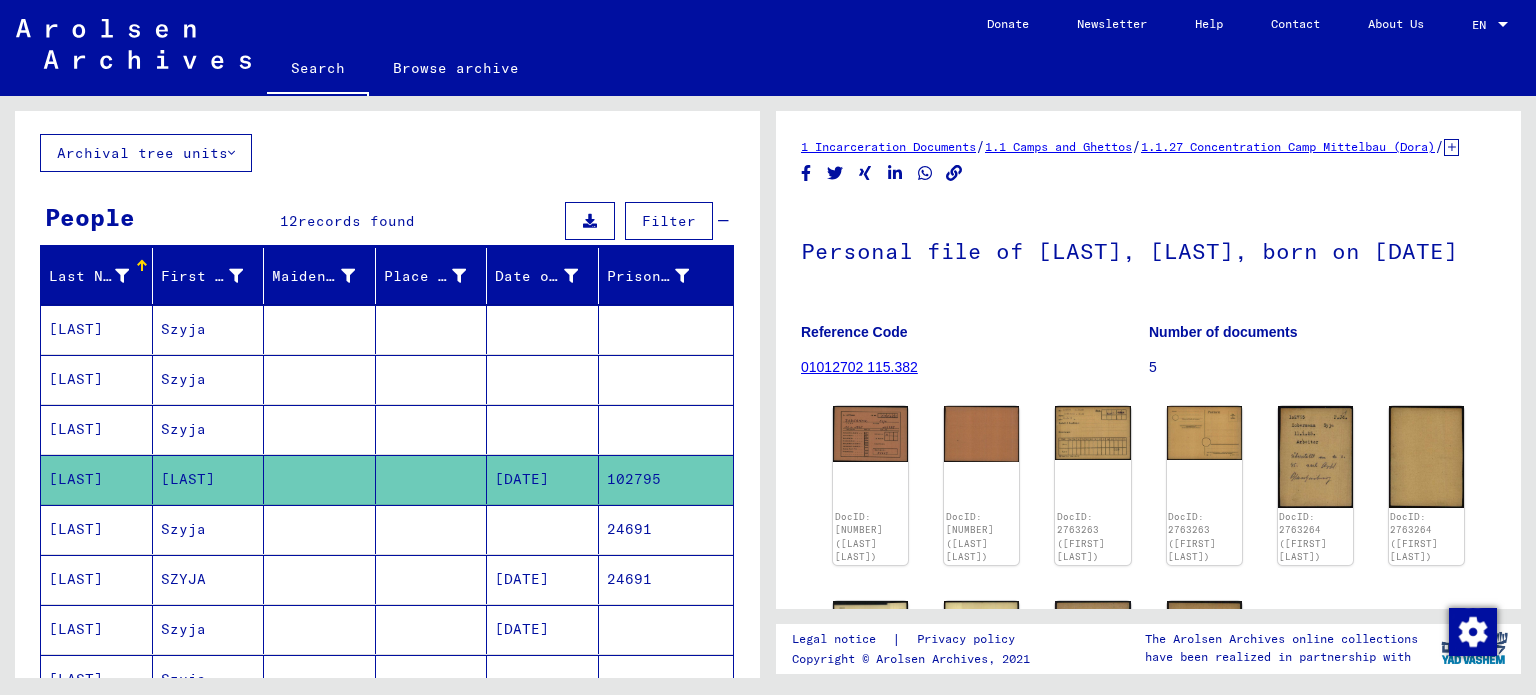 click on "[DATE]" at bounding box center (543, 629) 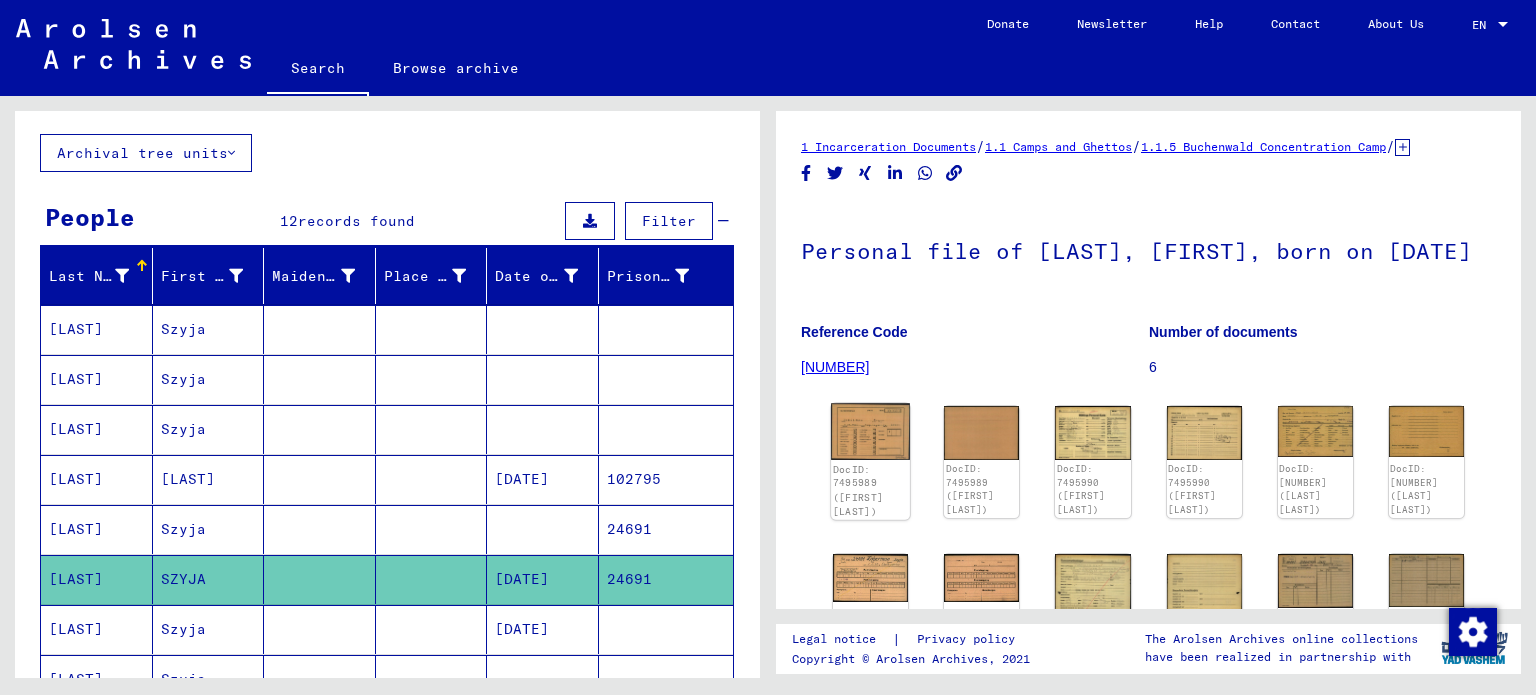 click 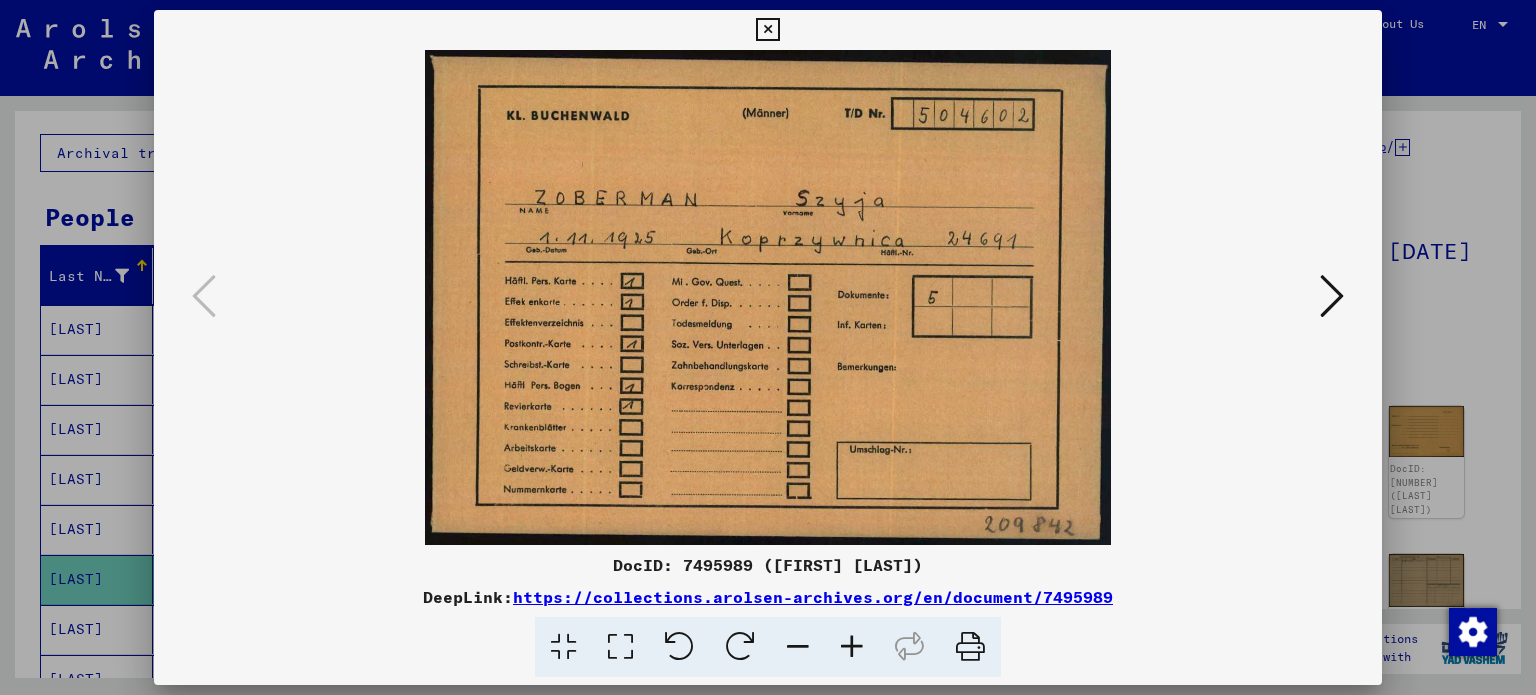 click at bounding box center [1332, 296] 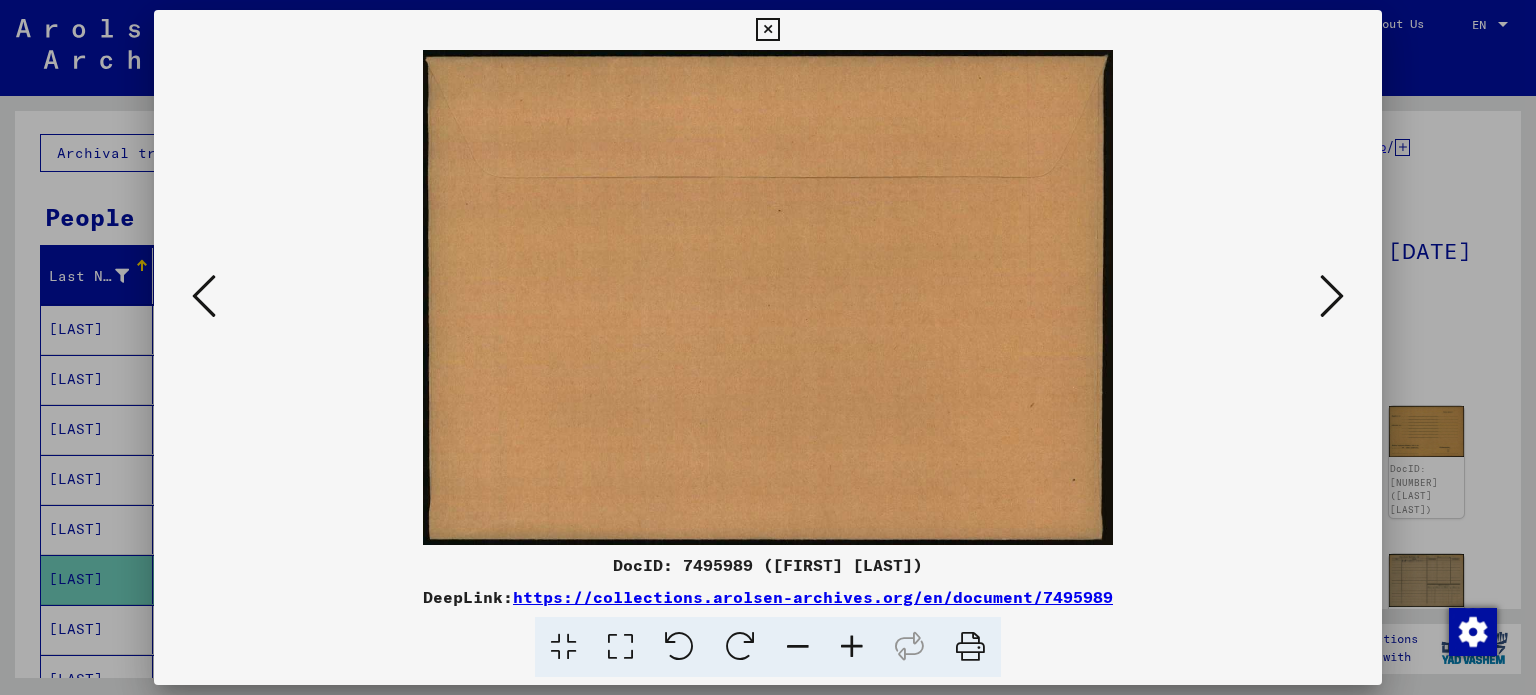 click at bounding box center [1332, 296] 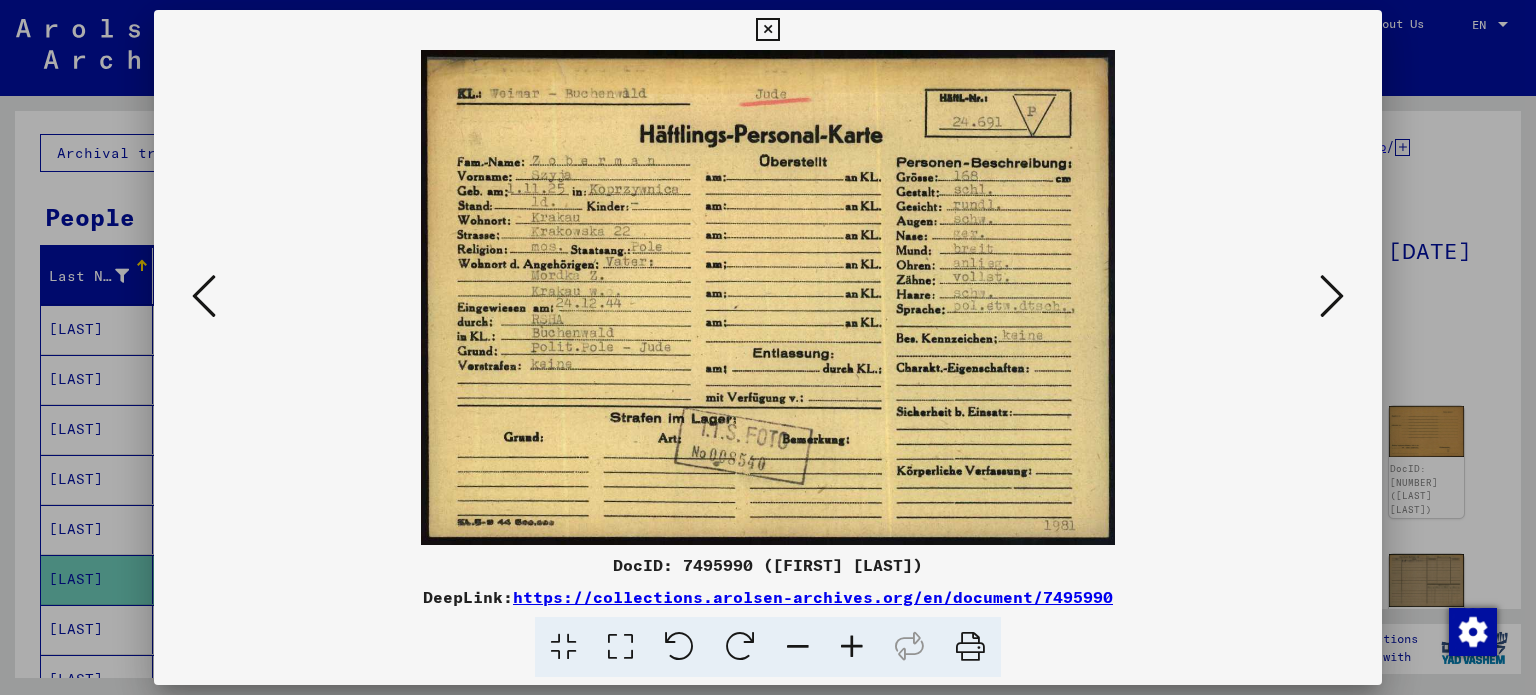 click at bounding box center [768, 347] 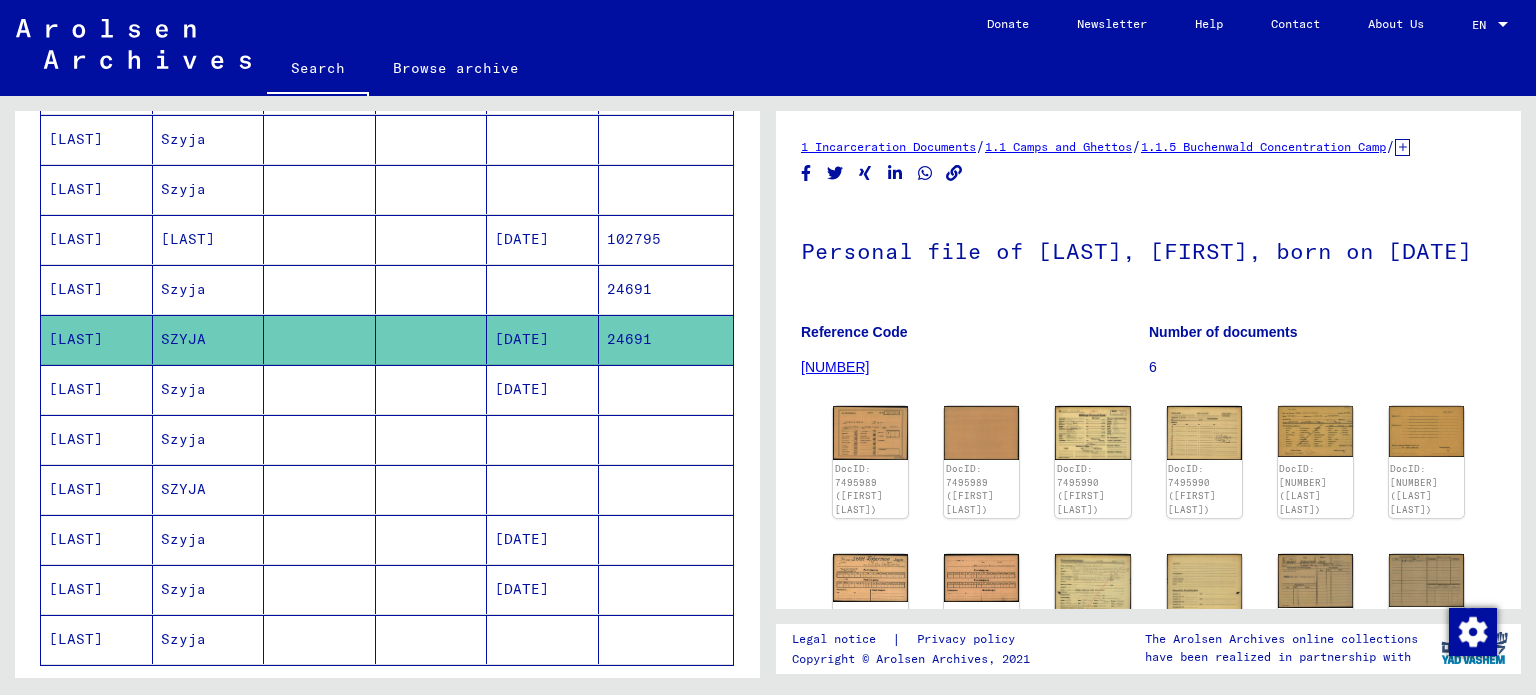 scroll, scrollTop: 400, scrollLeft: 0, axis: vertical 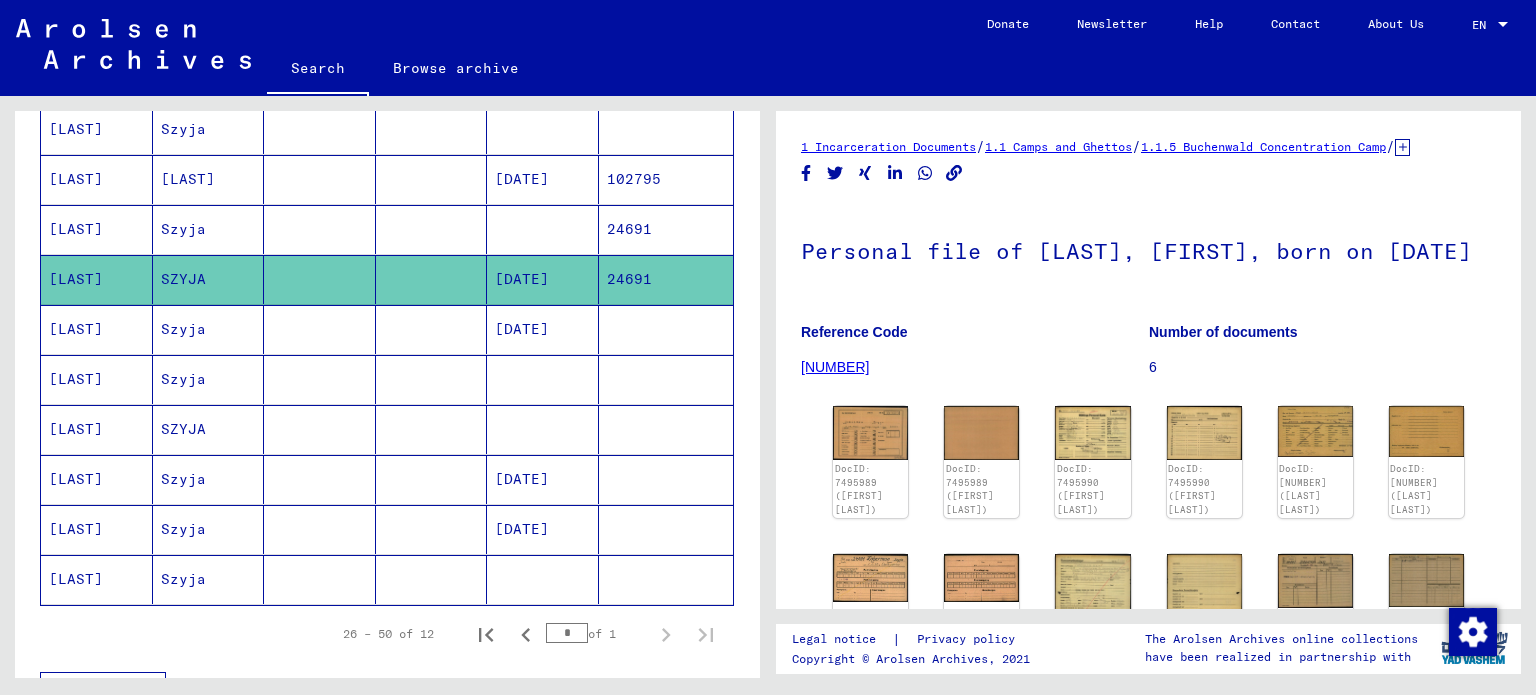 click at bounding box center (320, 529) 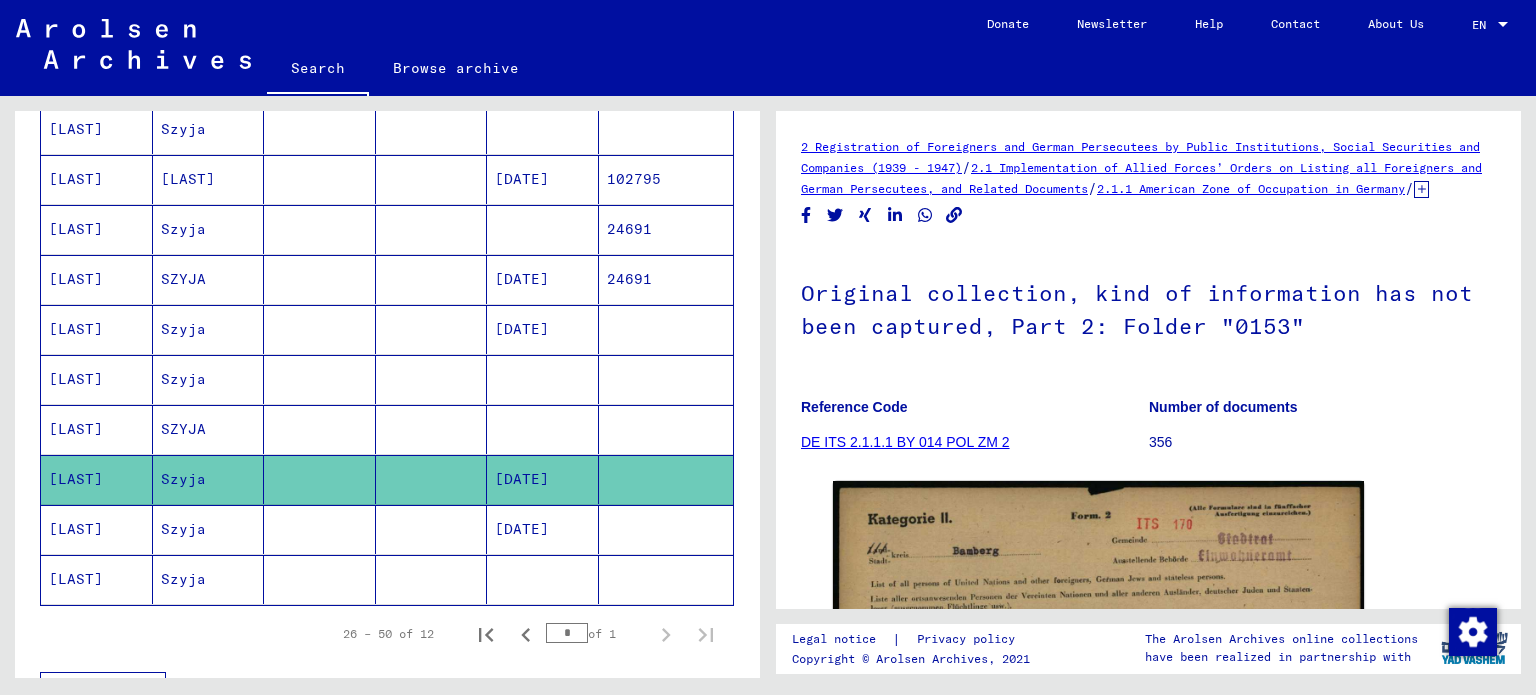 scroll, scrollTop: 100, scrollLeft: 0, axis: vertical 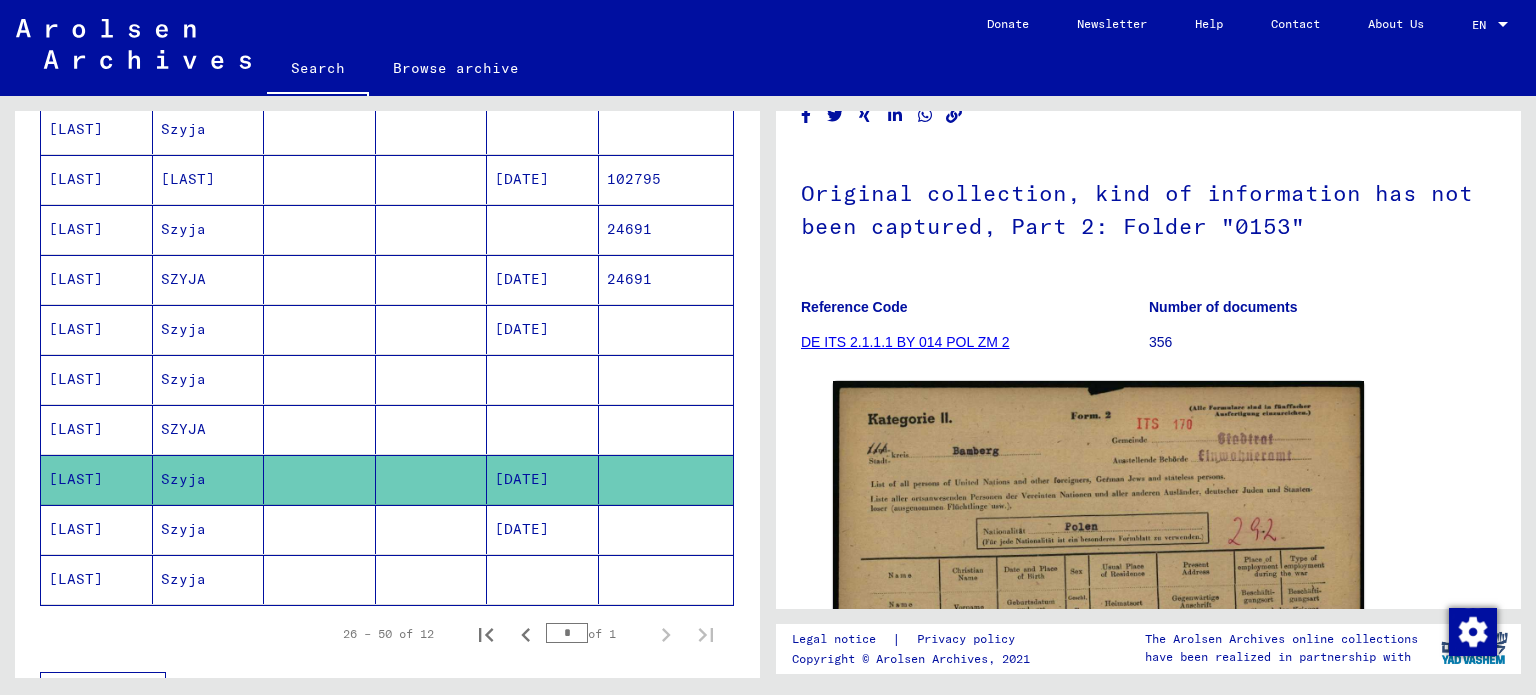 click at bounding box center [666, 579] 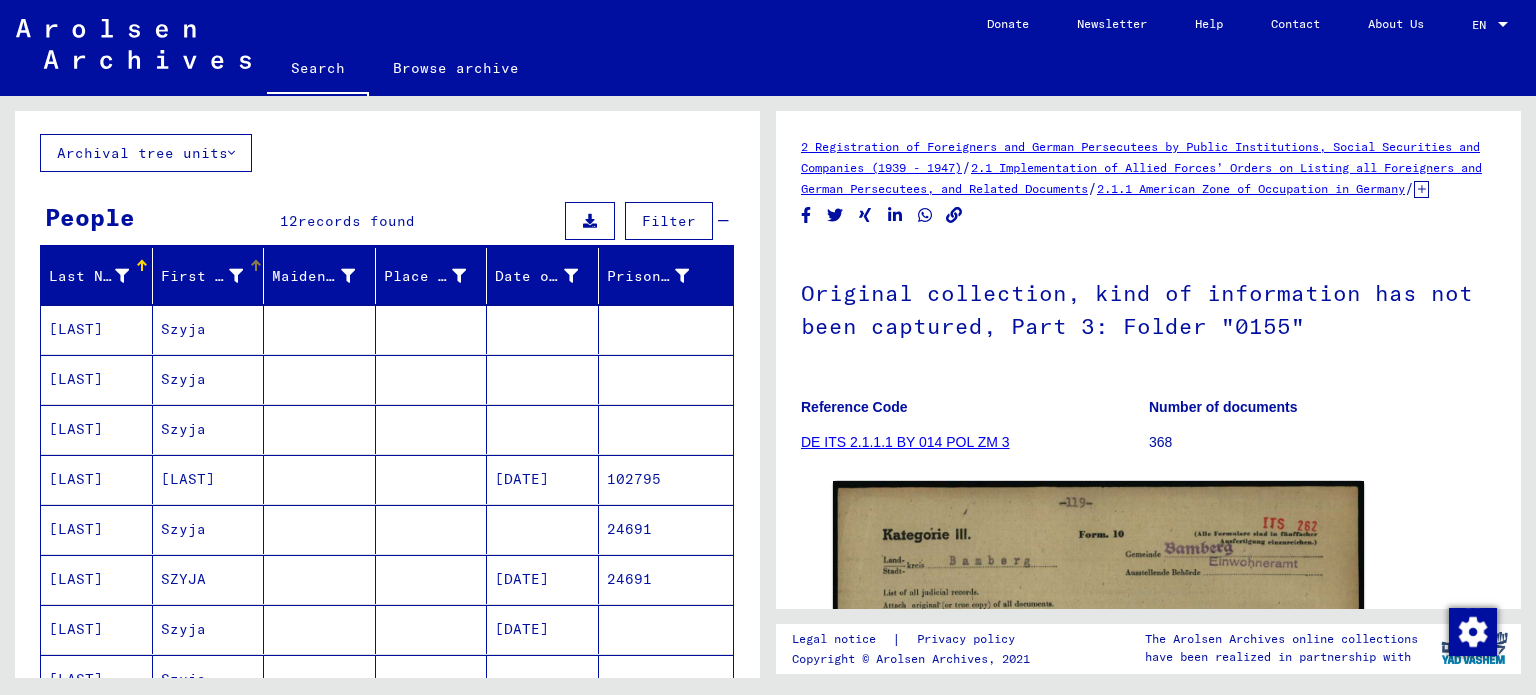 scroll, scrollTop: 0, scrollLeft: 0, axis: both 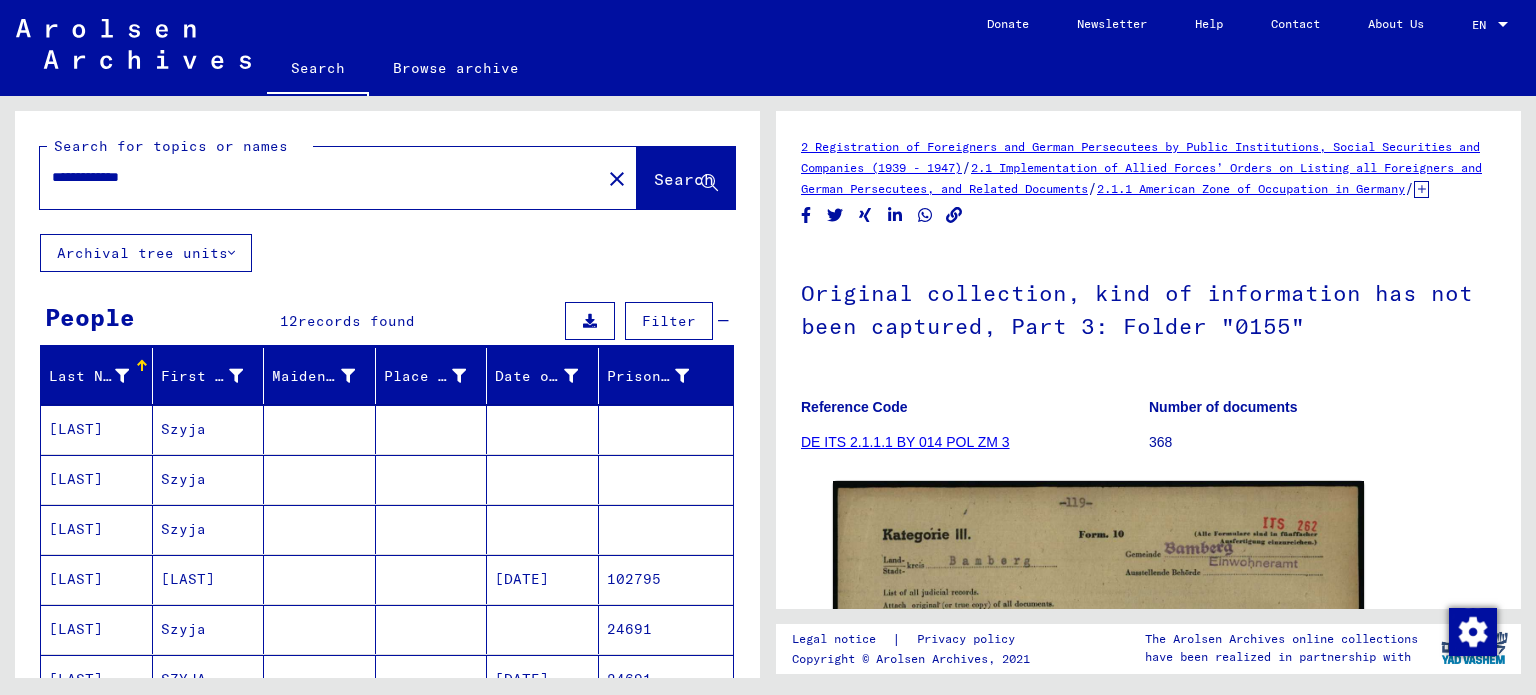 drag, startPoint x: 184, startPoint y: 175, endPoint x: 0, endPoint y: 182, distance: 184.1331 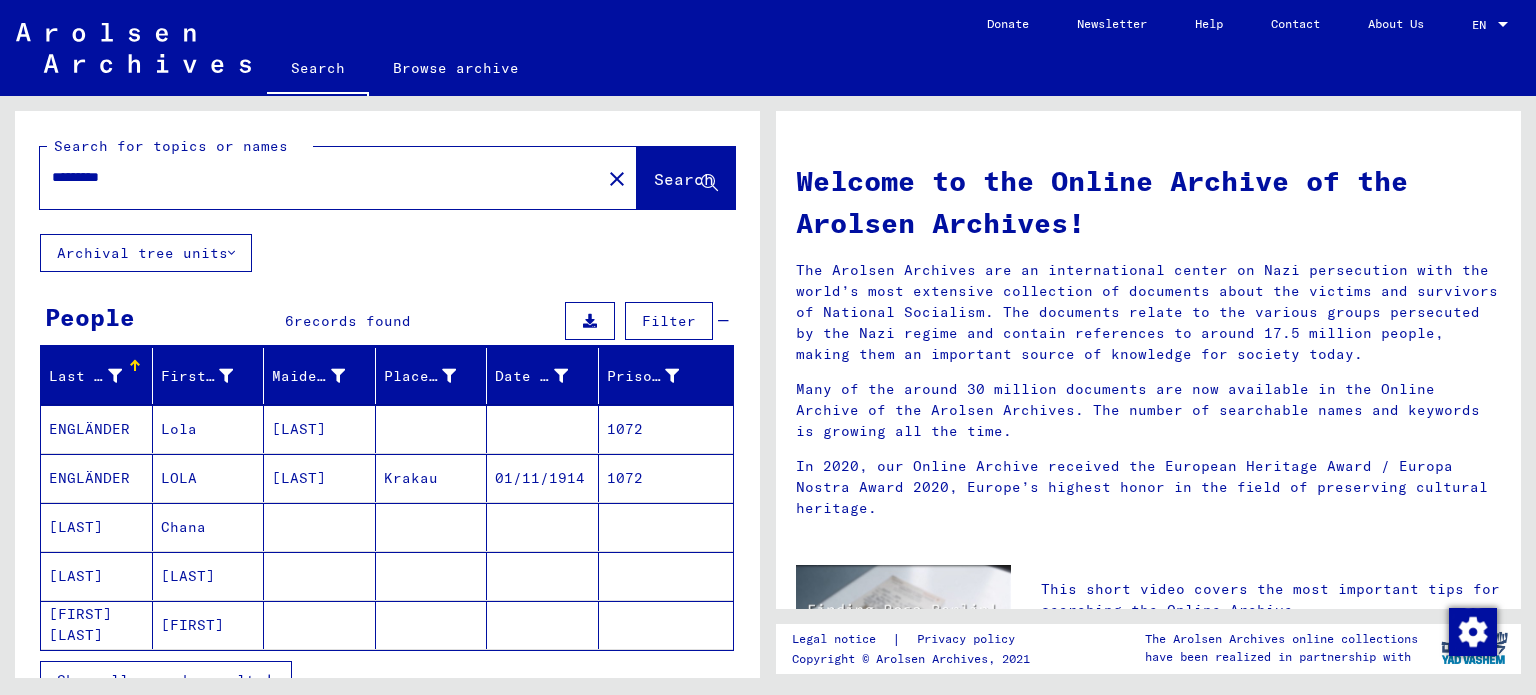 click on "Lola" at bounding box center (209, 478) 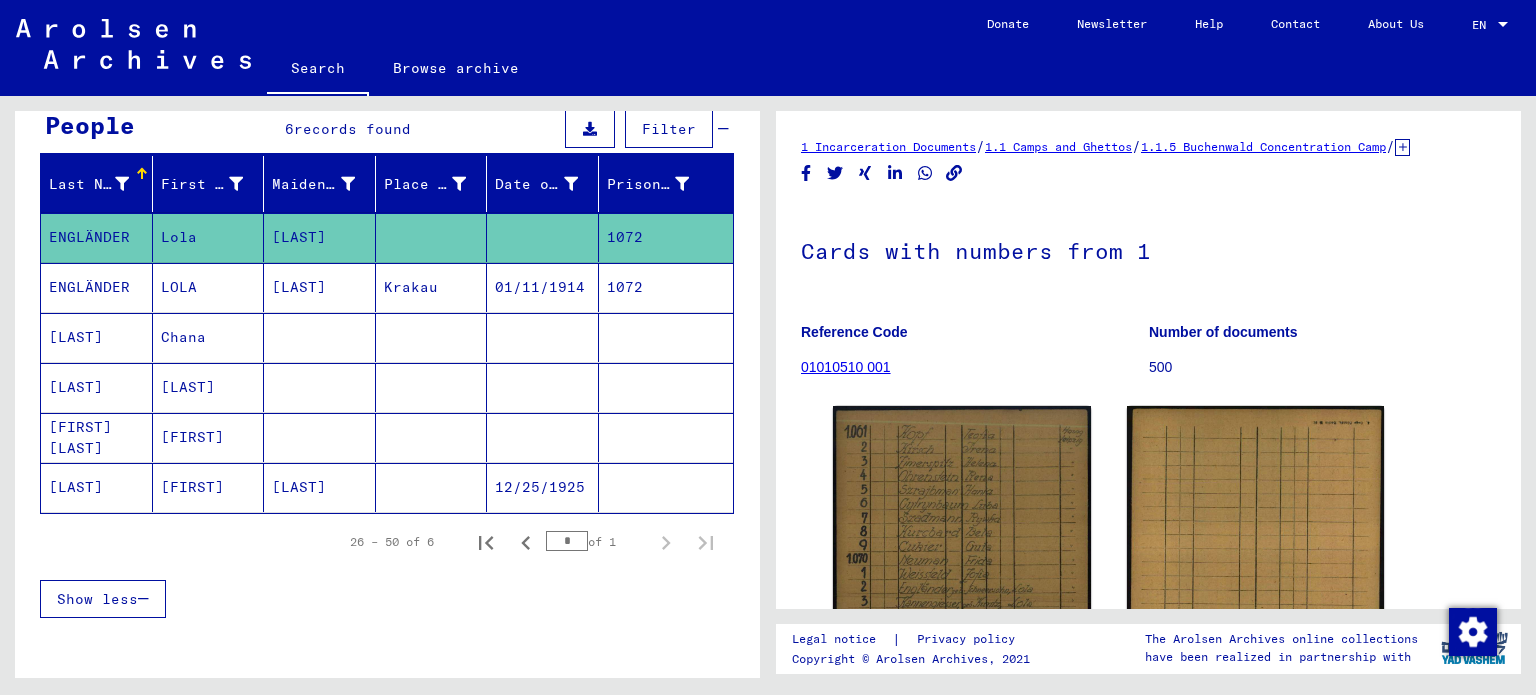 scroll, scrollTop: 200, scrollLeft: 0, axis: vertical 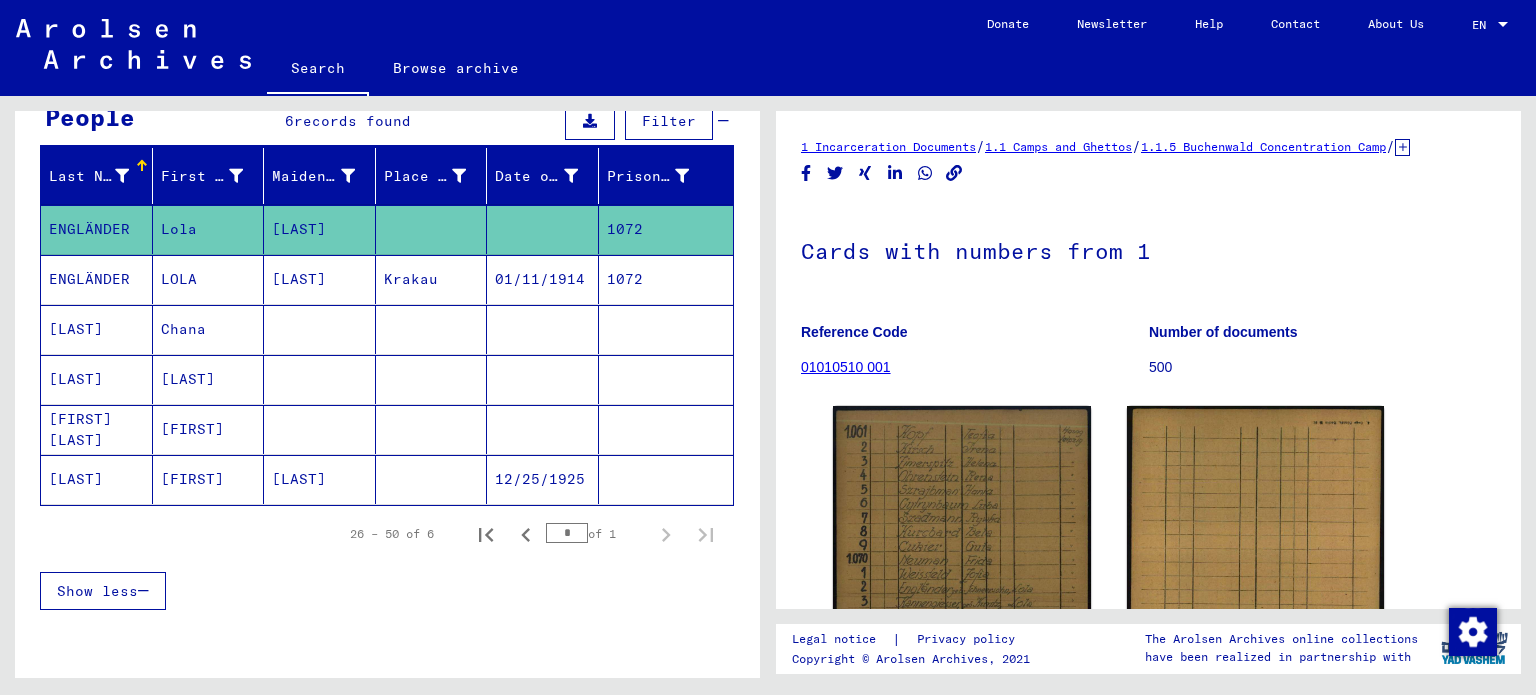 click on "Krakau" at bounding box center [432, 329] 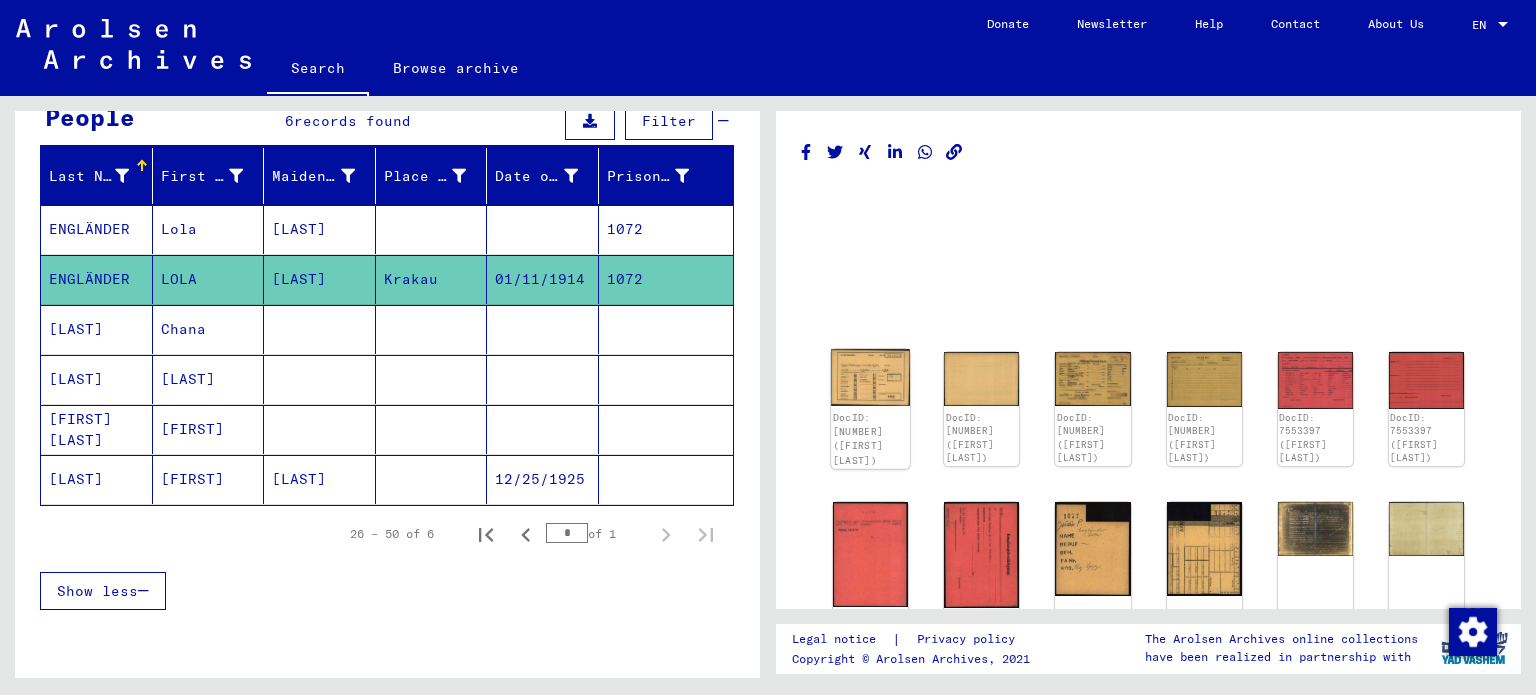 click 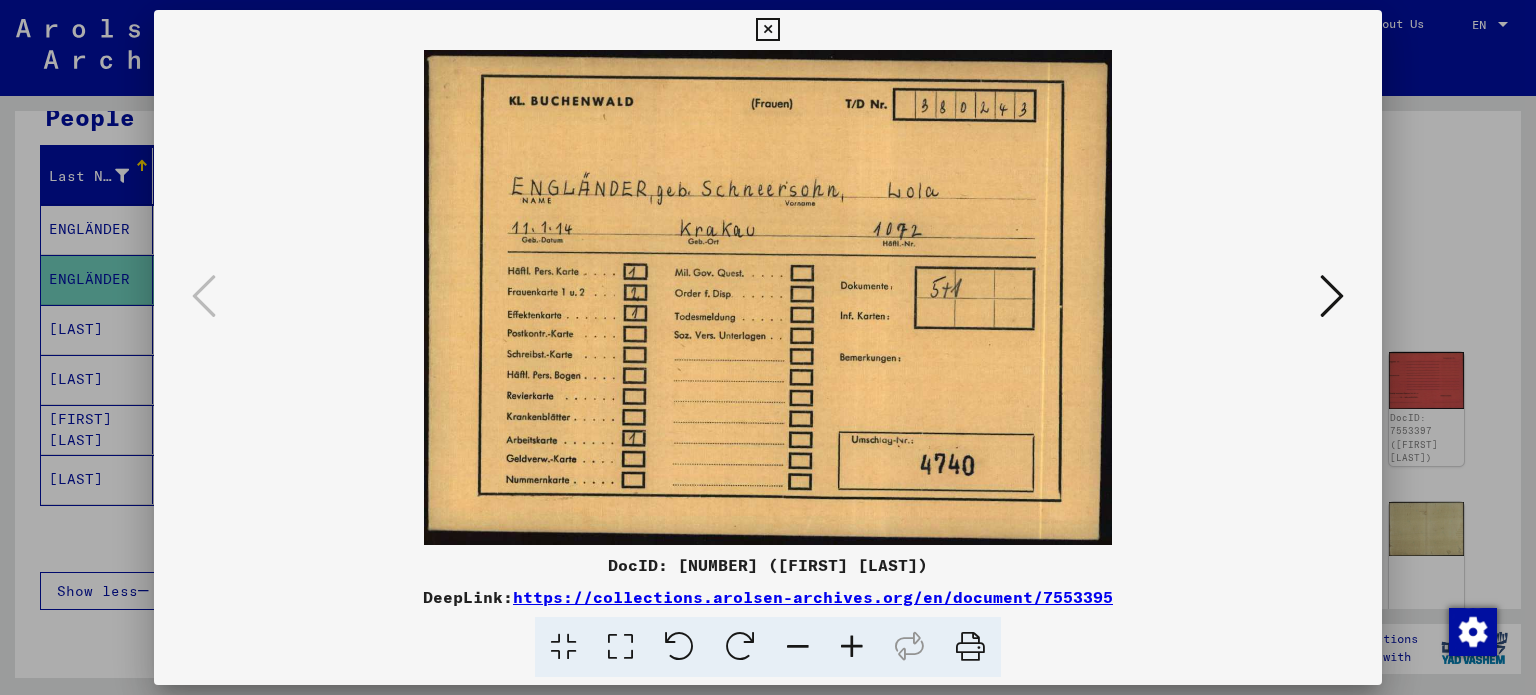 click at bounding box center [1332, 296] 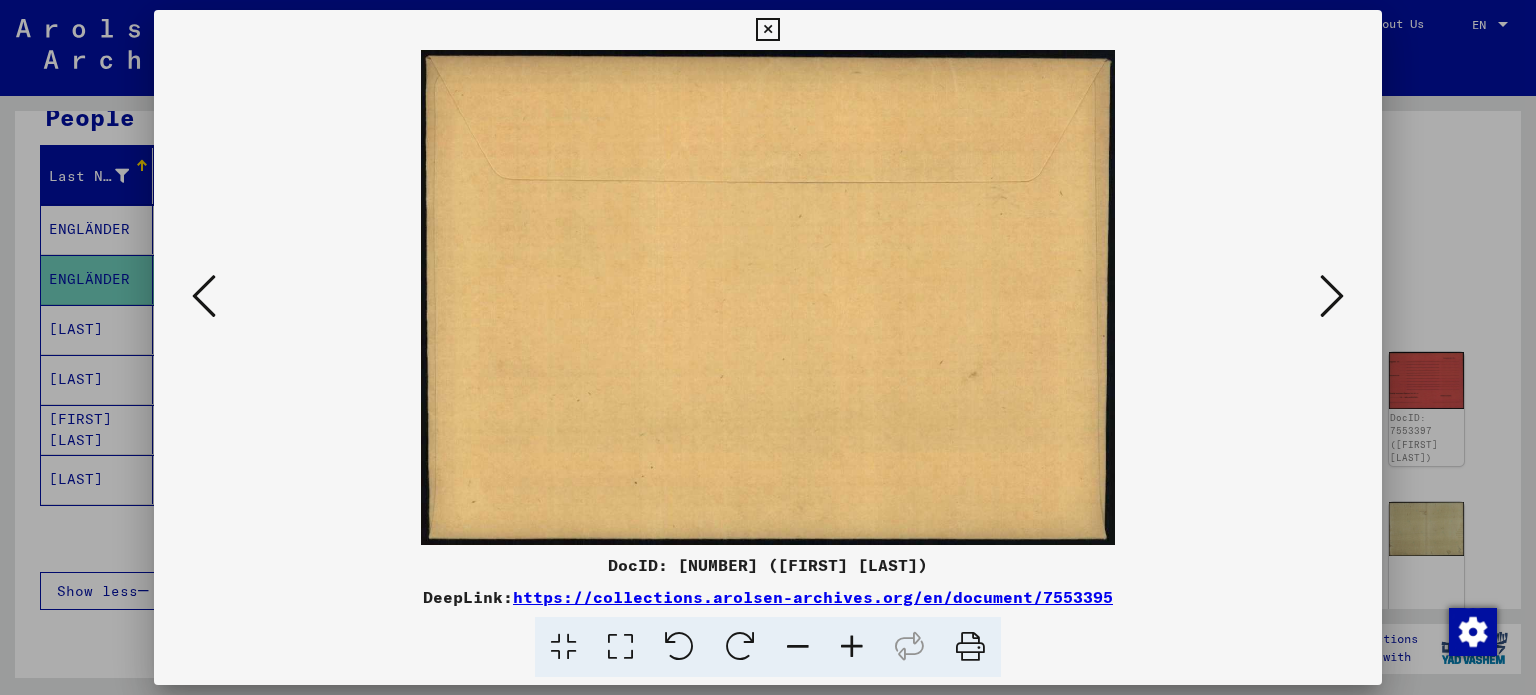 click at bounding box center [1332, 296] 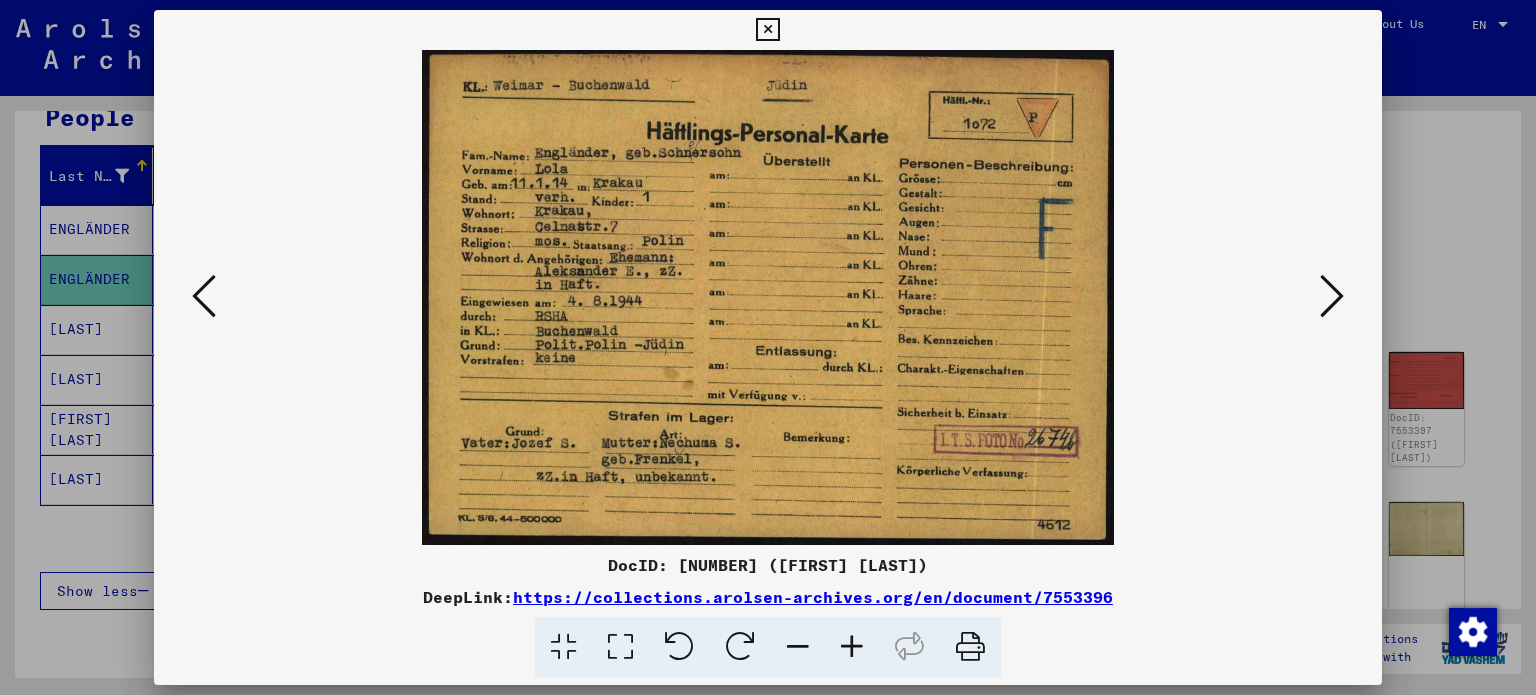 click at bounding box center (1332, 296) 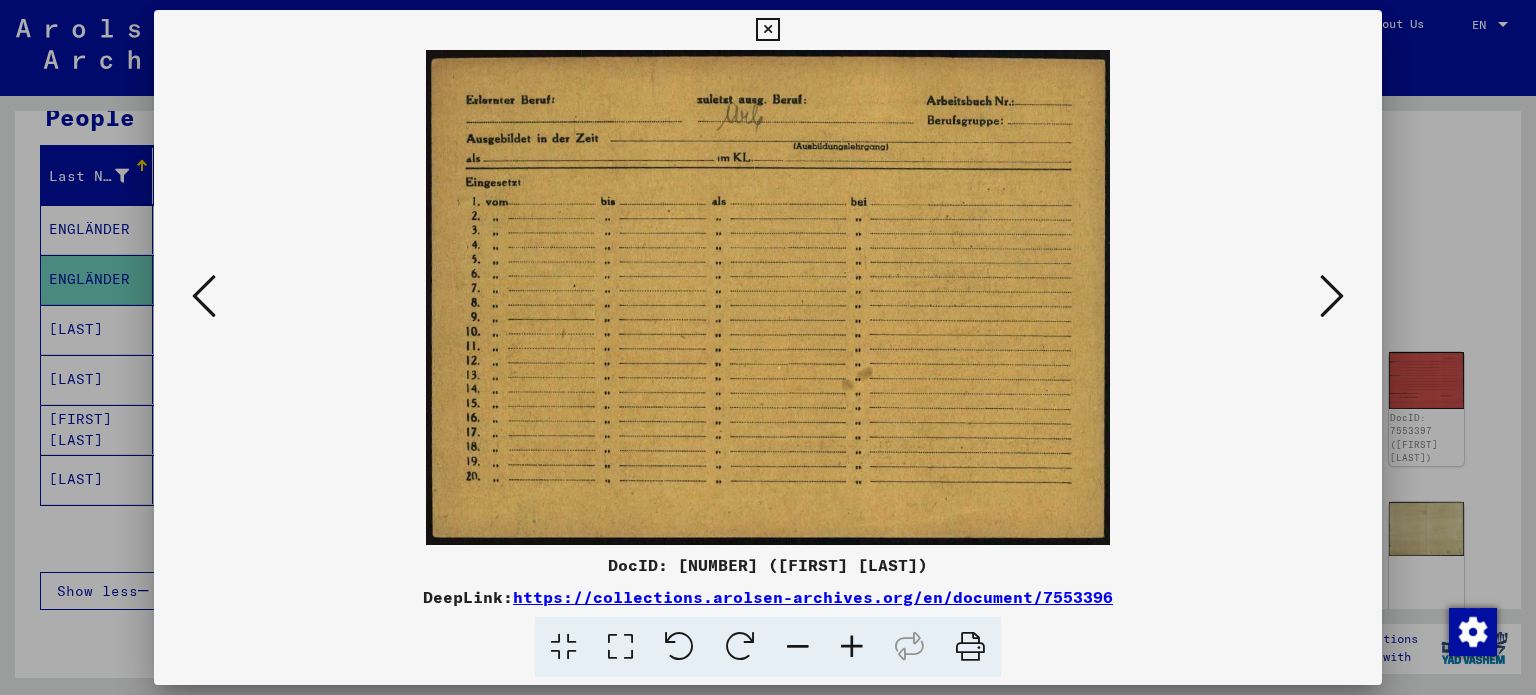 click at bounding box center [1332, 296] 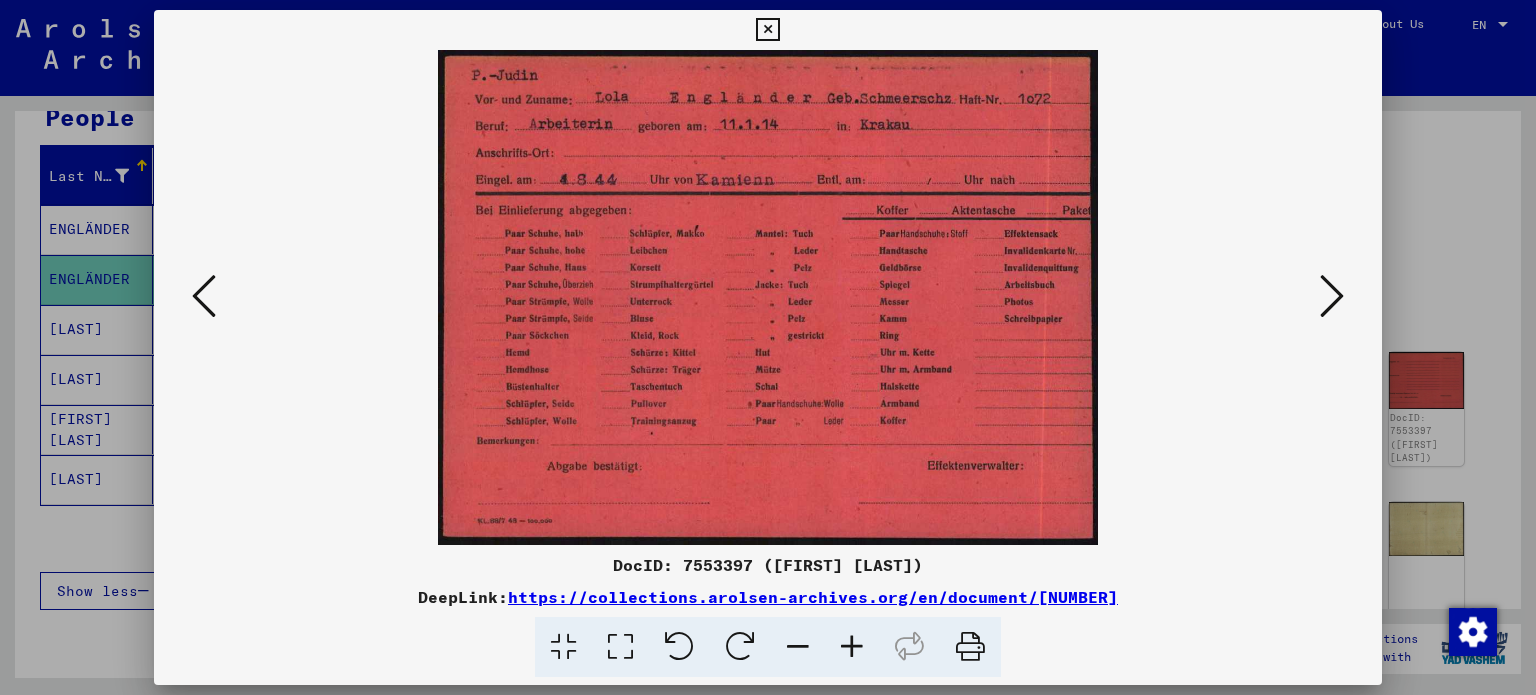 click at bounding box center [1332, 296] 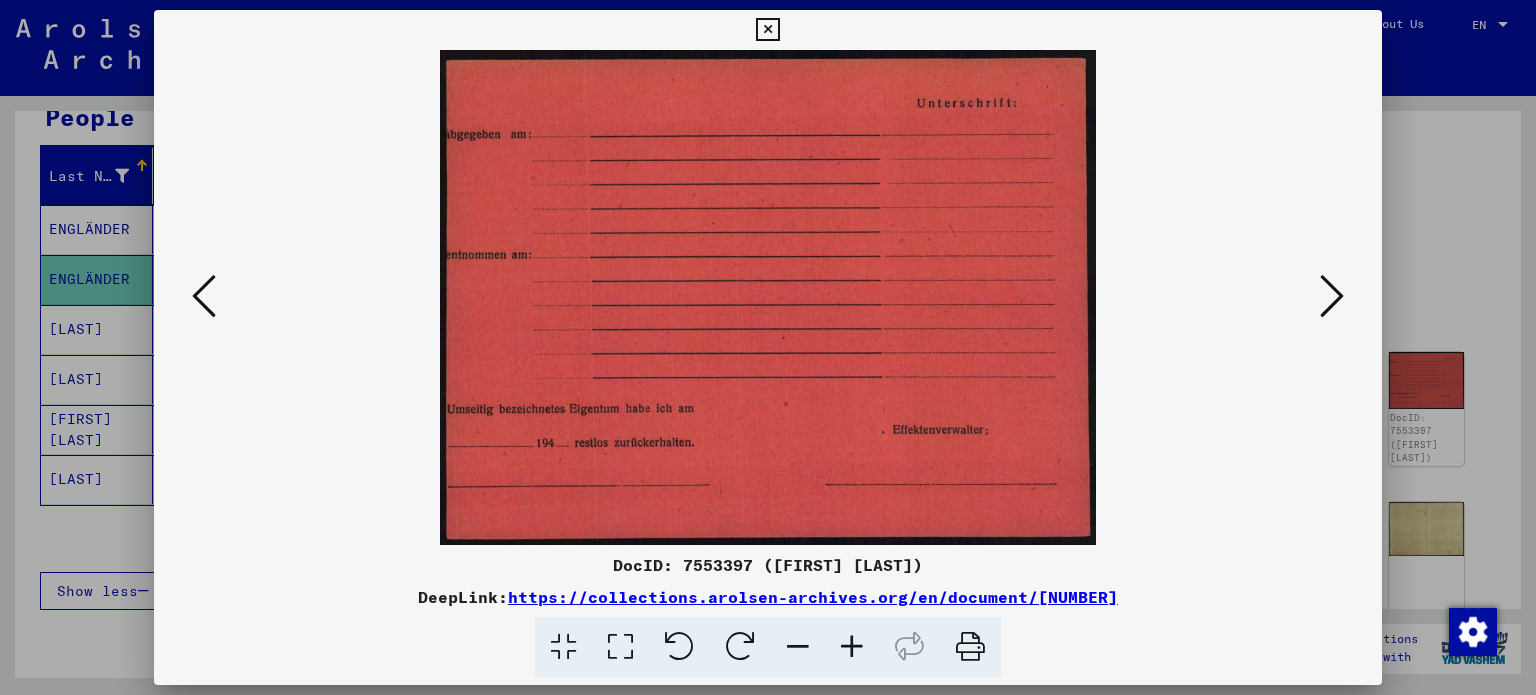 click at bounding box center [1332, 296] 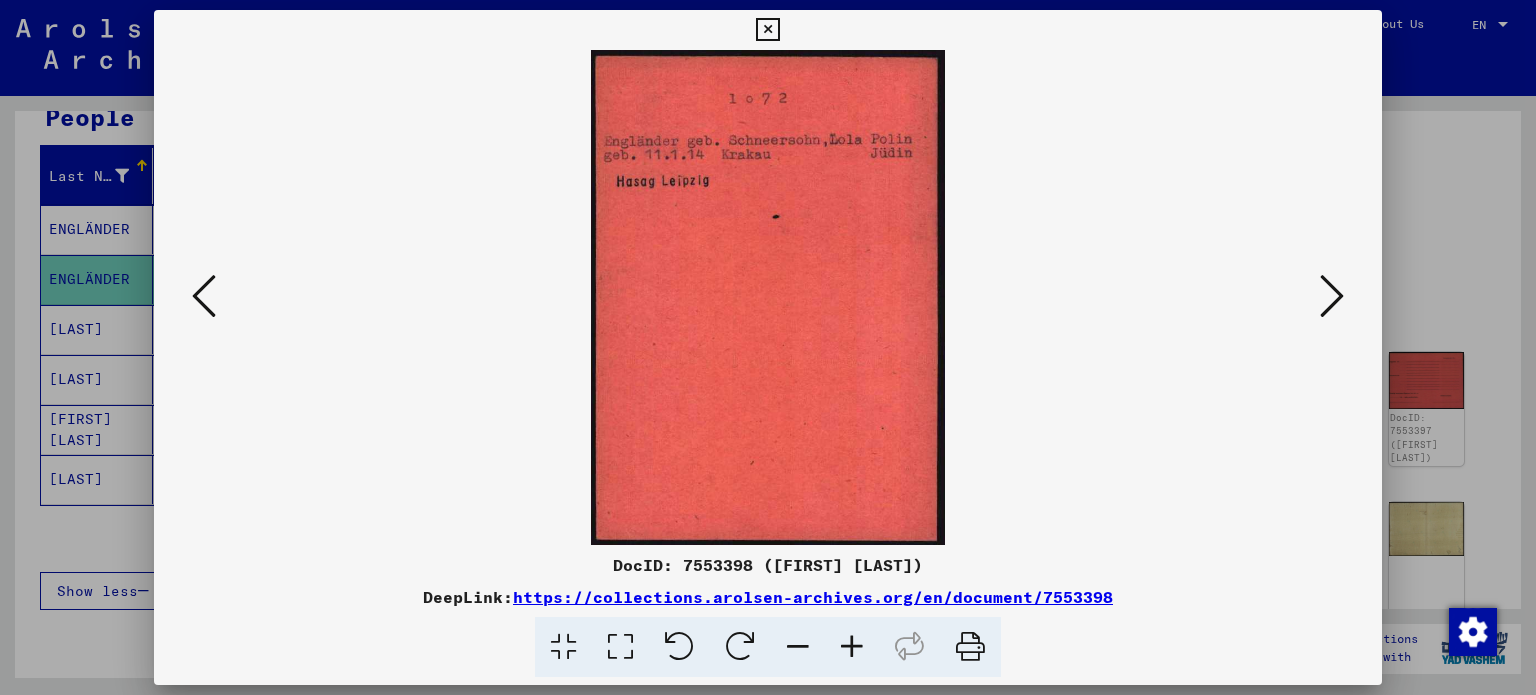 click at bounding box center [768, 347] 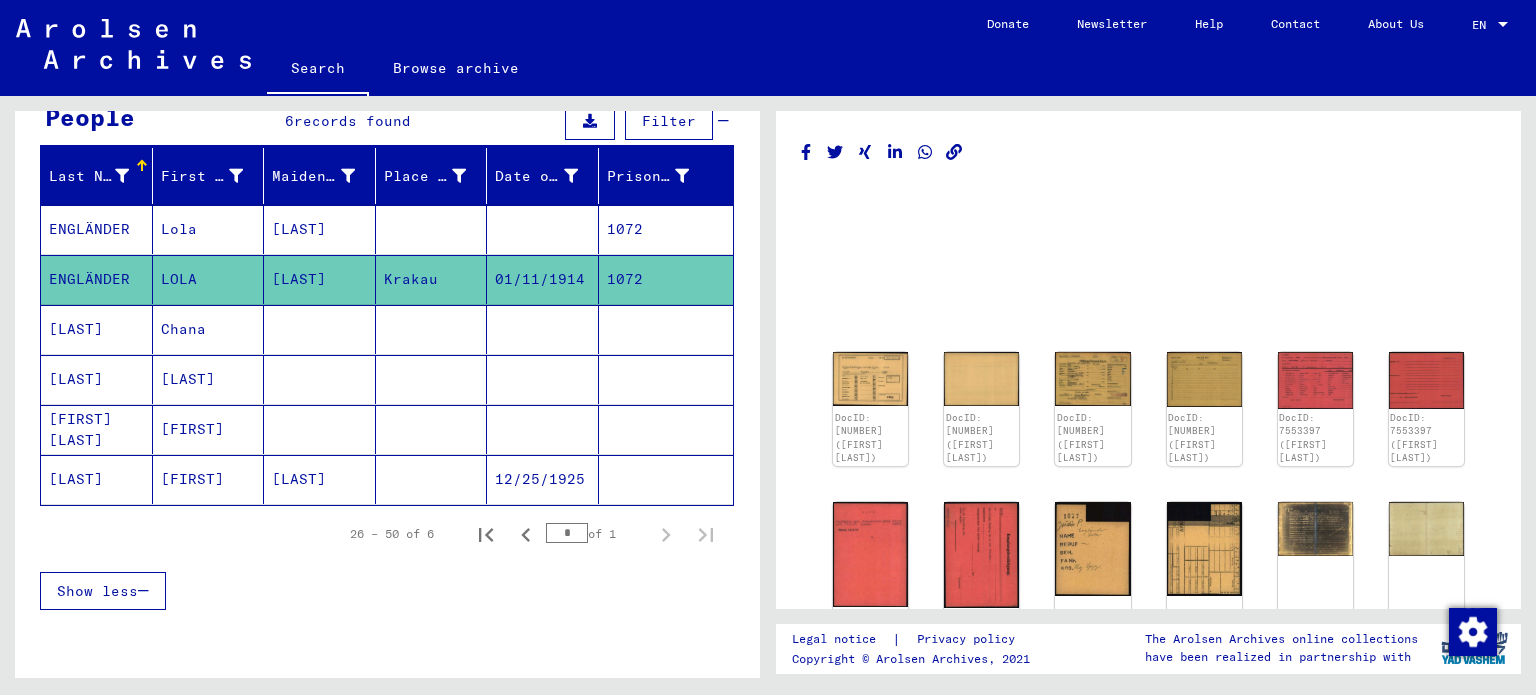 click at bounding box center [543, 379] 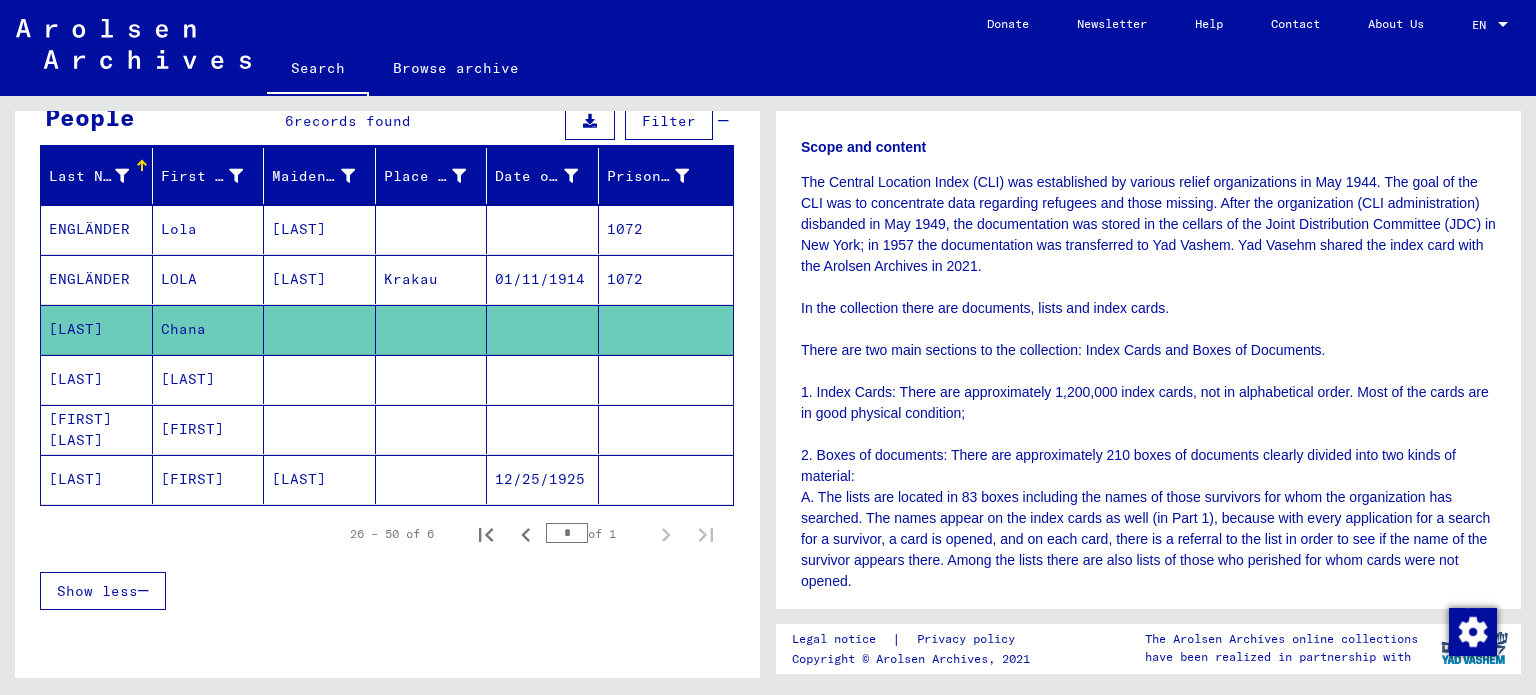 scroll, scrollTop: 400, scrollLeft: 0, axis: vertical 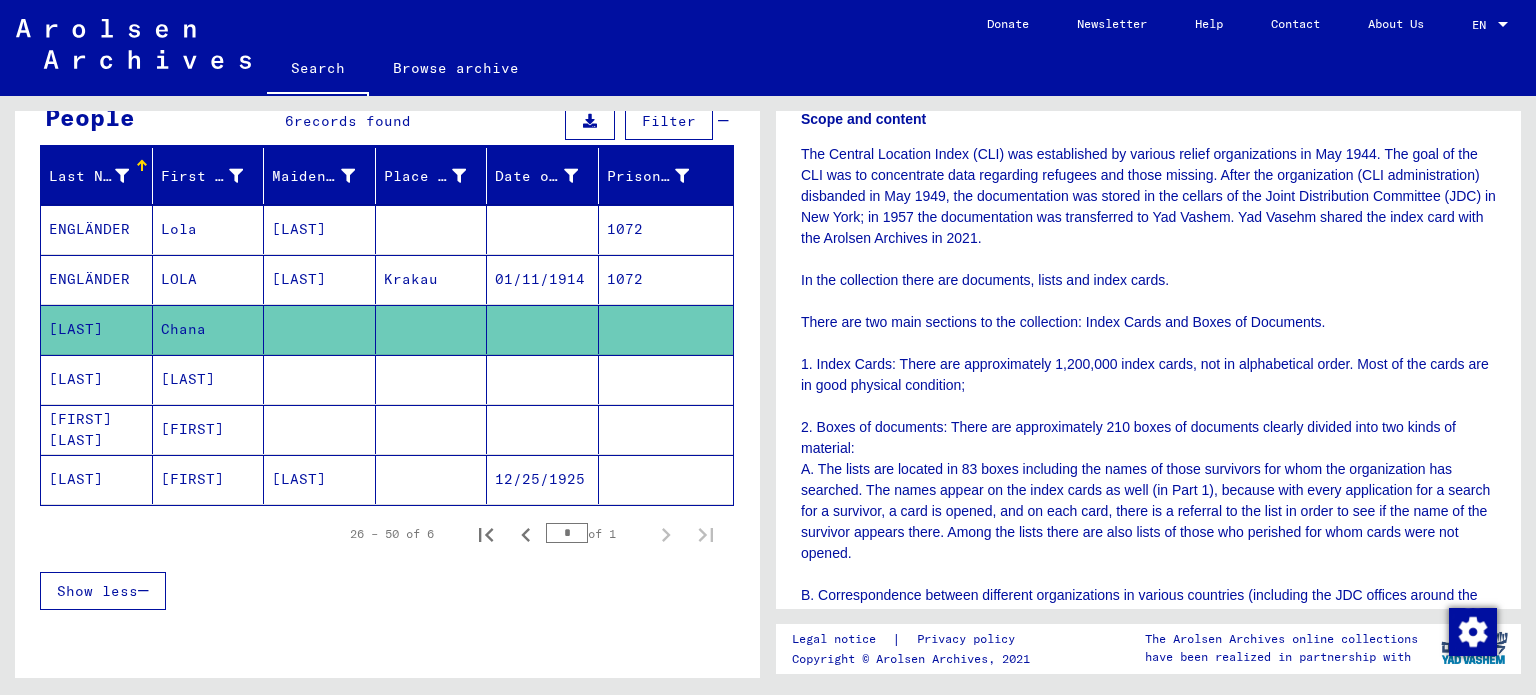 click at bounding box center (666, 429) 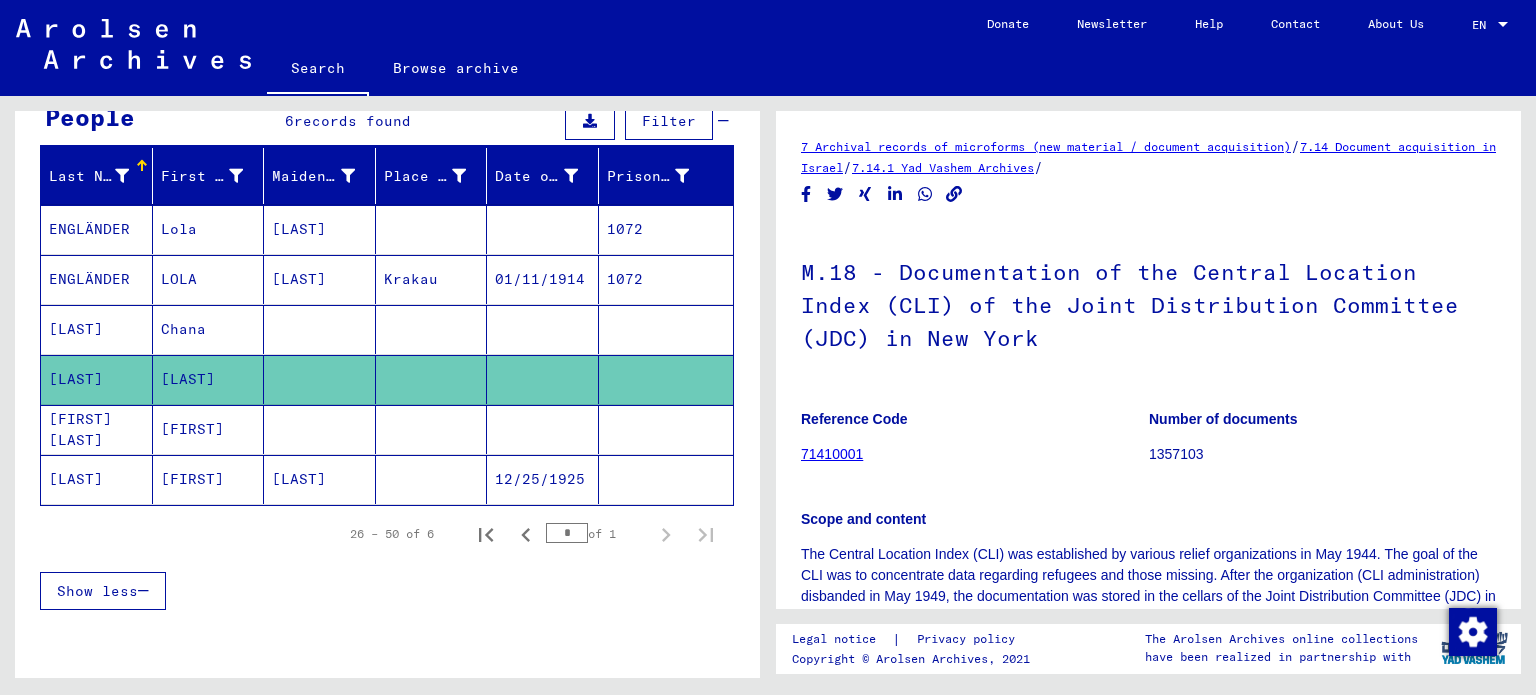 click at bounding box center [666, 479] 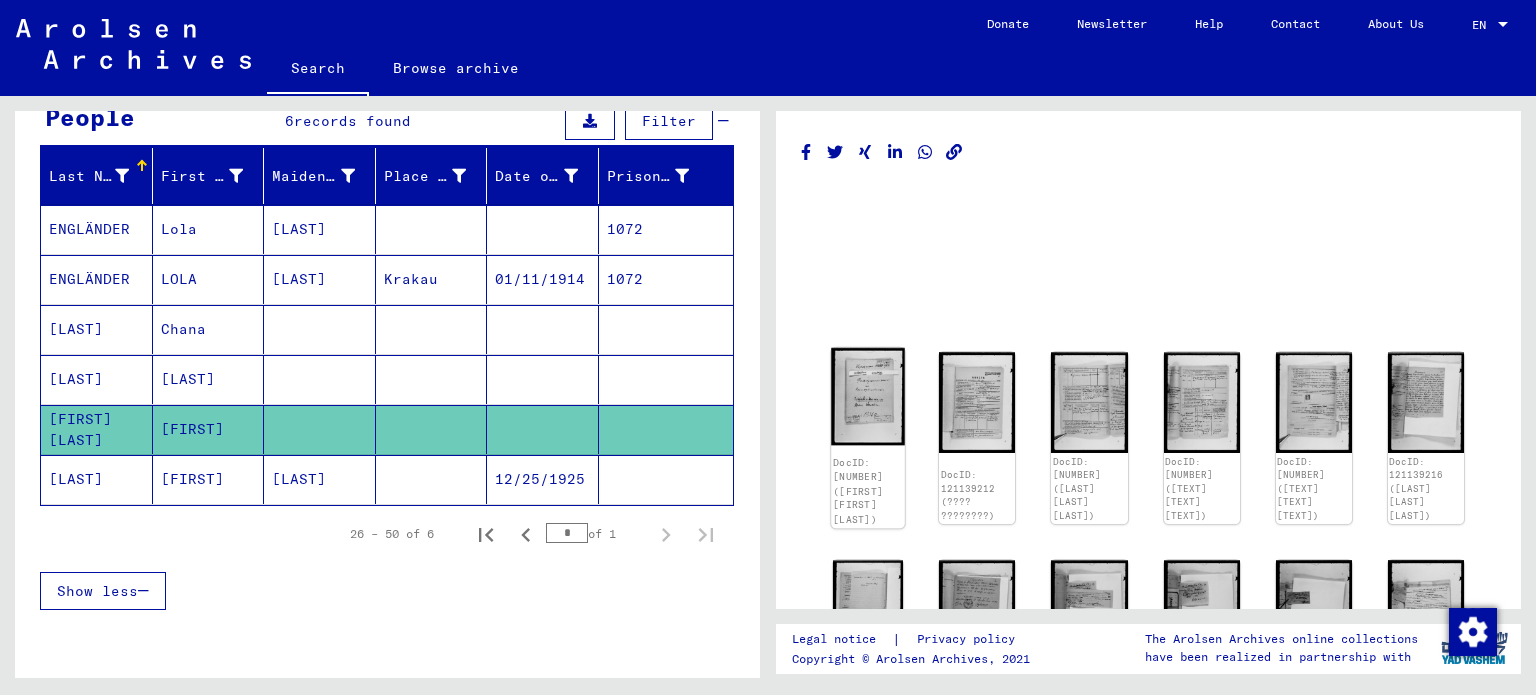 click 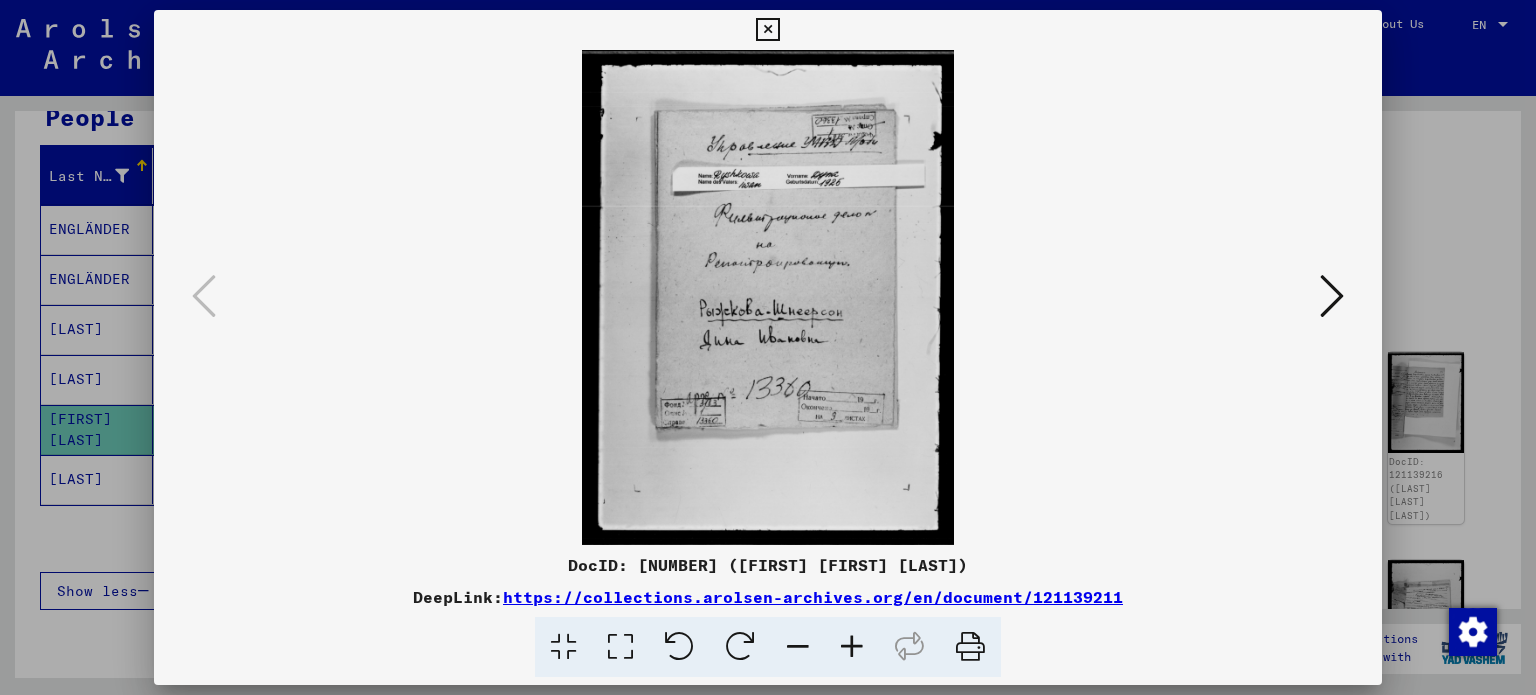 click at bounding box center (768, 347) 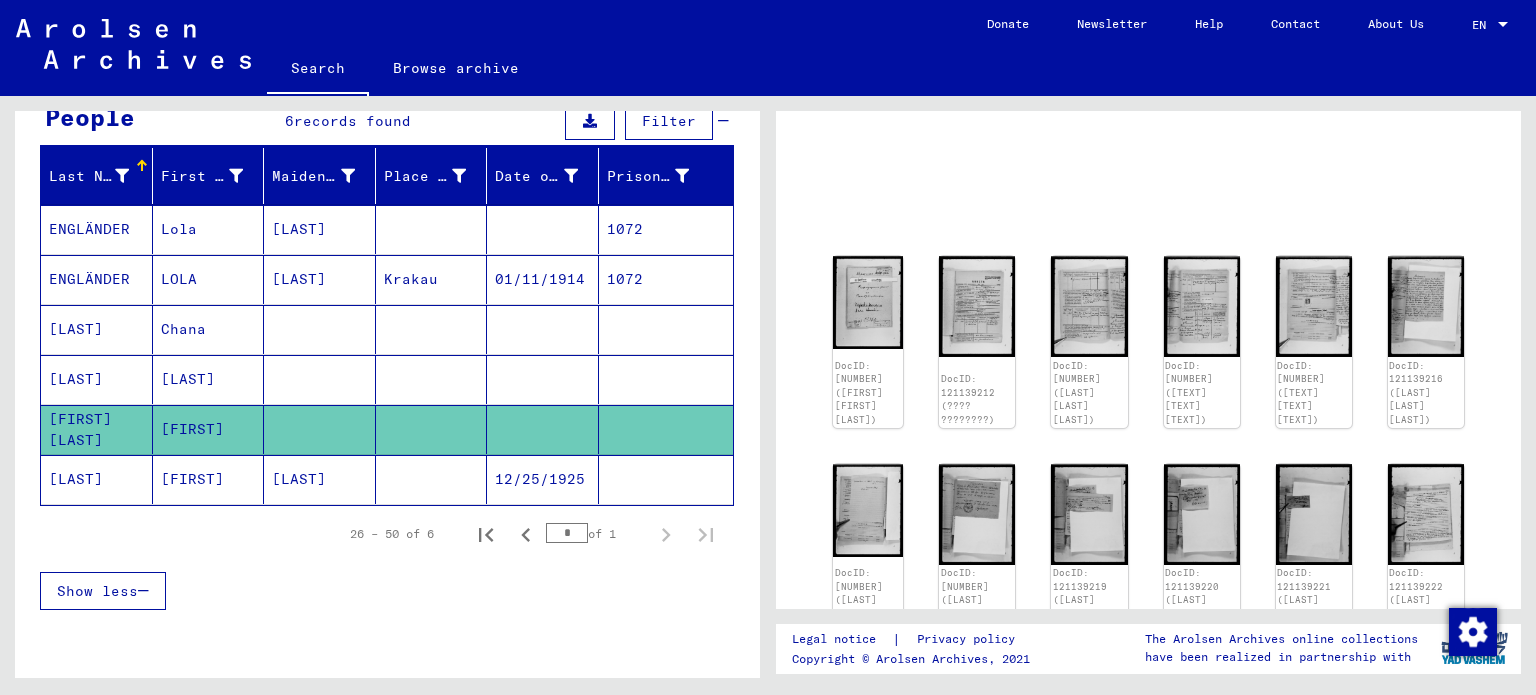 scroll, scrollTop: 100, scrollLeft: 0, axis: vertical 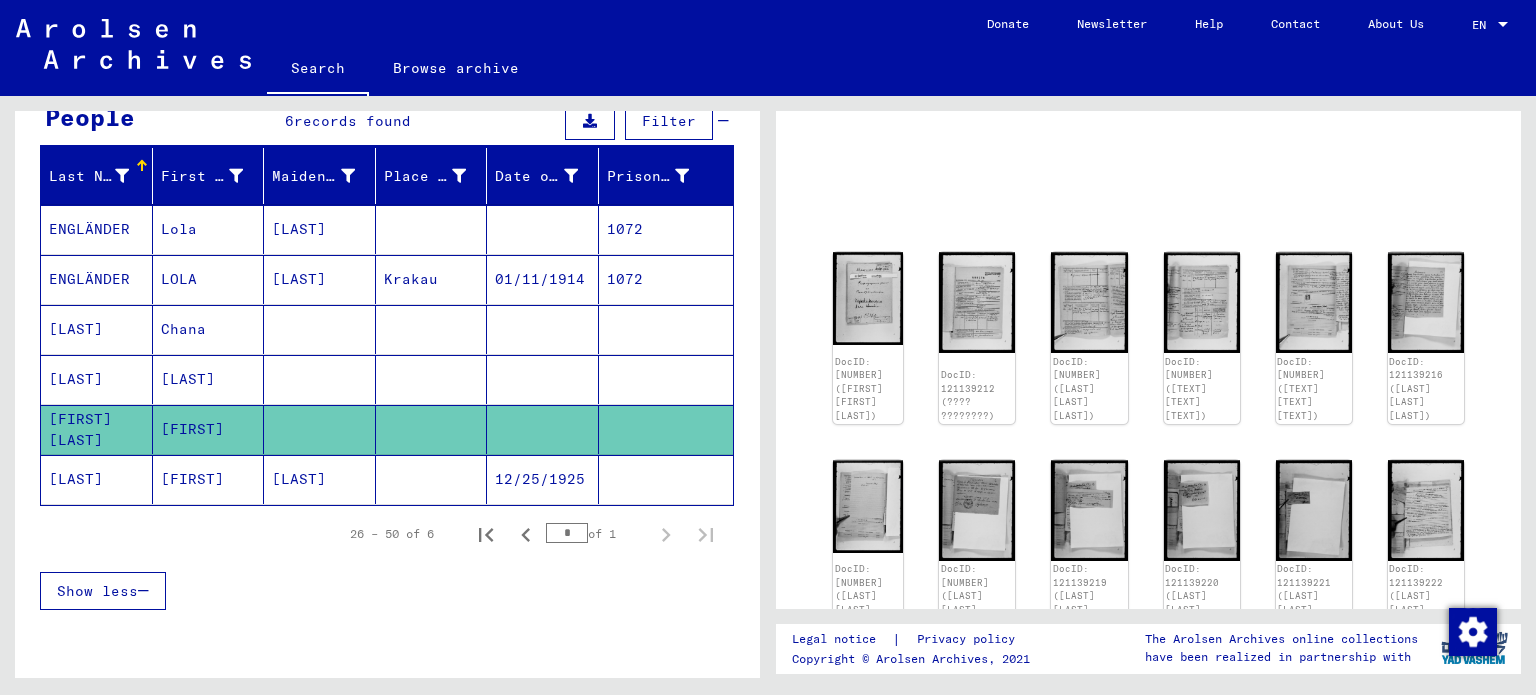 click 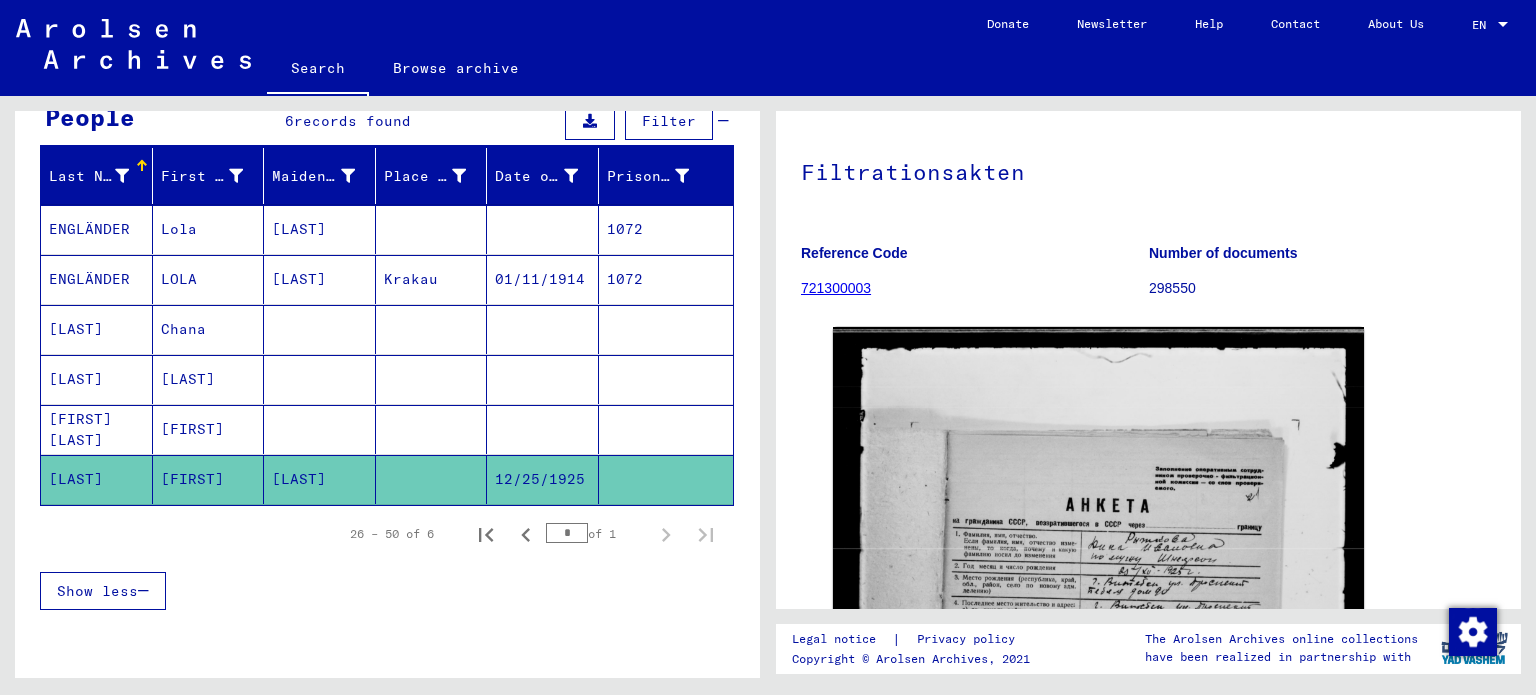 scroll, scrollTop: 200, scrollLeft: 0, axis: vertical 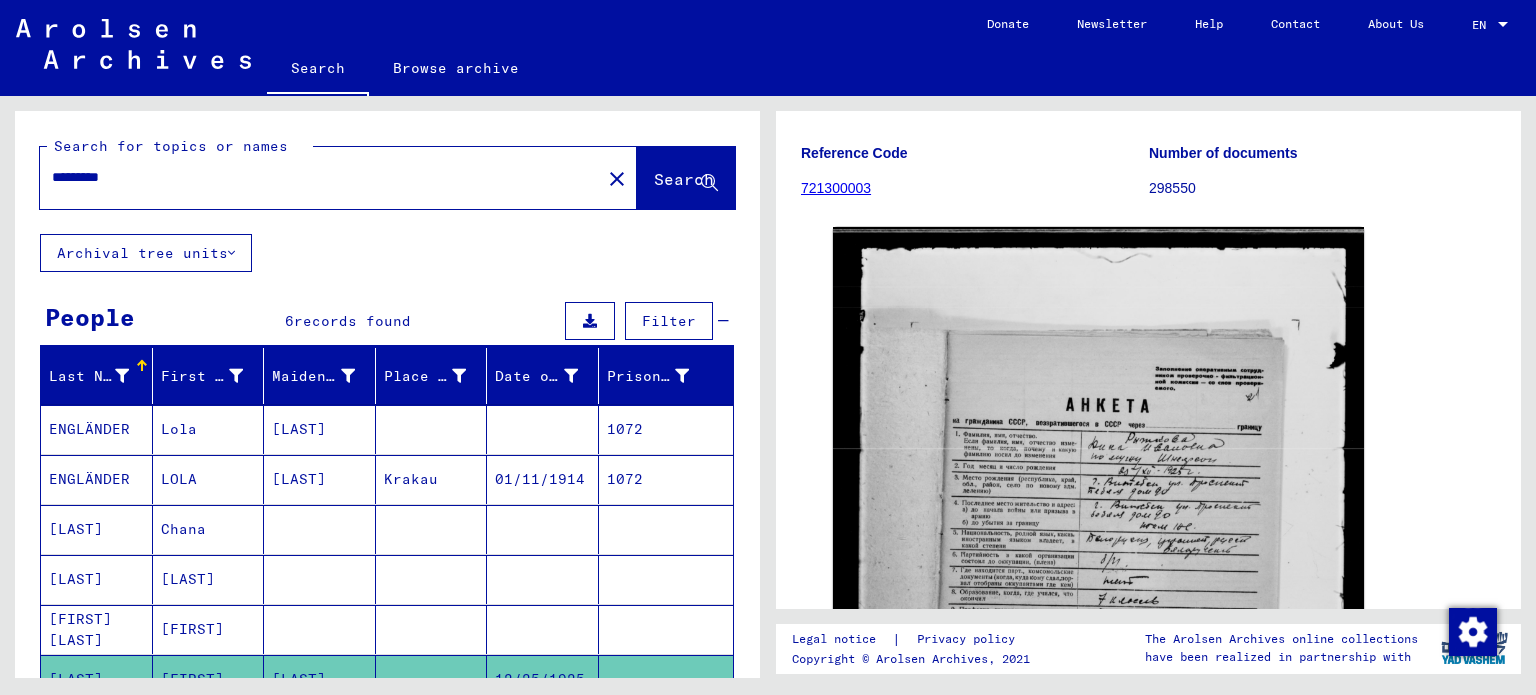 drag, startPoint x: 208, startPoint y: 172, endPoint x: 0, endPoint y: 183, distance: 208.29066 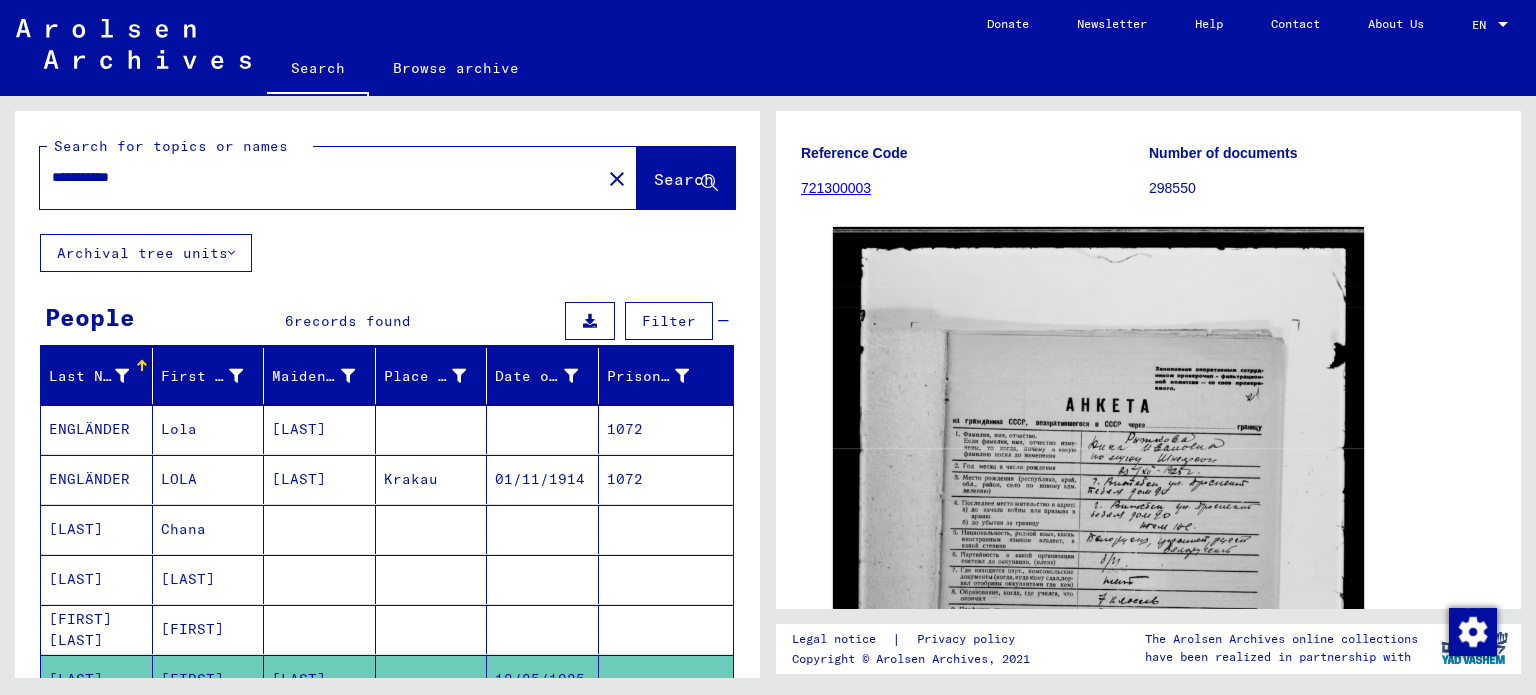 type on "**********" 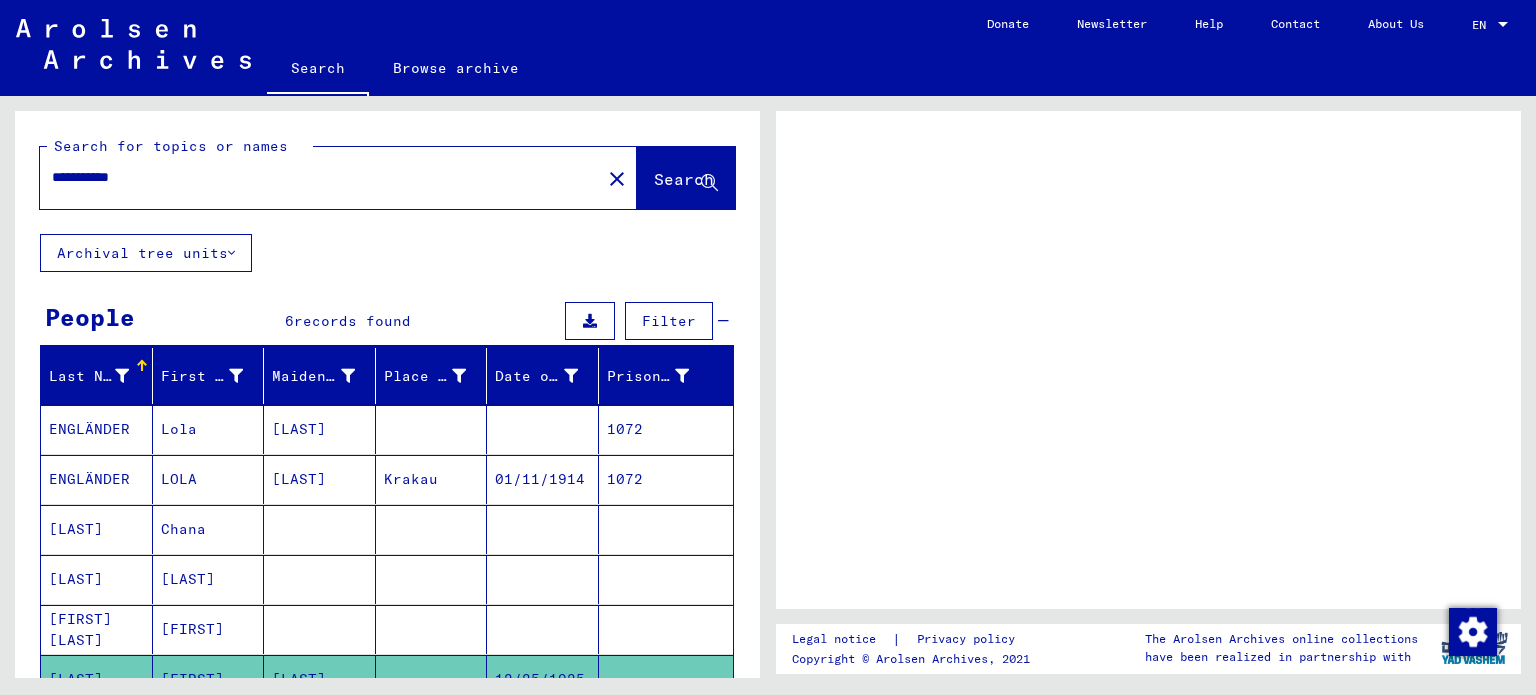 scroll, scrollTop: 0, scrollLeft: 0, axis: both 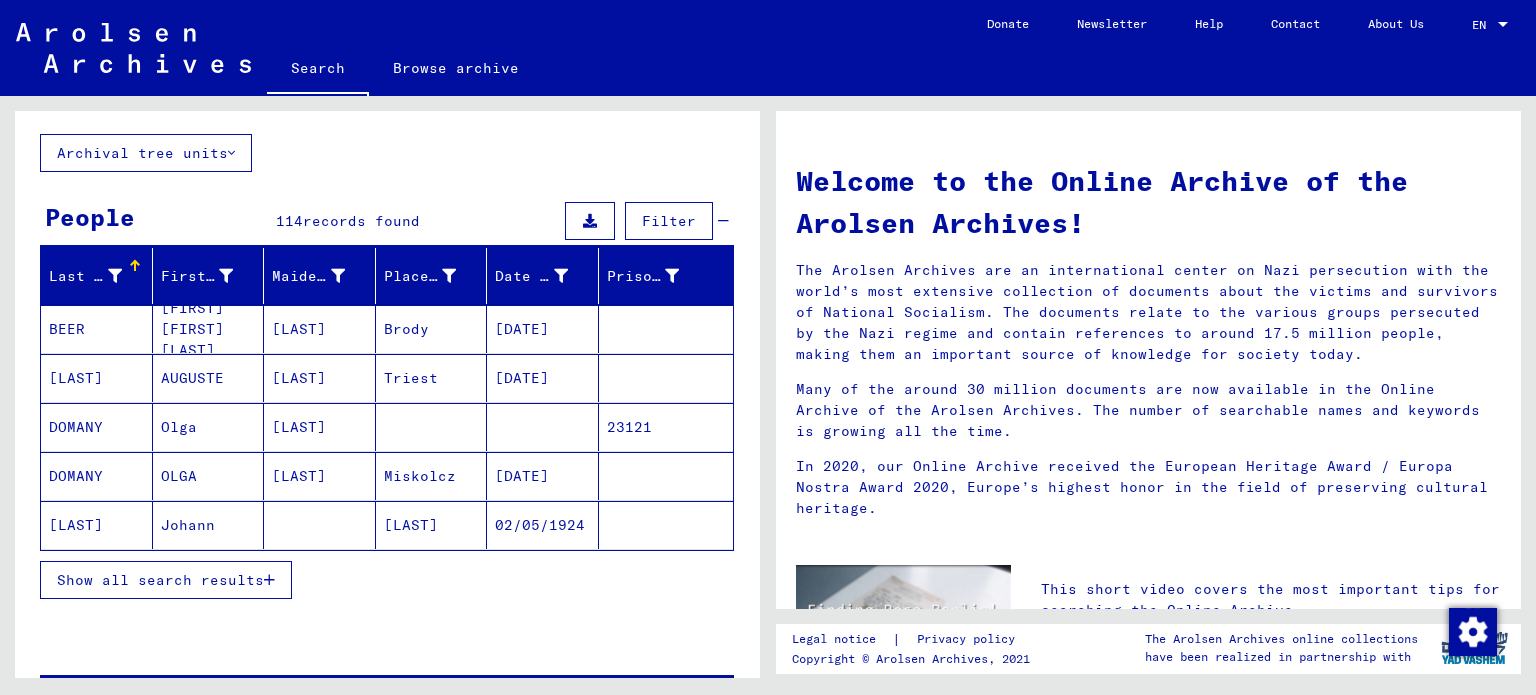 click on "Show all search results" at bounding box center (160, 580) 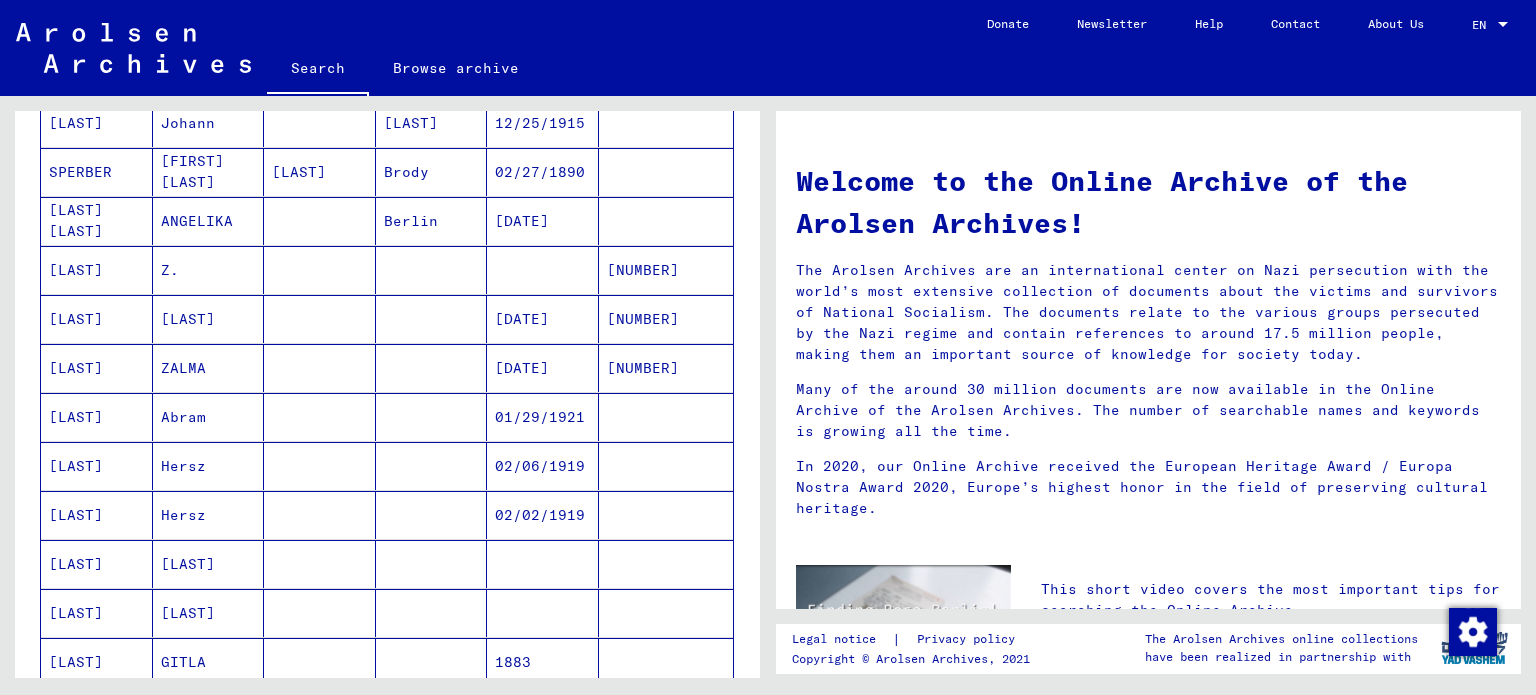 scroll, scrollTop: 800, scrollLeft: 0, axis: vertical 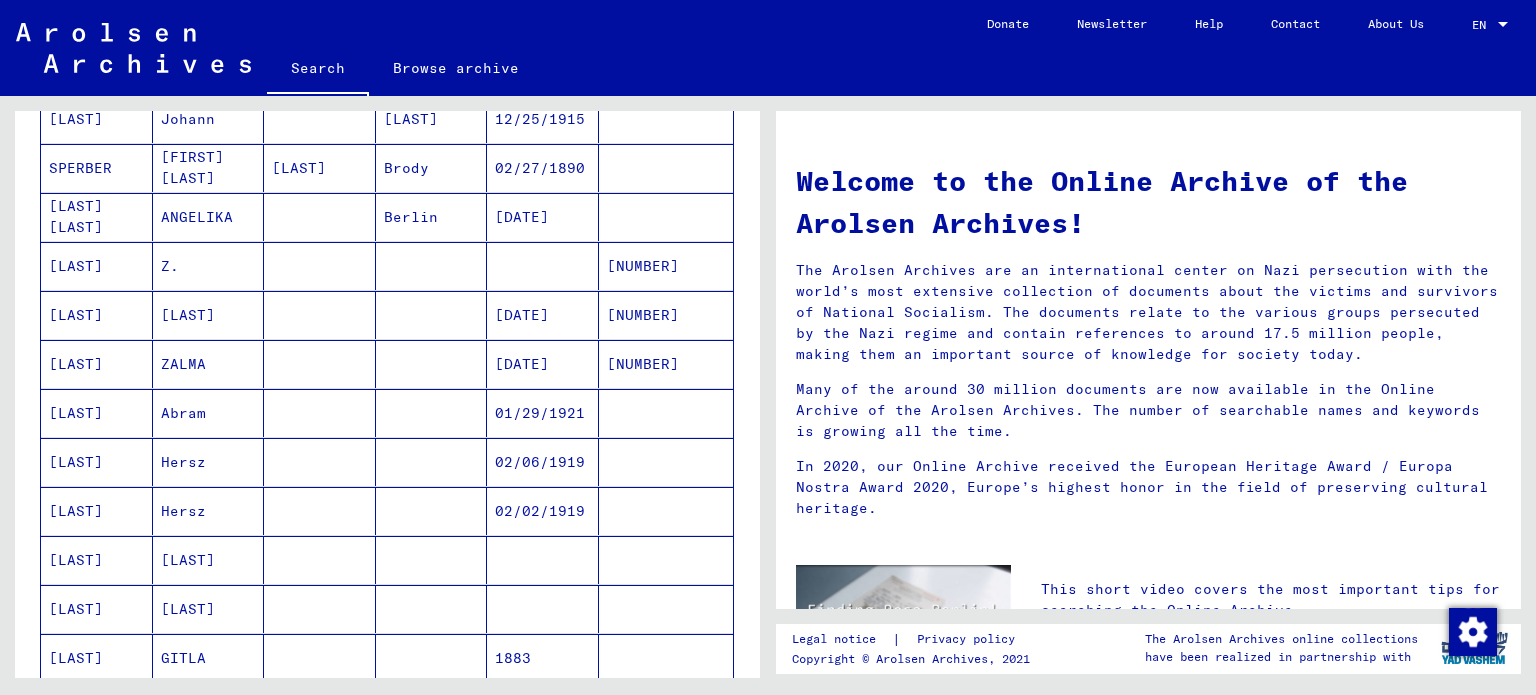 click at bounding box center [320, 462] 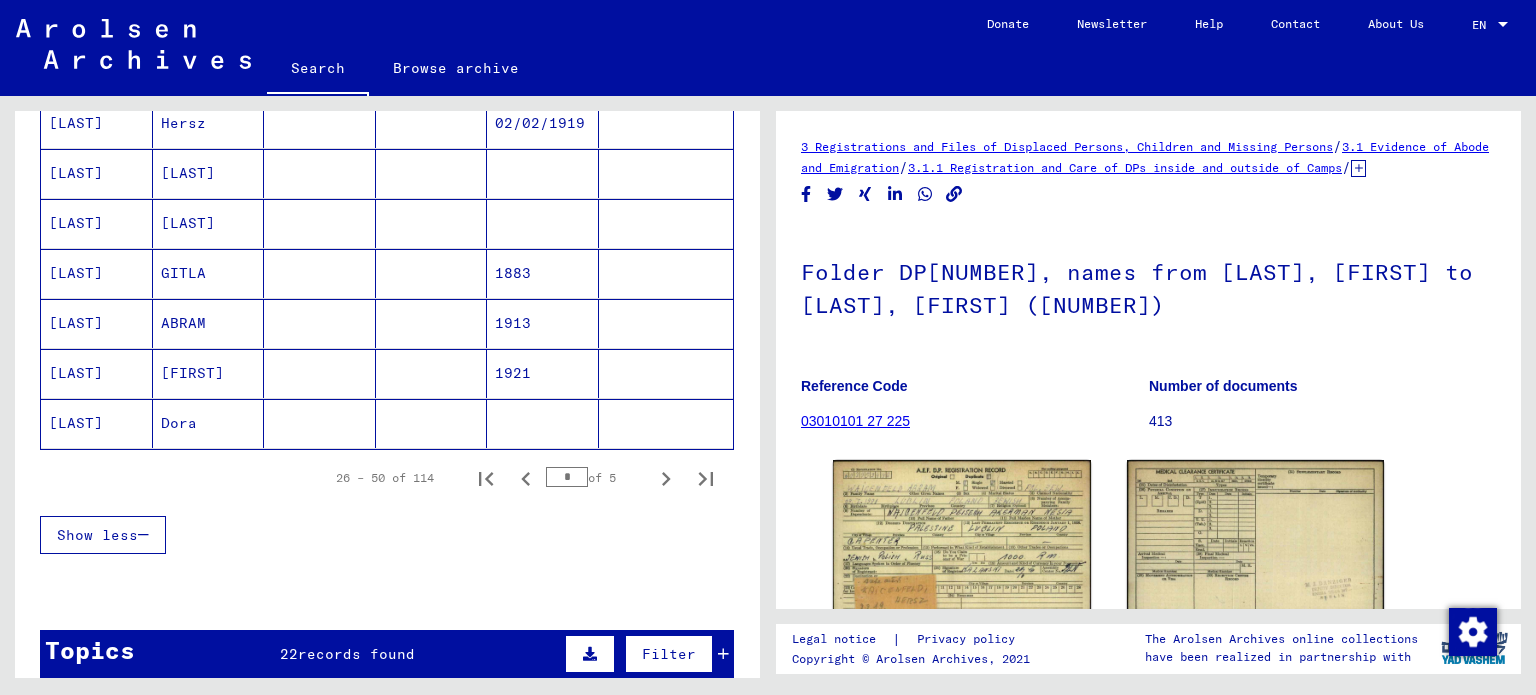 scroll, scrollTop: 1208, scrollLeft: 0, axis: vertical 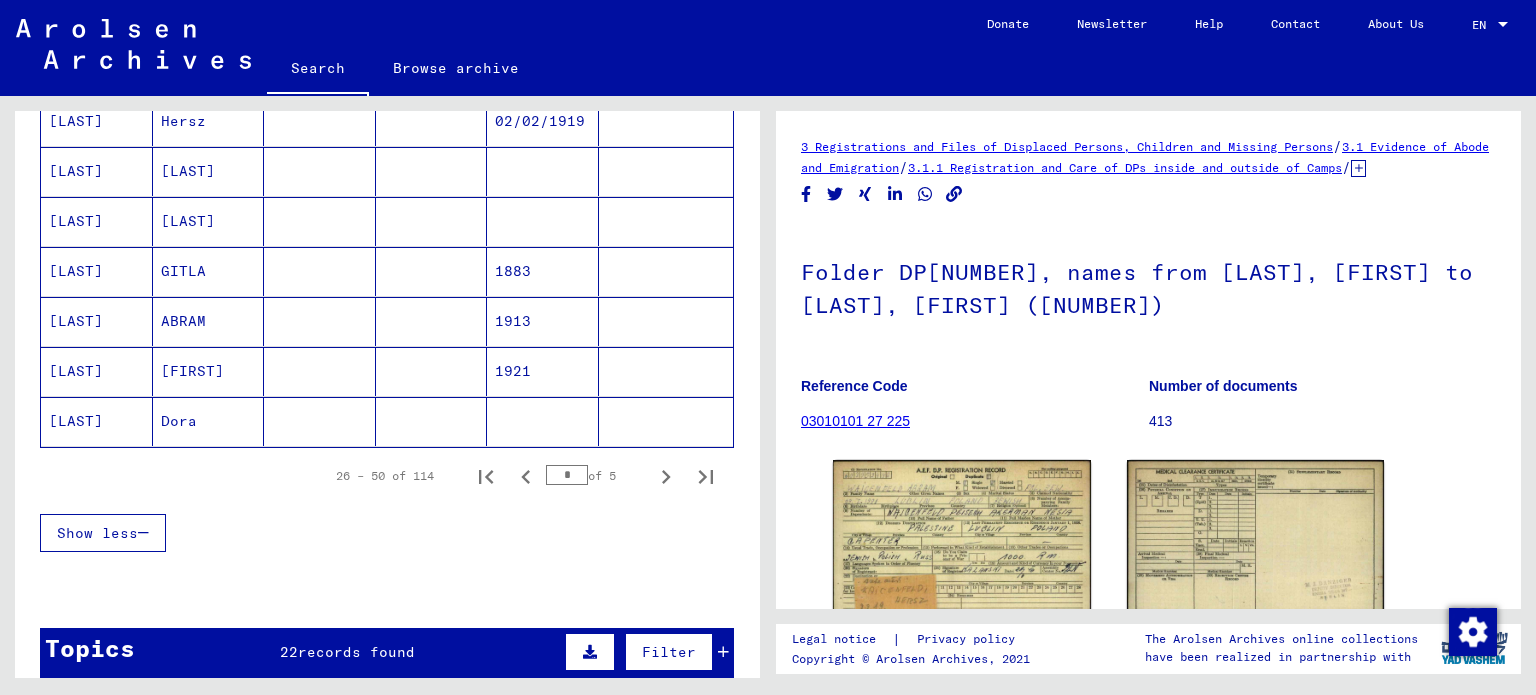 click at bounding box center [320, 371] 